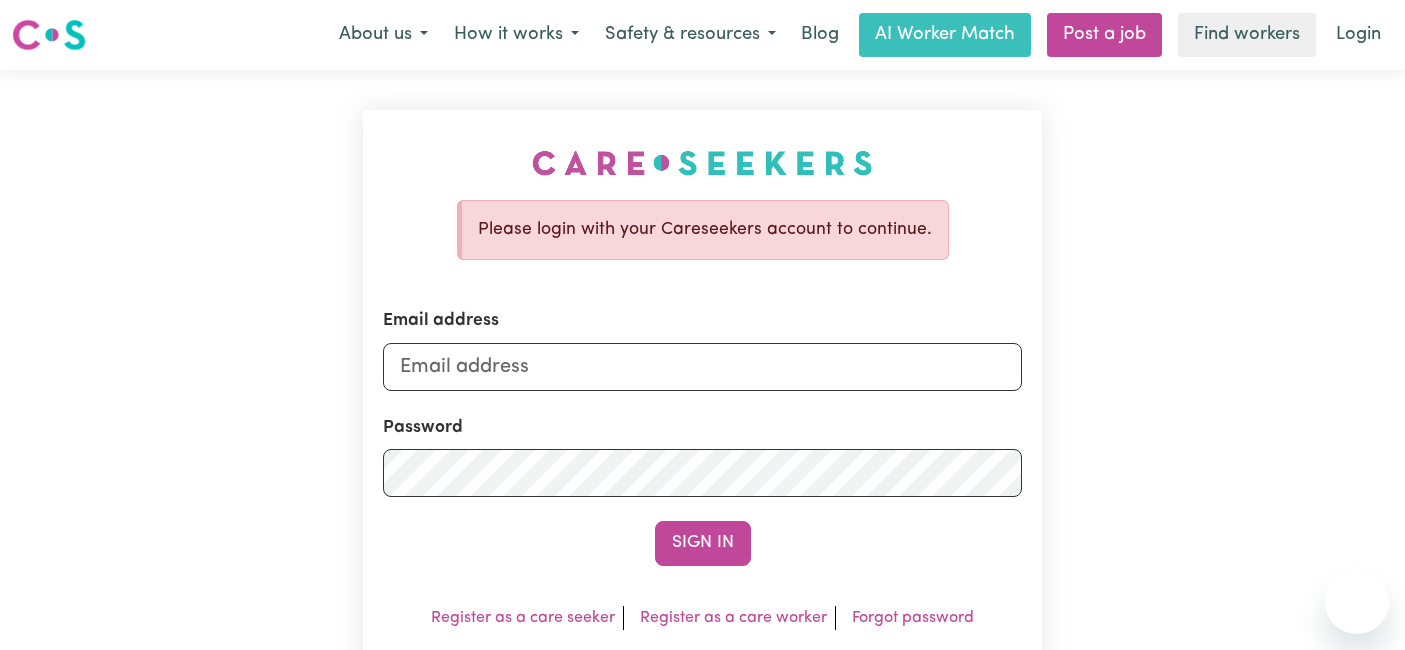 scroll, scrollTop: 0, scrollLeft: 0, axis: both 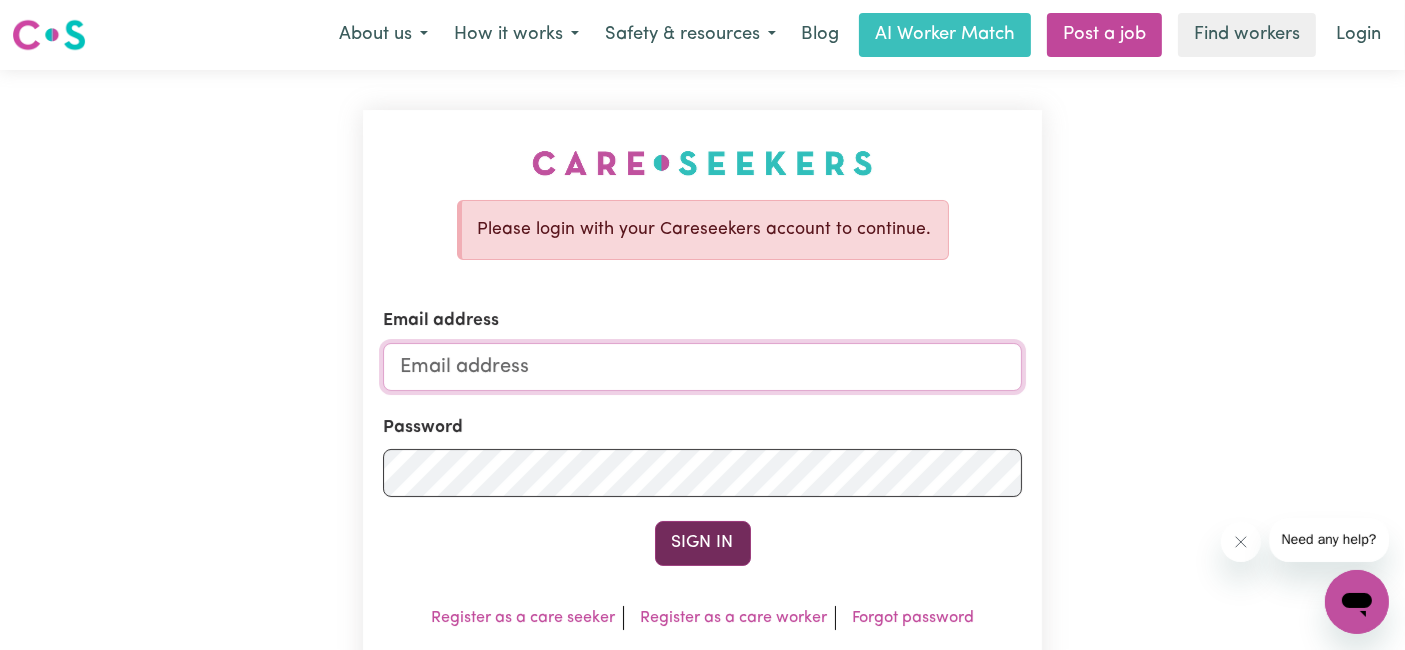 type on "[EMAIL]" 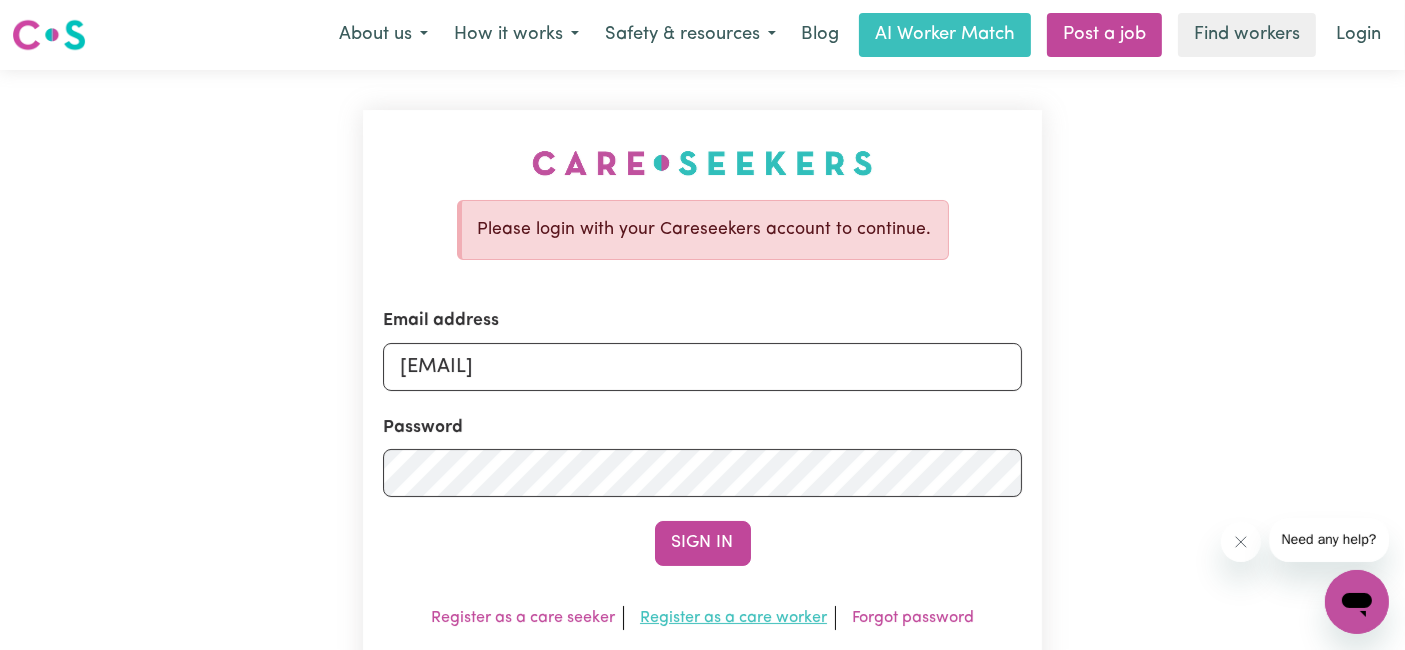 click on "Sign In" at bounding box center (703, 543) 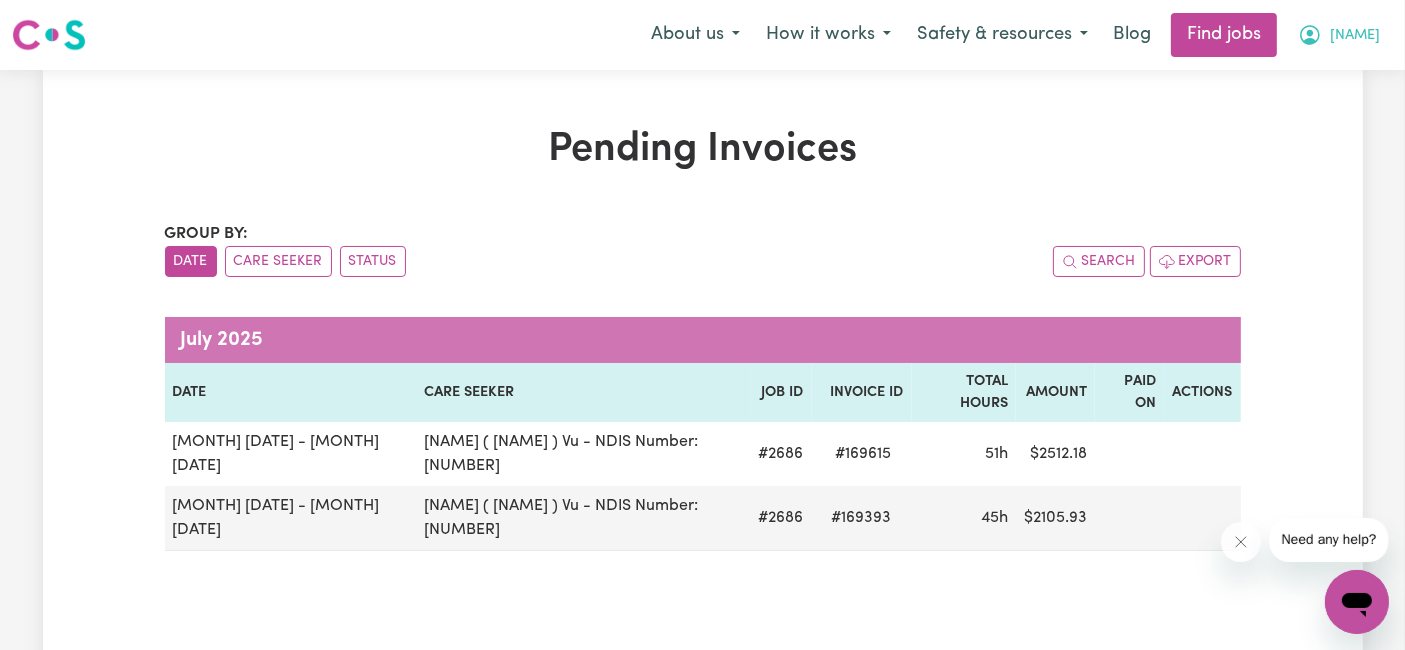 click on "[NAME]" at bounding box center (1355, 36) 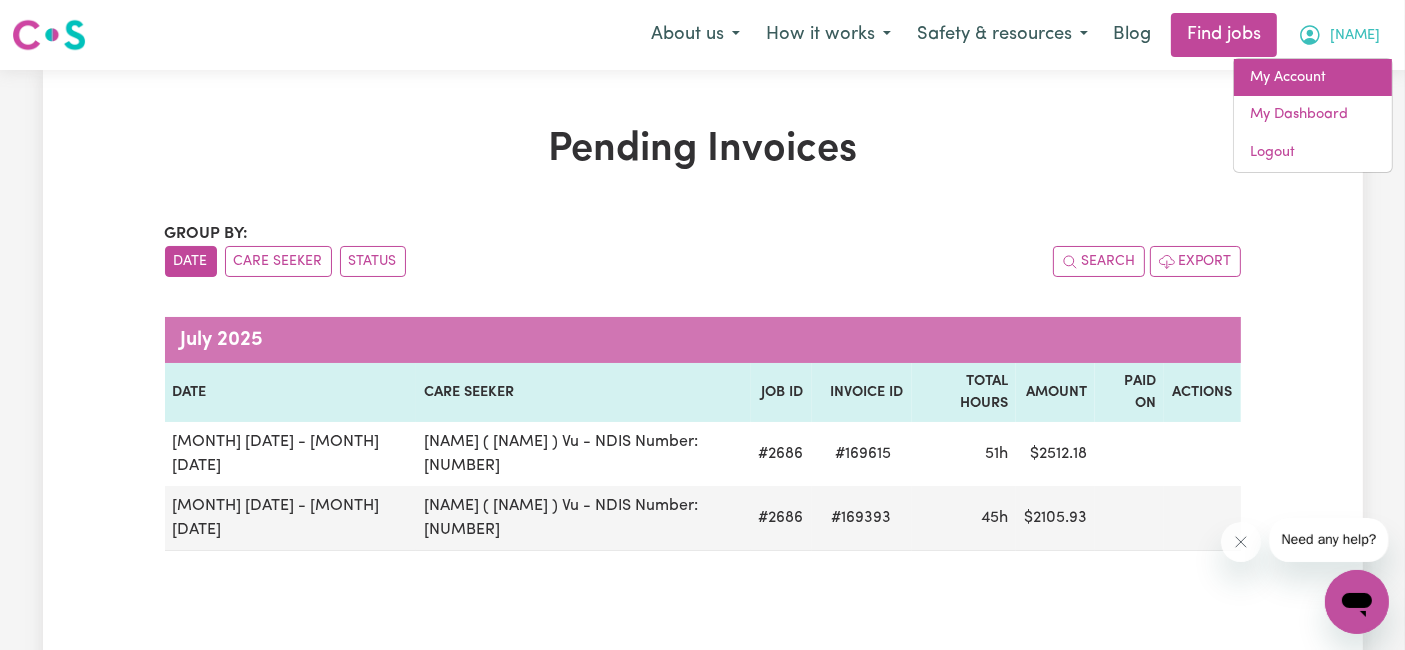 click on "My Account" at bounding box center [1313, 78] 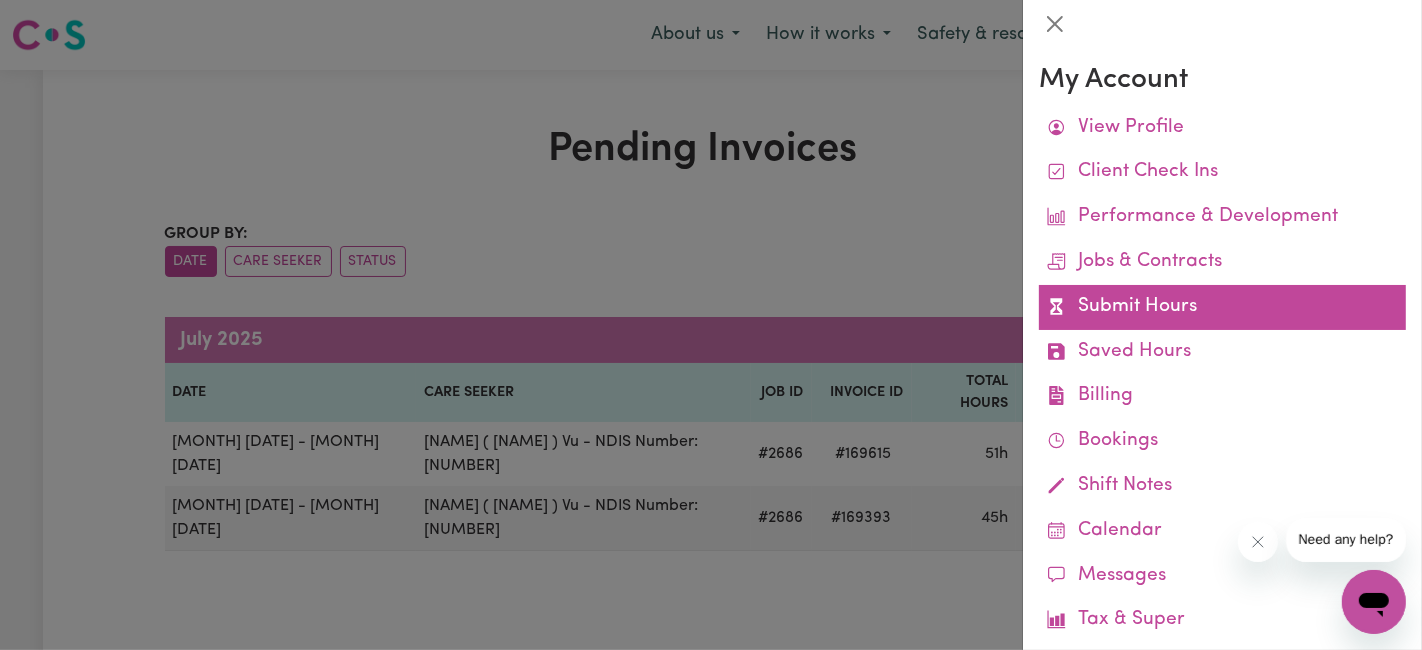 click on "Submit Hours" at bounding box center (1222, 307) 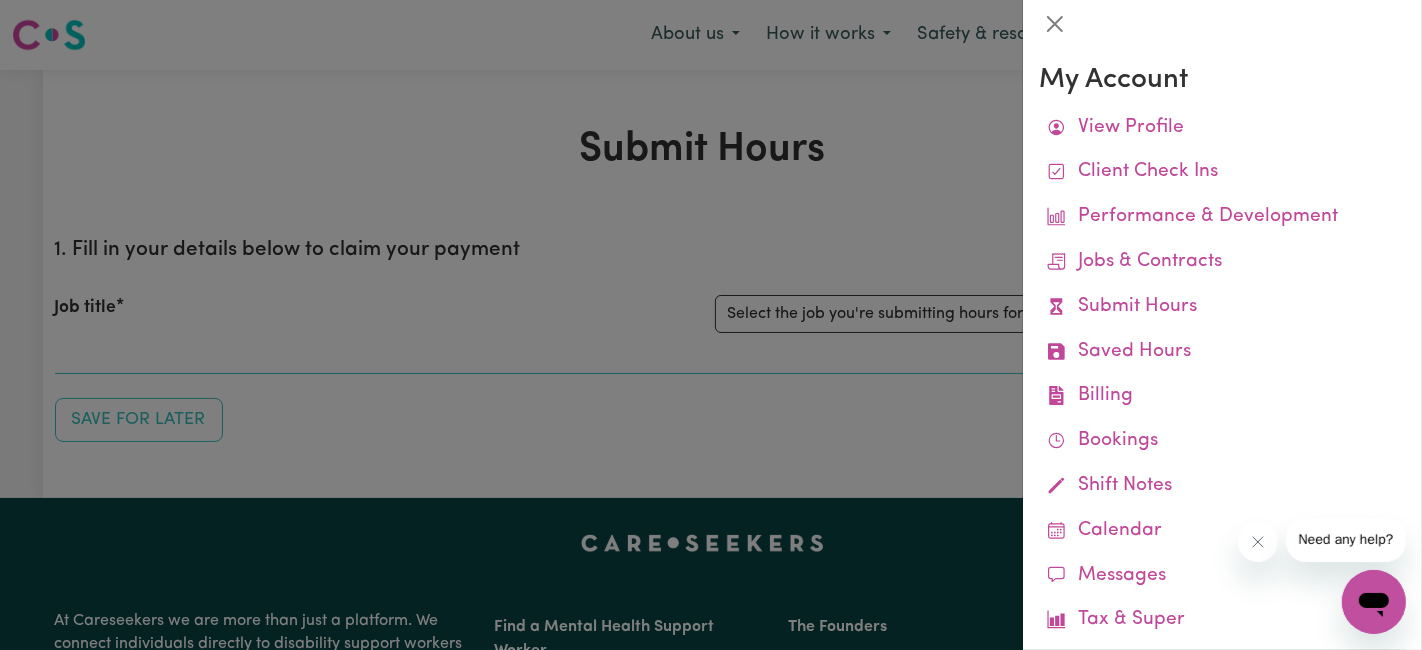click at bounding box center [711, 325] 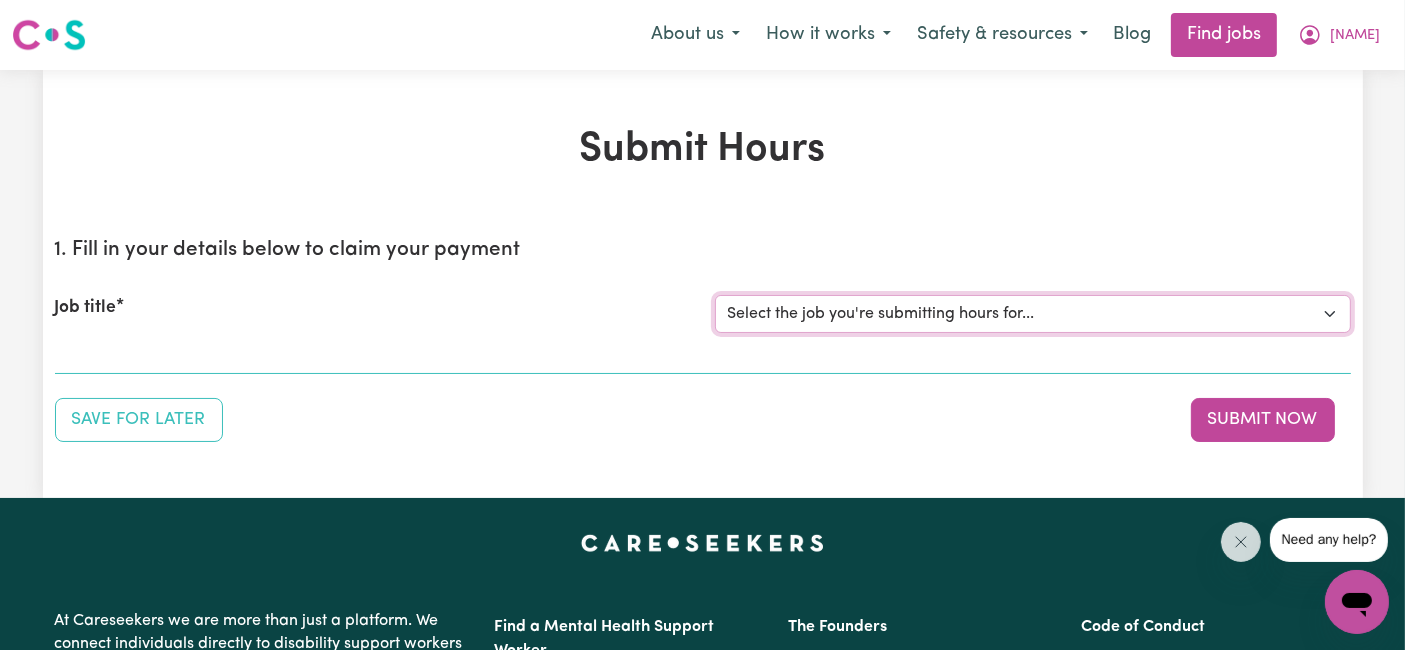 click on "Select the job you're submitting hours for... [[NAME] ([NAME]) [LAST NAME] - NDIS Number: [NUMBER]] Vietnamese Support workers with experience in Behaviour Support Plans" at bounding box center [1033, 314] 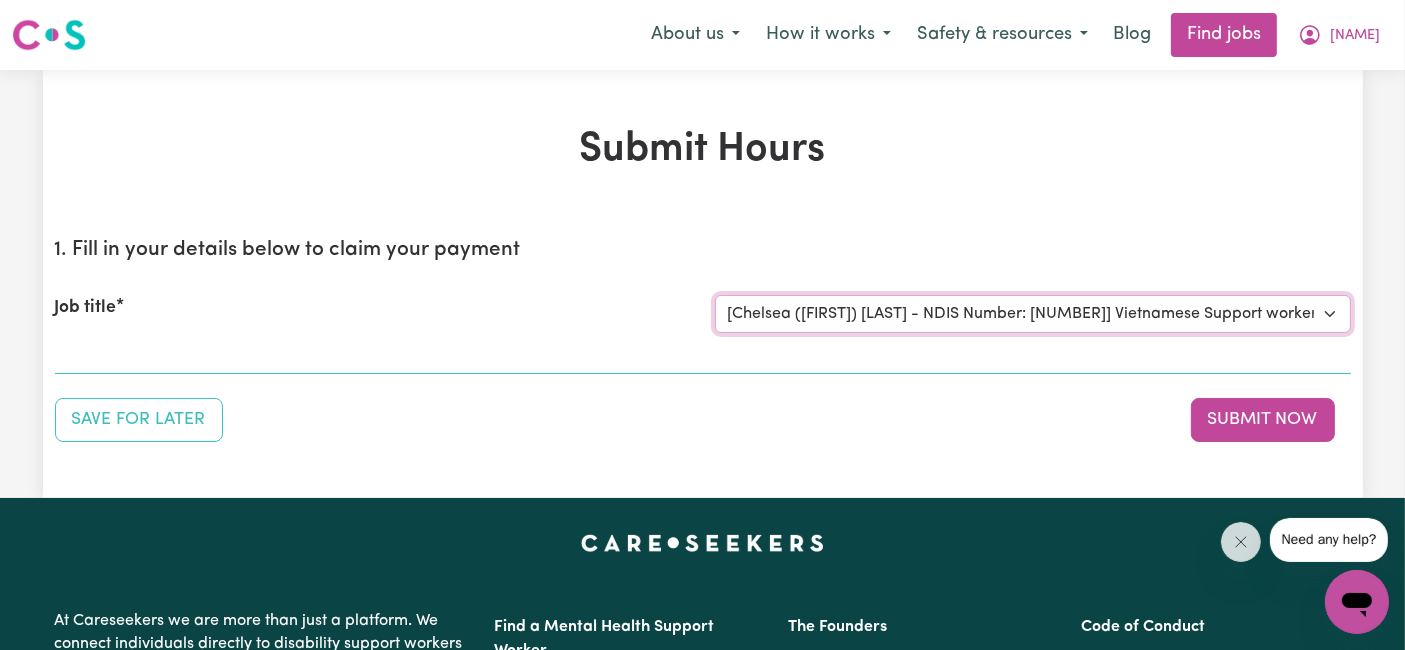 click on "Select the job you're submitting hours for... [[NAME] ([NAME]) [LAST NAME] - NDIS Number: [NUMBER]] Vietnamese Support workers with experience in Behaviour Support Plans" at bounding box center [1033, 314] 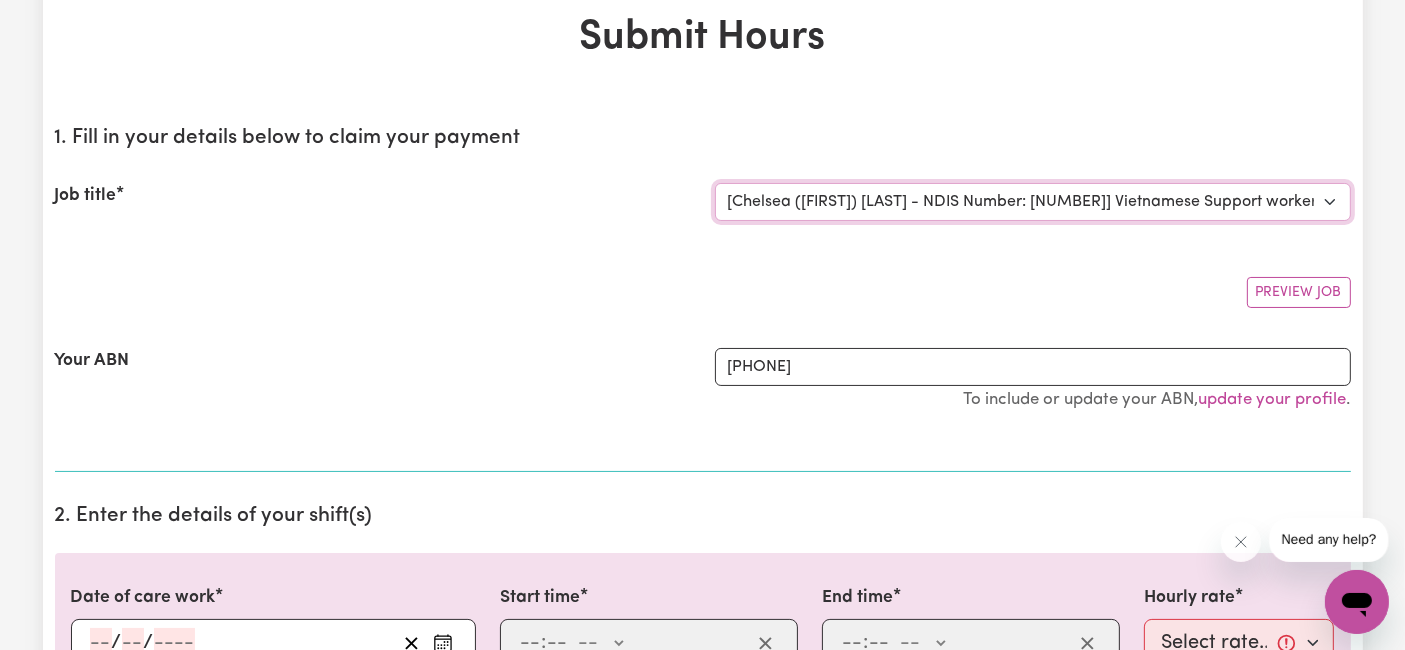 scroll, scrollTop: 222, scrollLeft: 0, axis: vertical 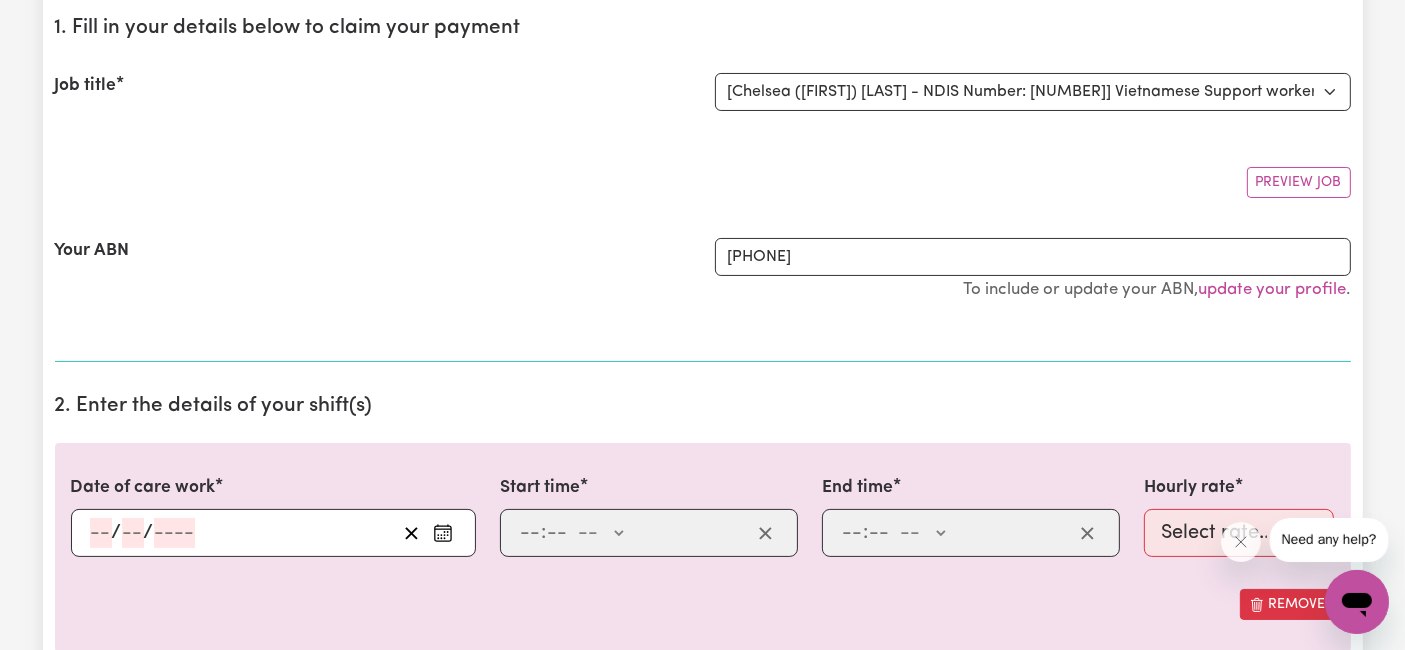 click 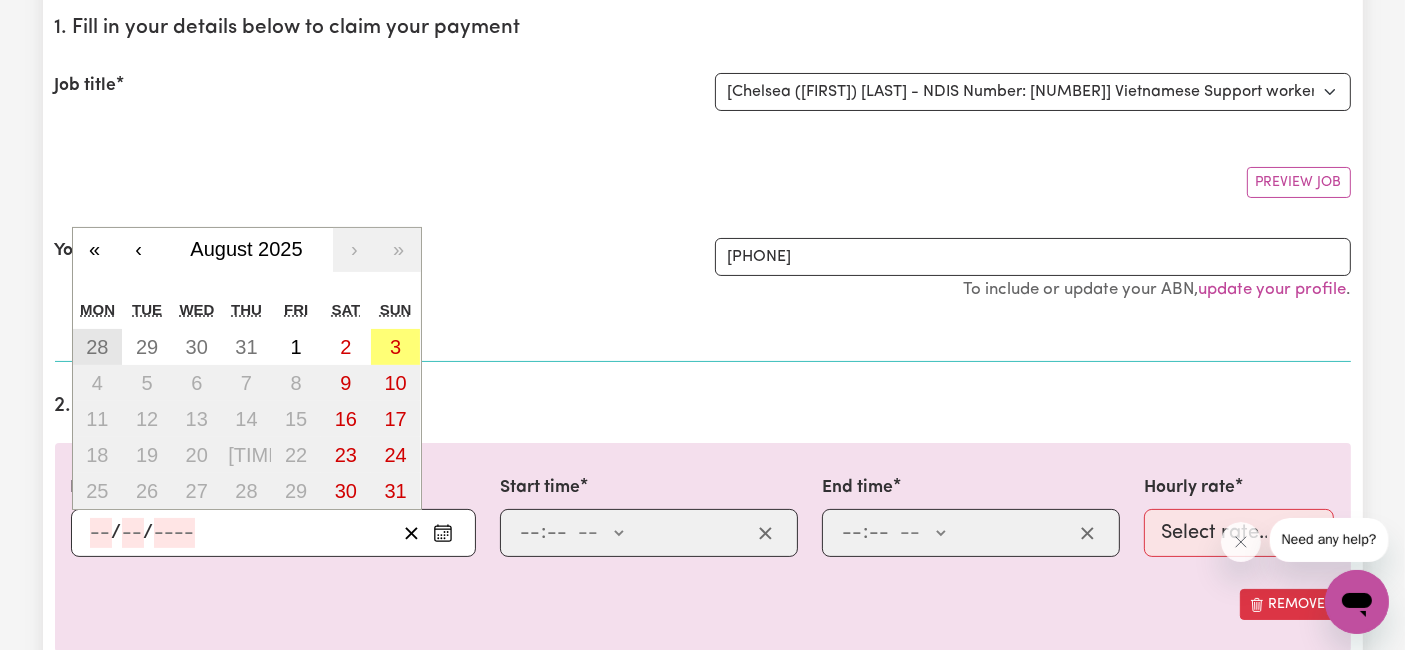 click on "28" at bounding box center (97, 347) 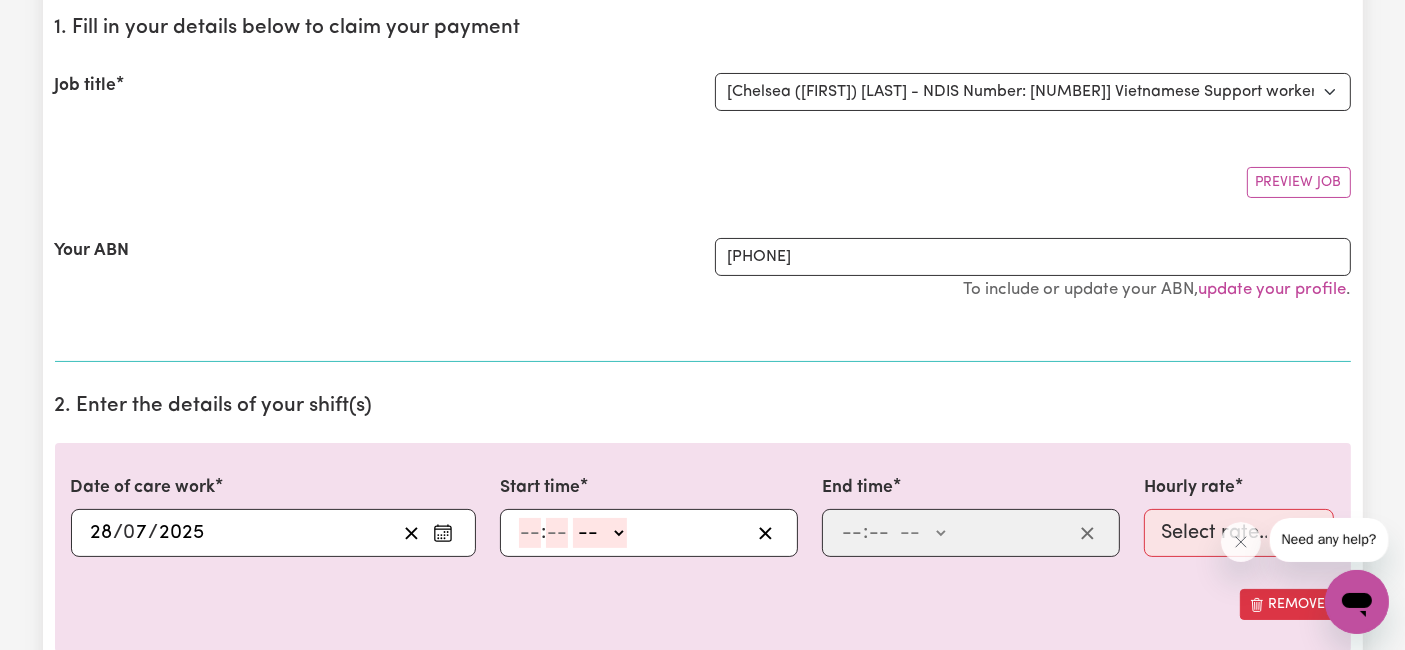 click 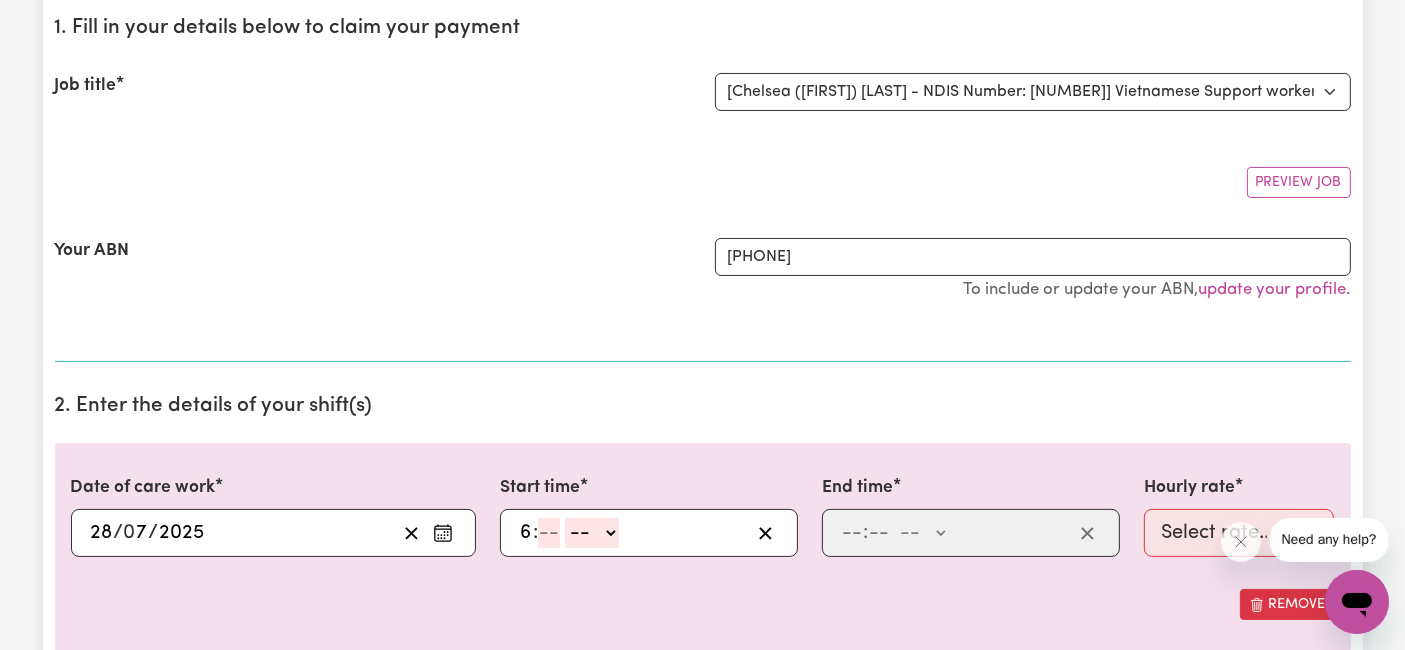 type on "6" 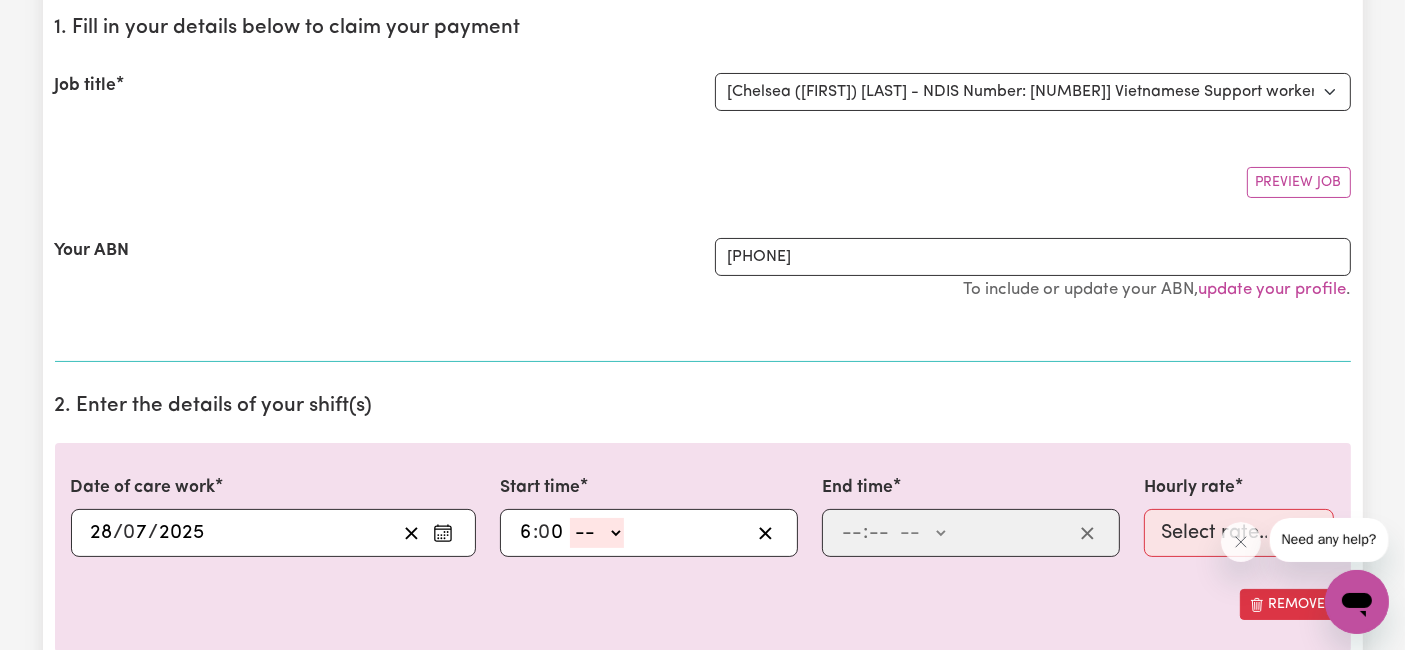 type on "0" 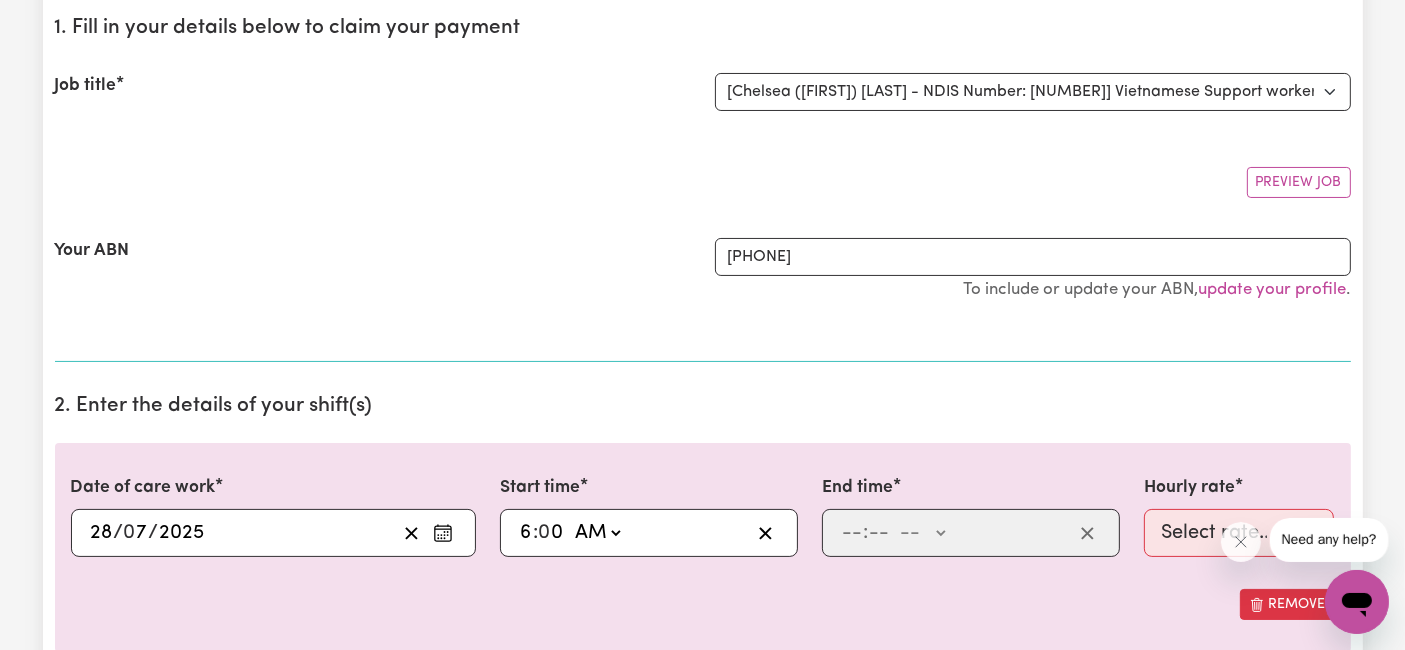 click on "-- AM PM" 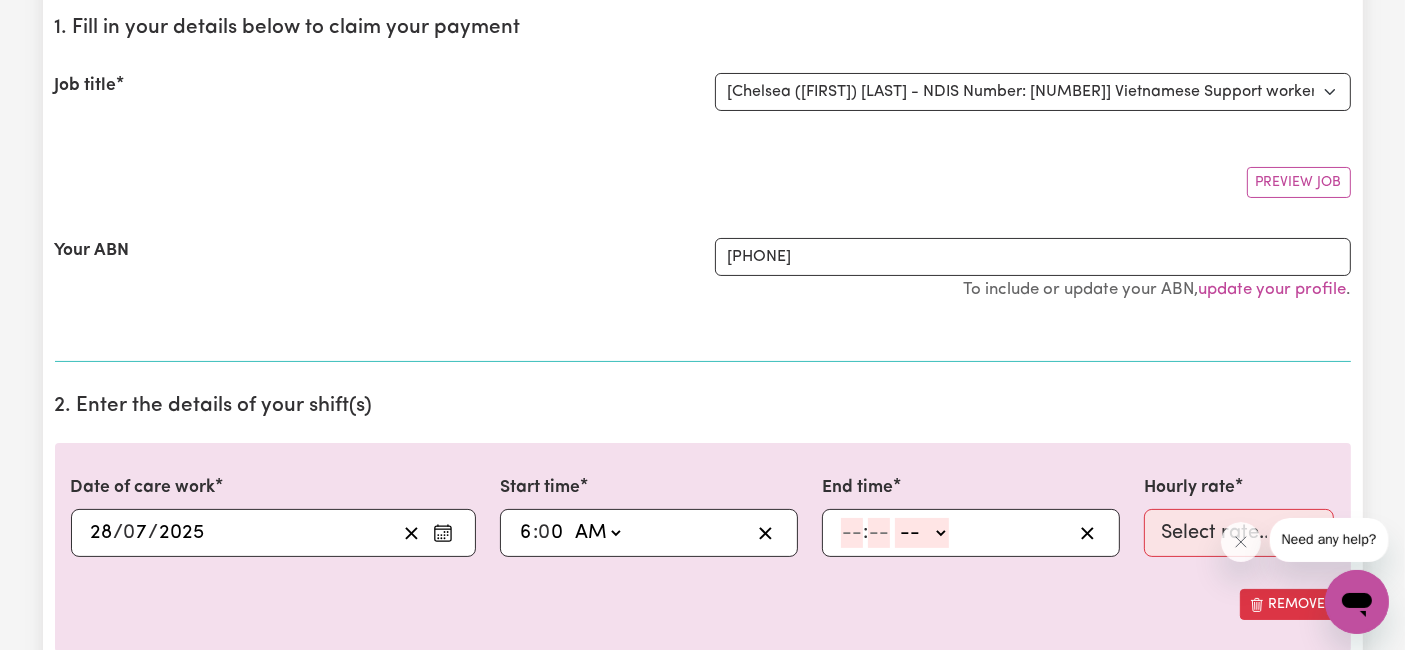 click 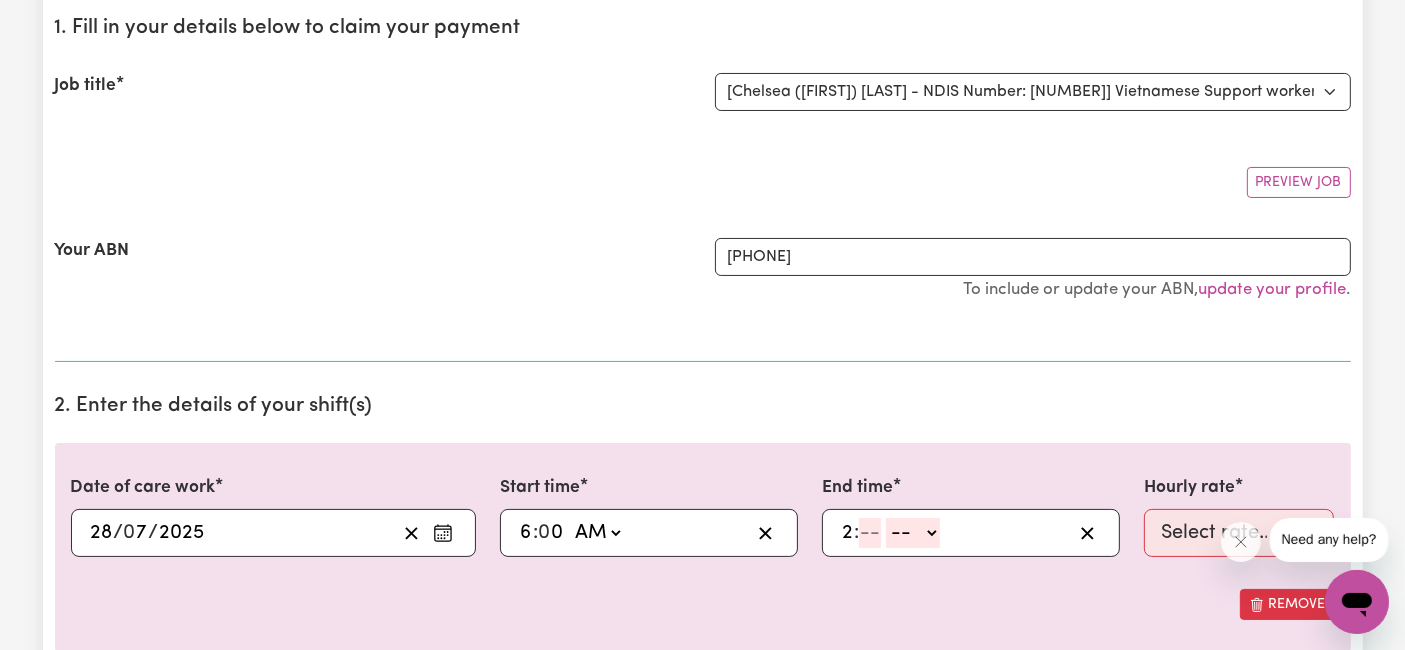 type on "2" 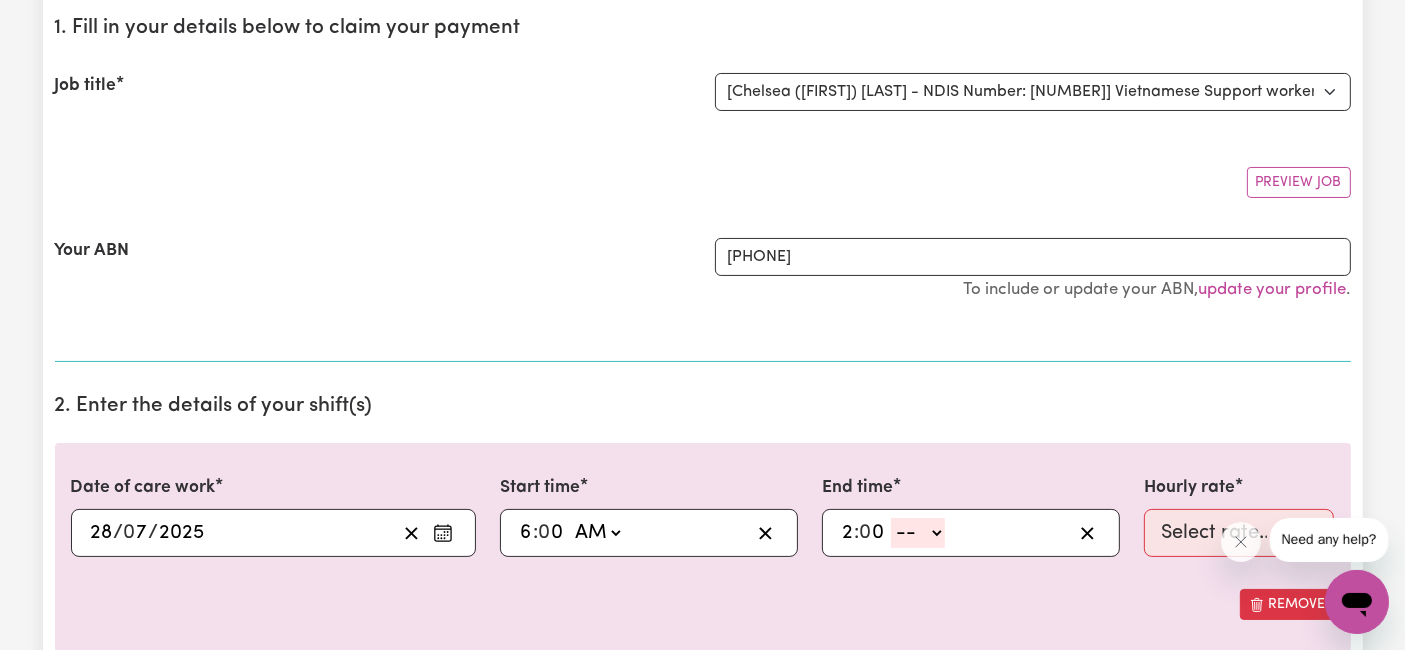 type on "0" 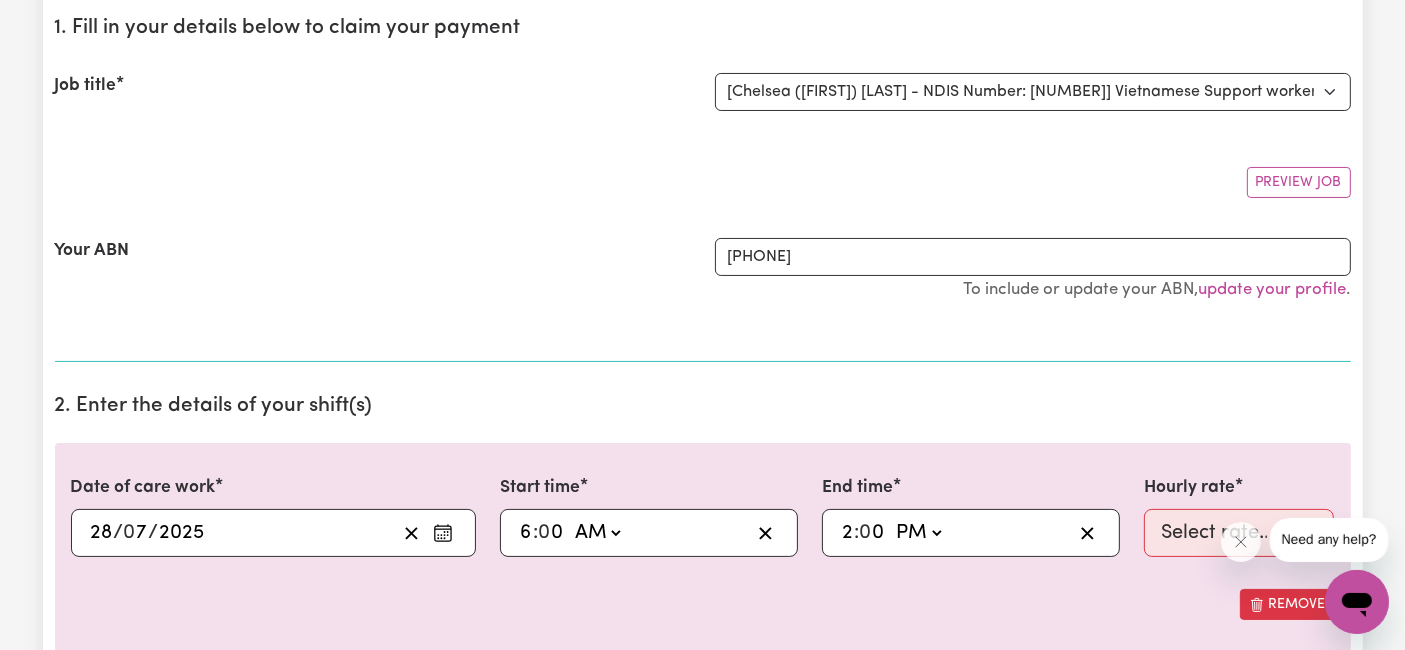 click on "-- AM PM" 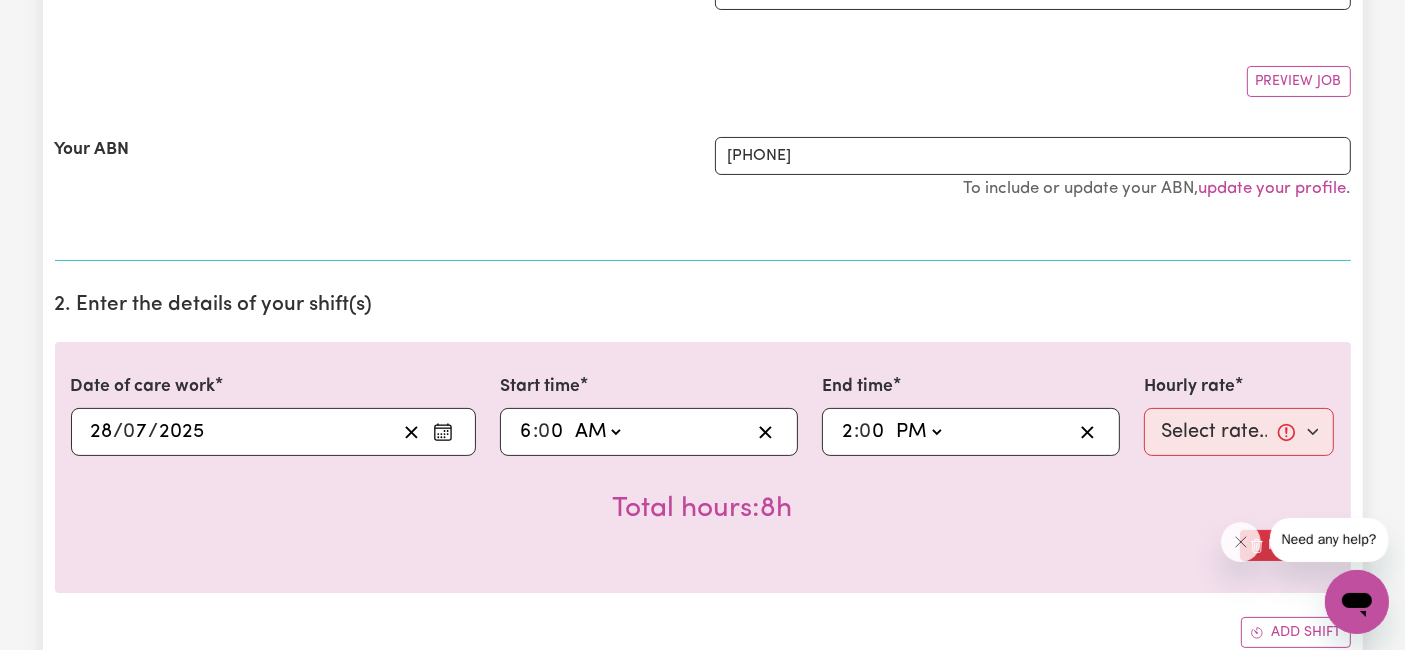 scroll, scrollTop: 555, scrollLeft: 0, axis: vertical 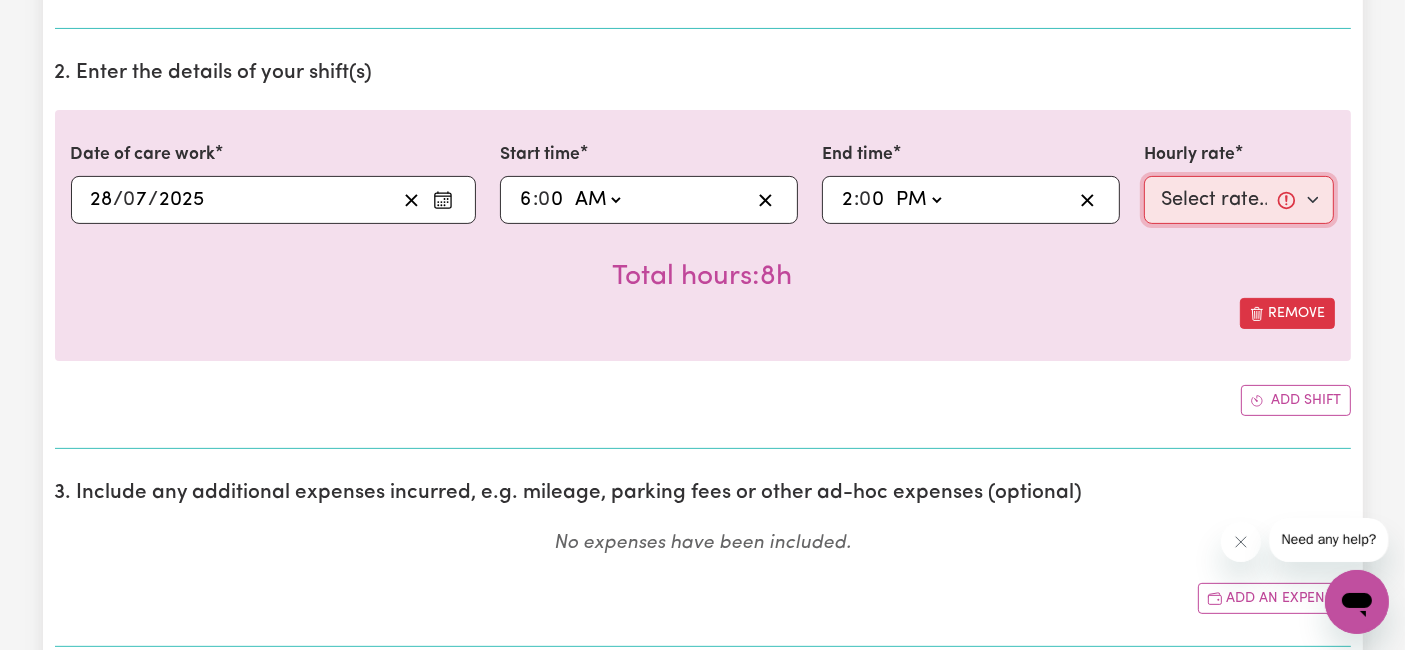 click on "Select rate... [PRICE] (Weekday) [PRICE] (Saturday) [PRICE] (Sunday) [PRICE] (Public Holiday) [PRICE] (Evening Care) [PRICE] (Overnight)" at bounding box center [1239, 200] 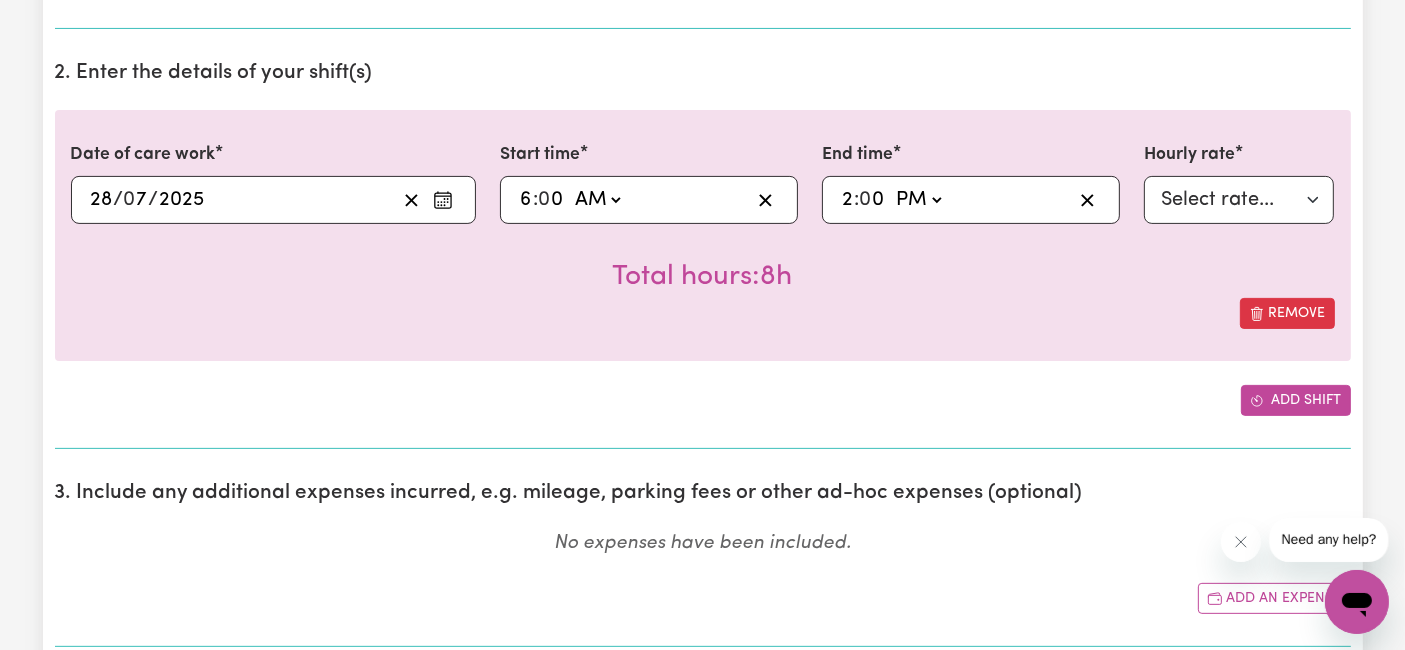 click on "Add shift" at bounding box center [1296, 400] 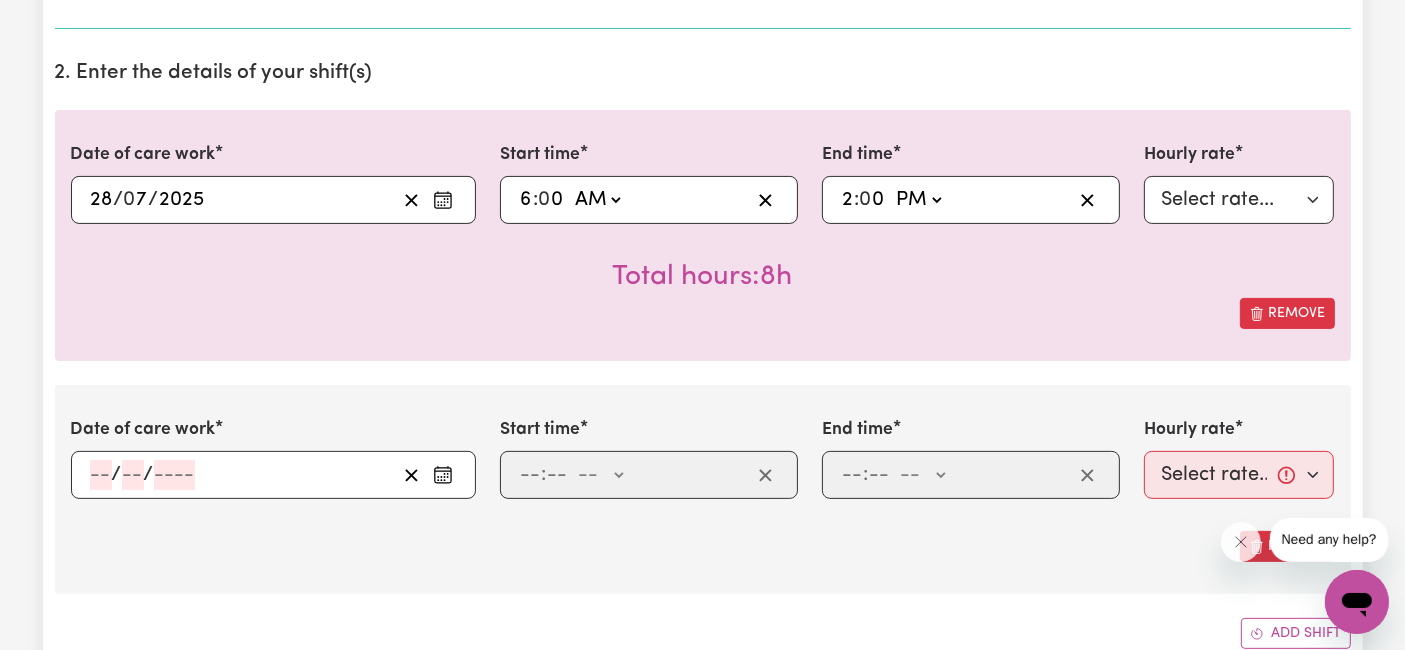 click 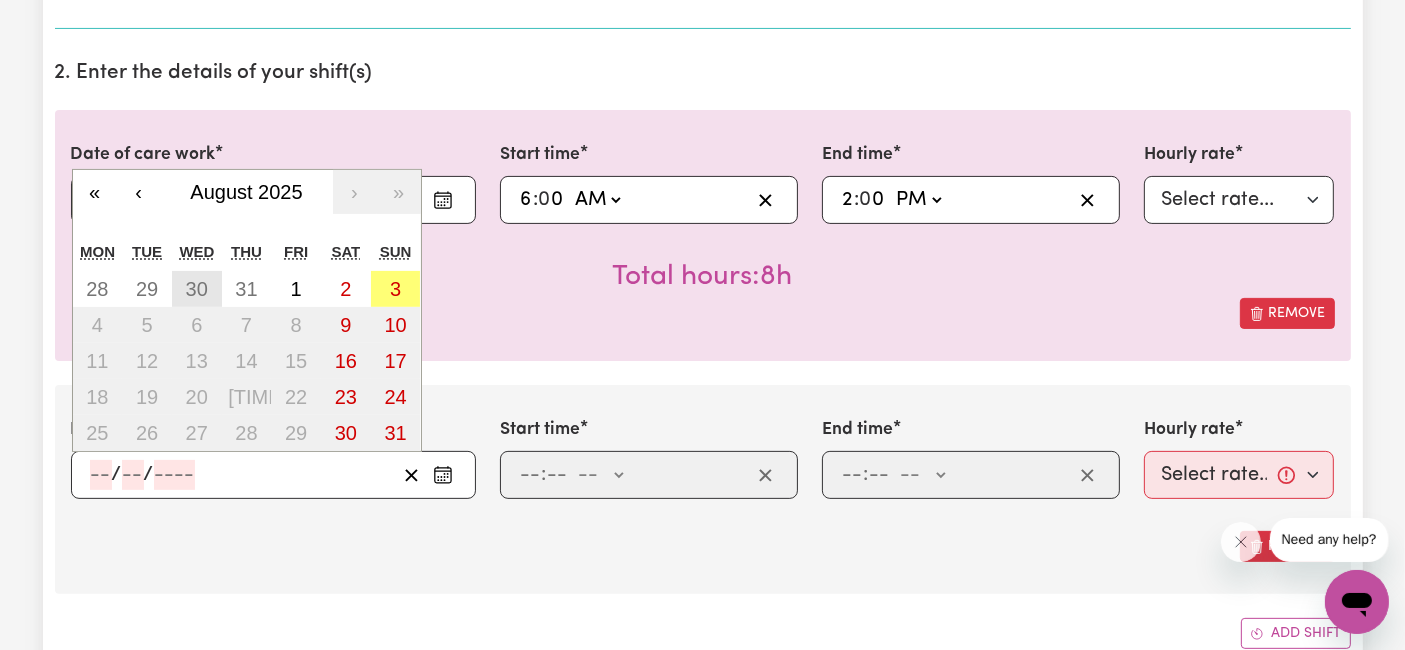 click on "30" at bounding box center (197, 289) 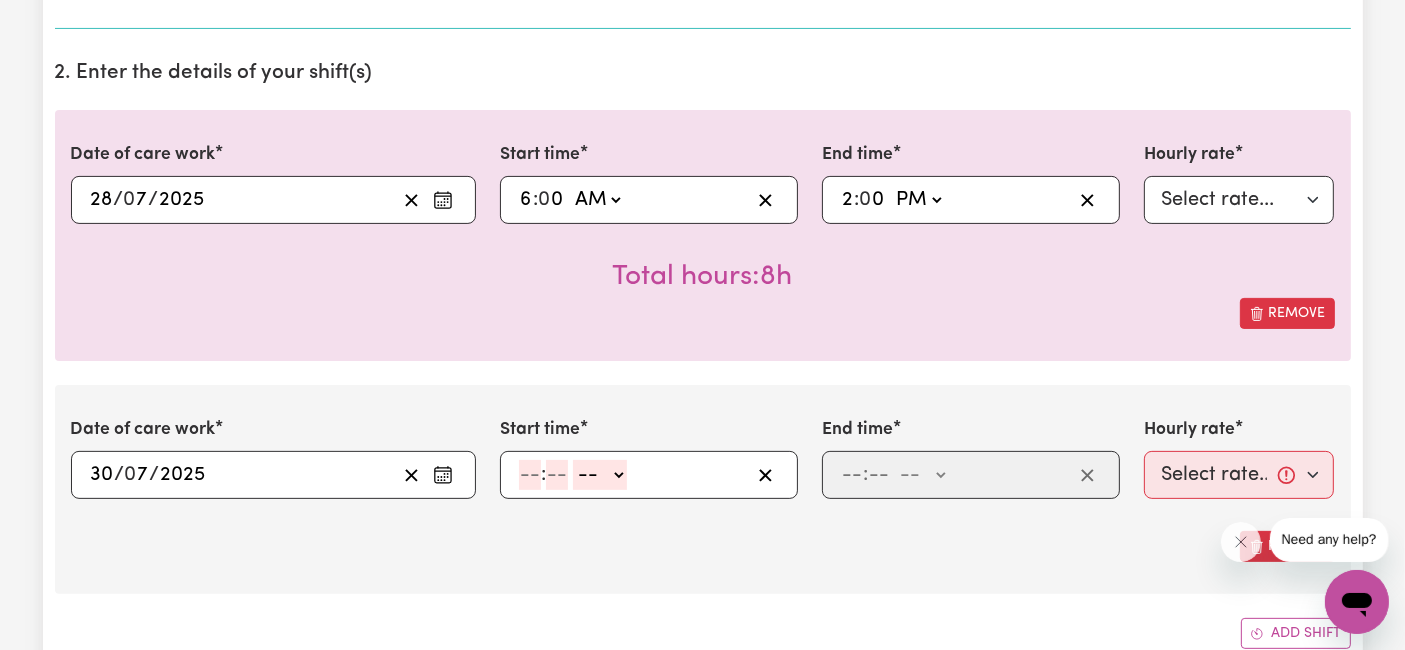 click 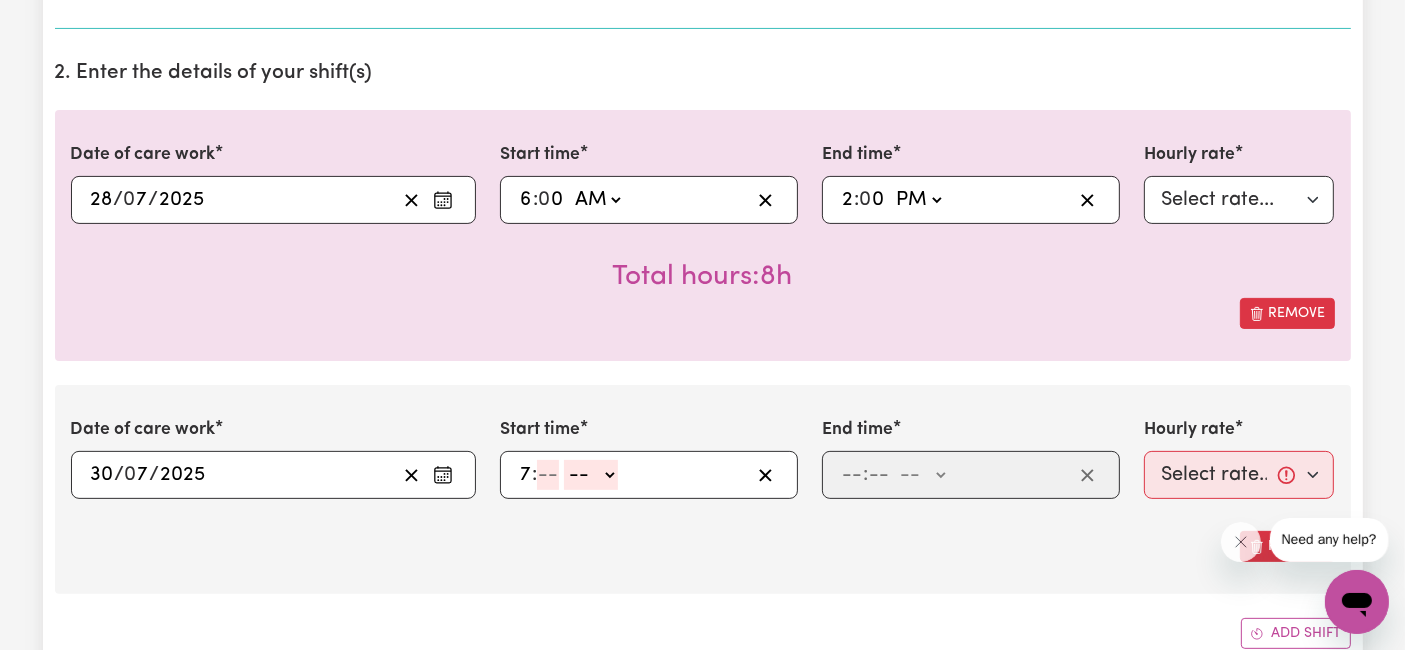 type on "7" 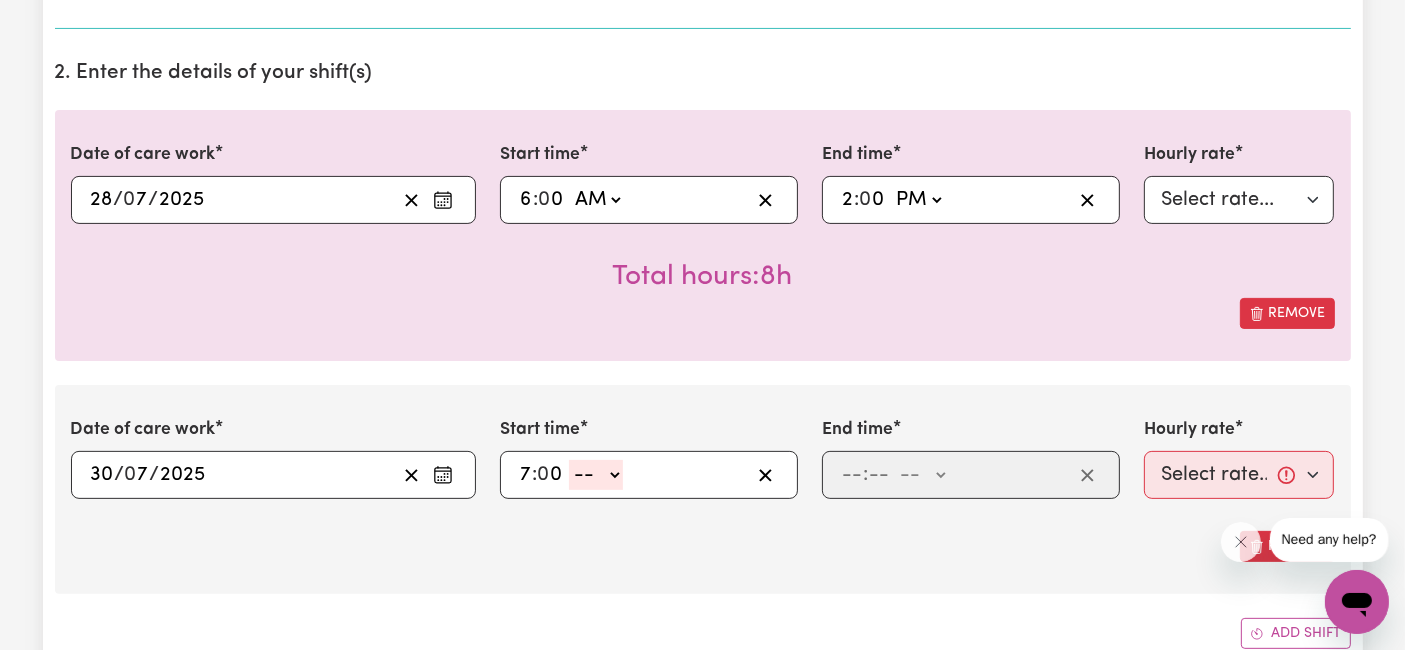 type on "0" 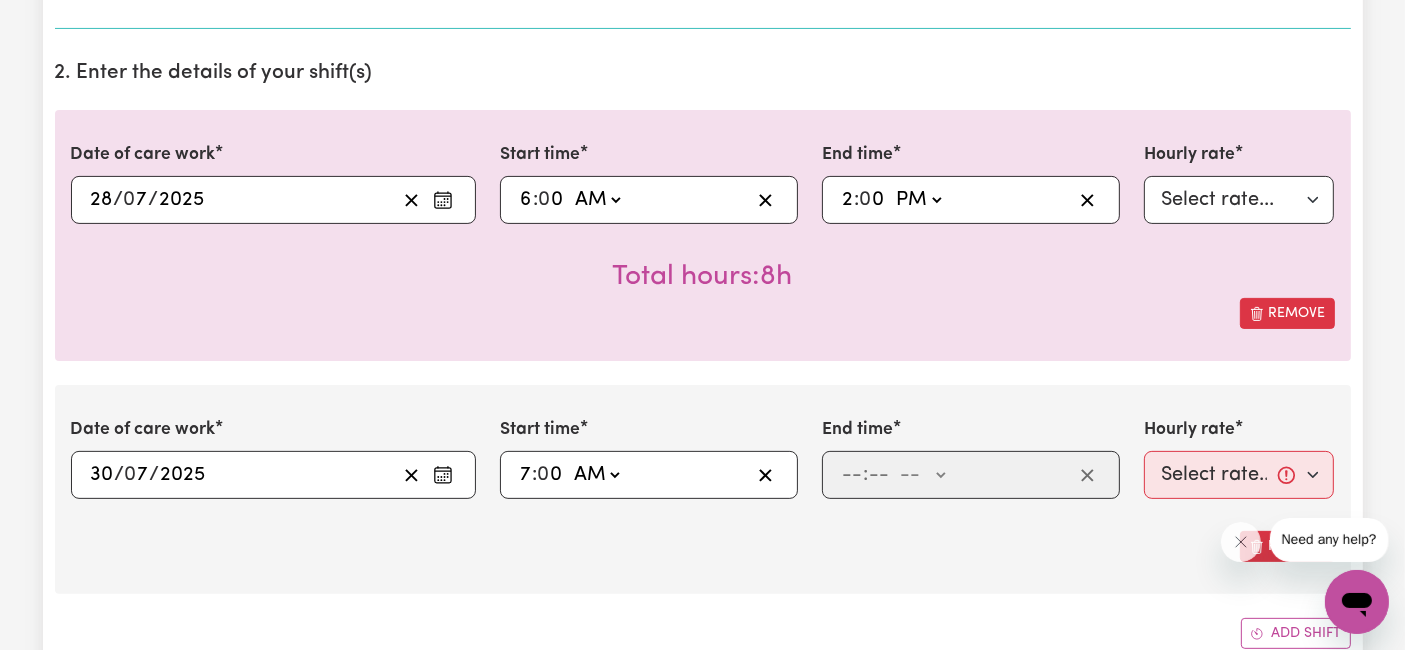 click on "-- AM PM" 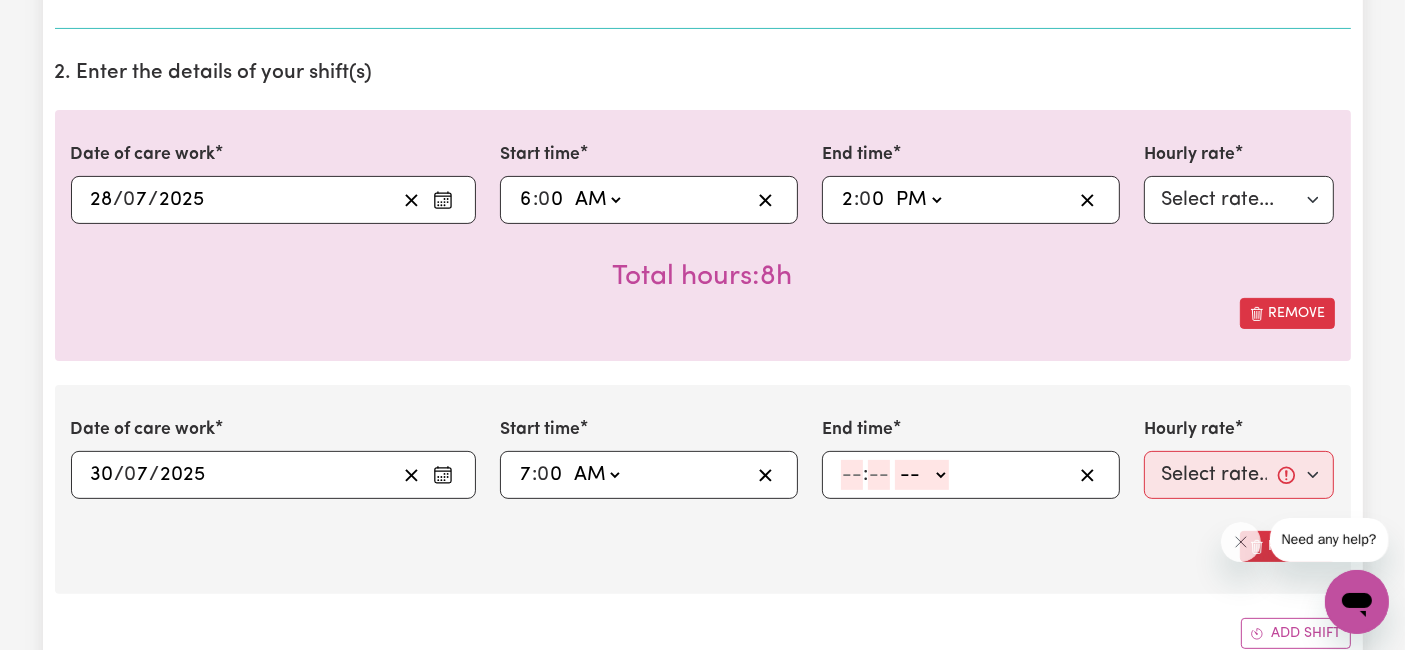 click 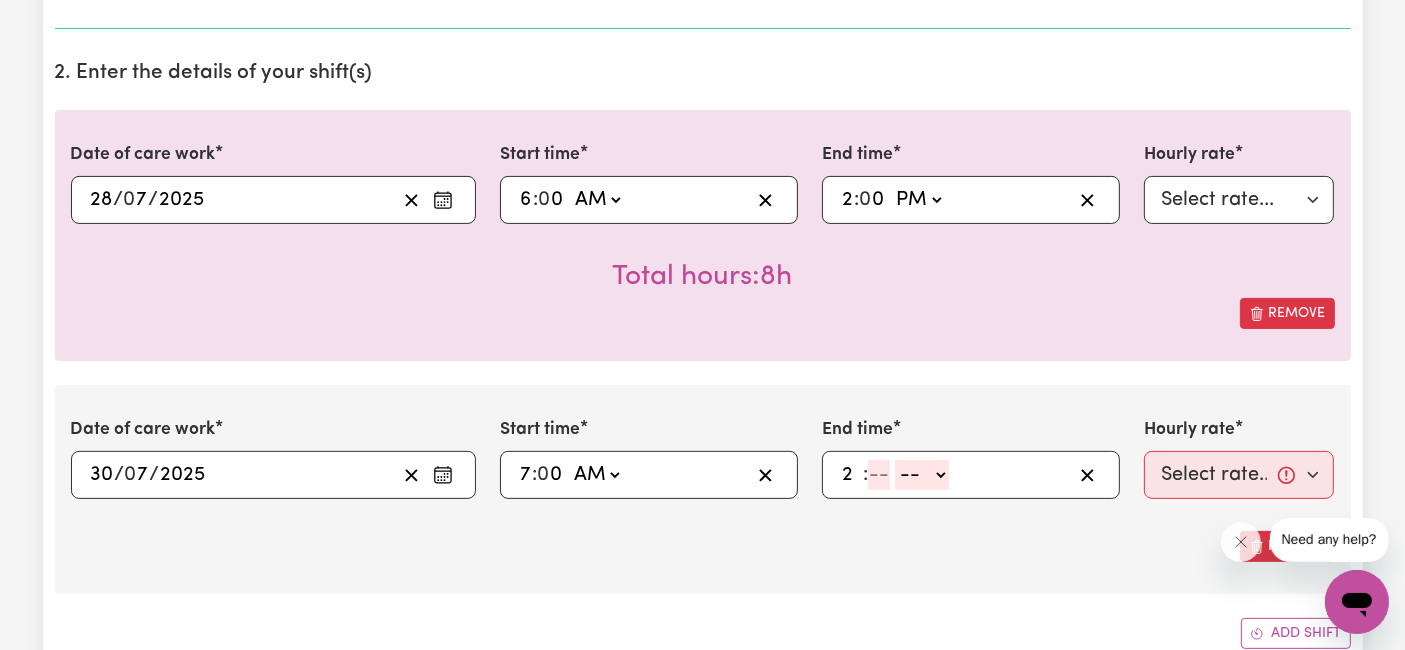 type on "2" 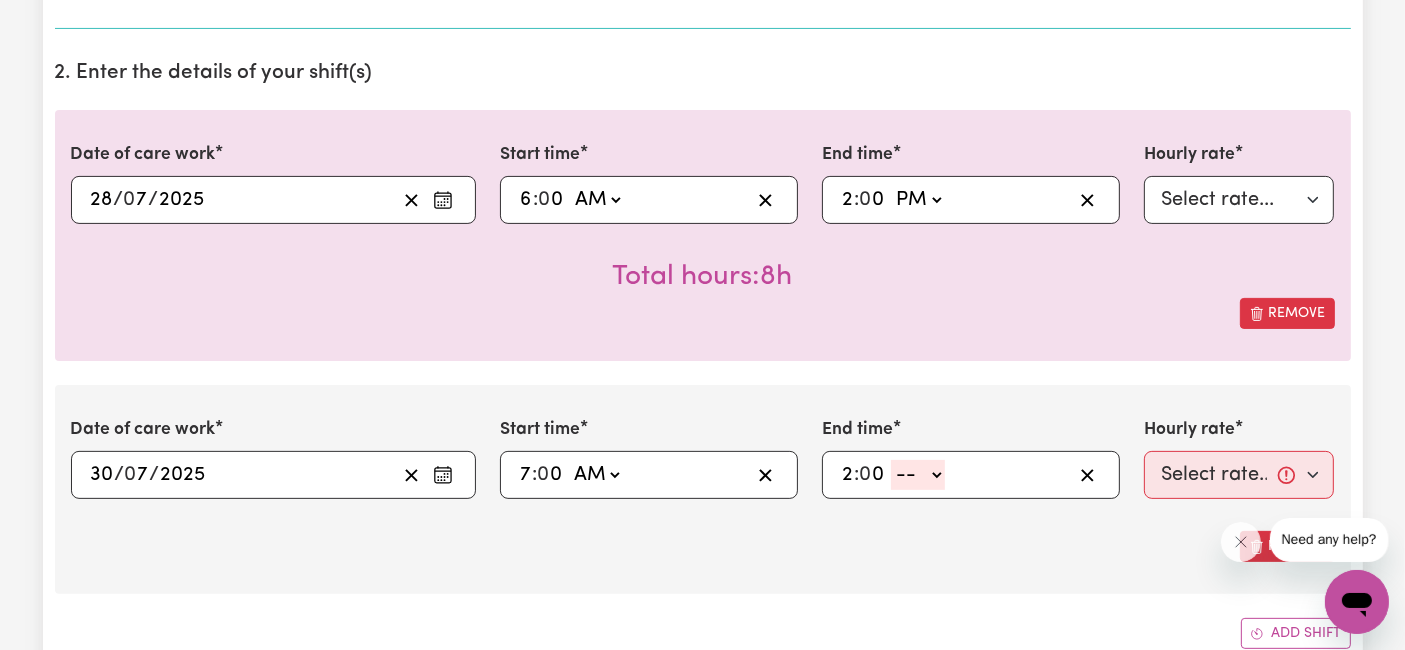 type on "0" 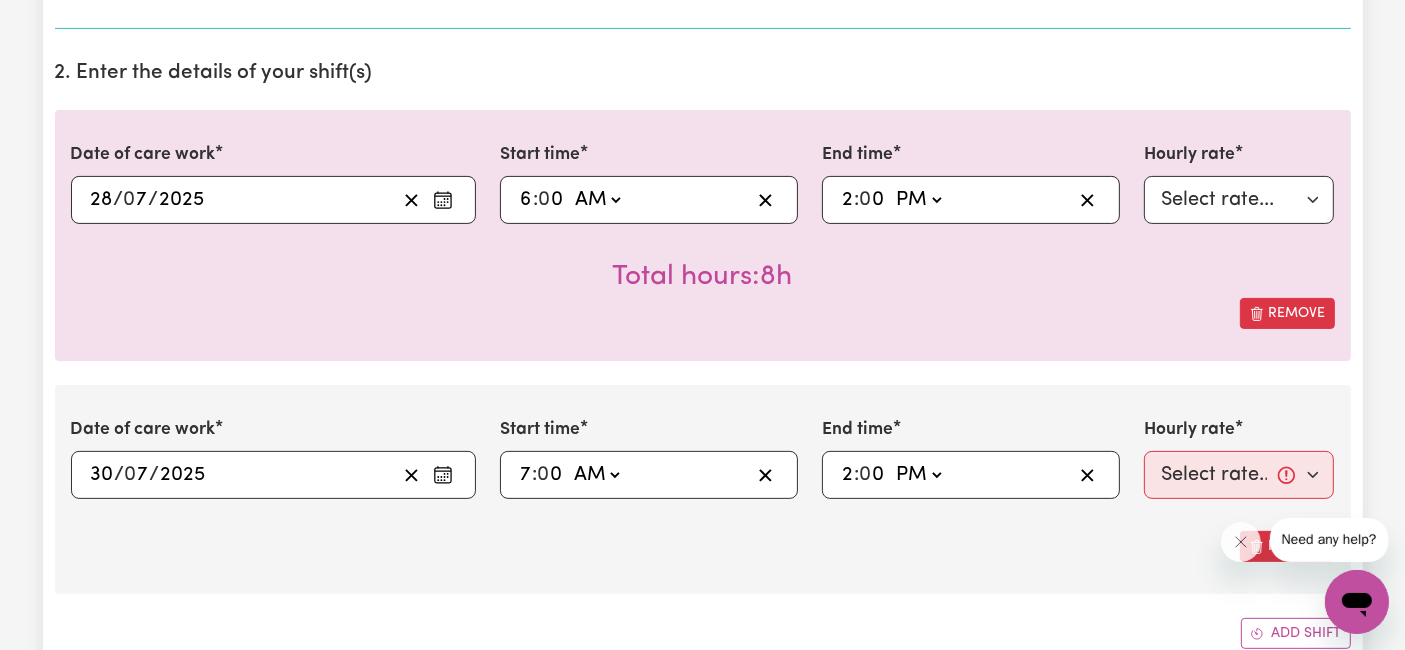 click on "-- AM PM" 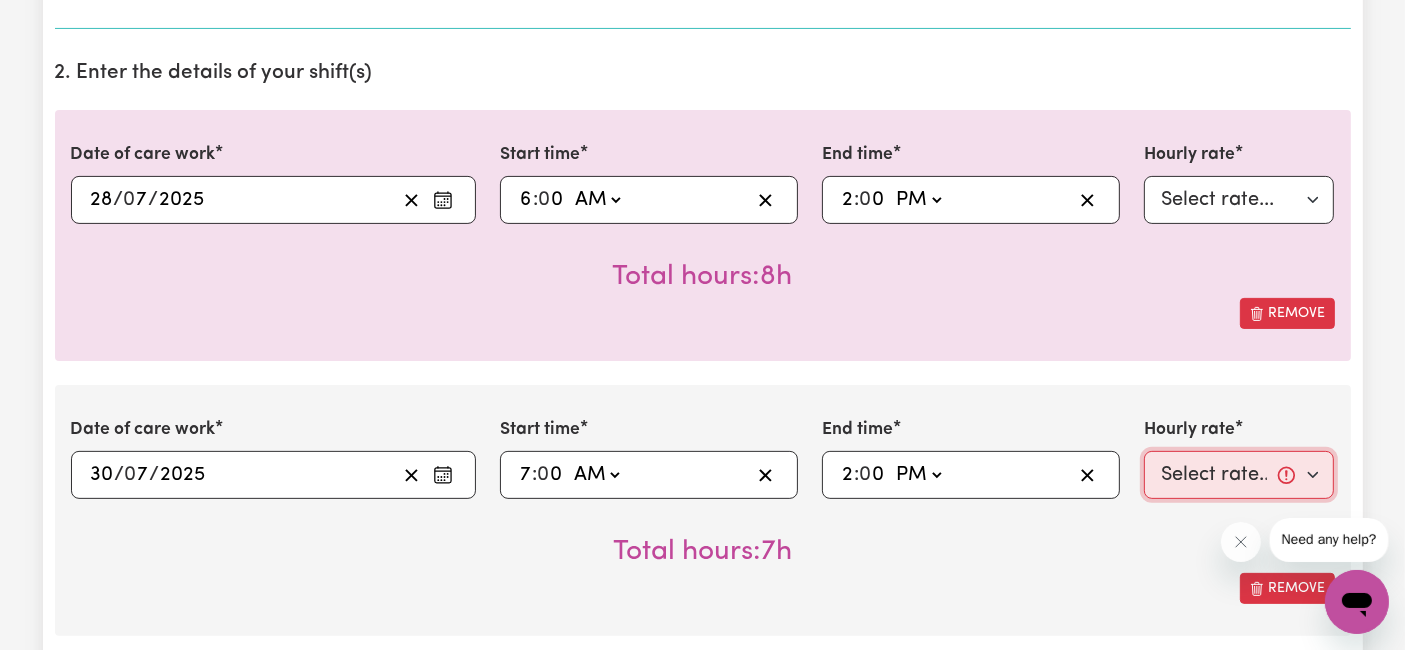 click on "Select rate... [PRICE] (Weekday) [PRICE] (Saturday) [PRICE] (Sunday) [PRICE] (Public Holiday) [PRICE] (Evening Care) [PRICE] (Overnight)" at bounding box center (1239, 475) 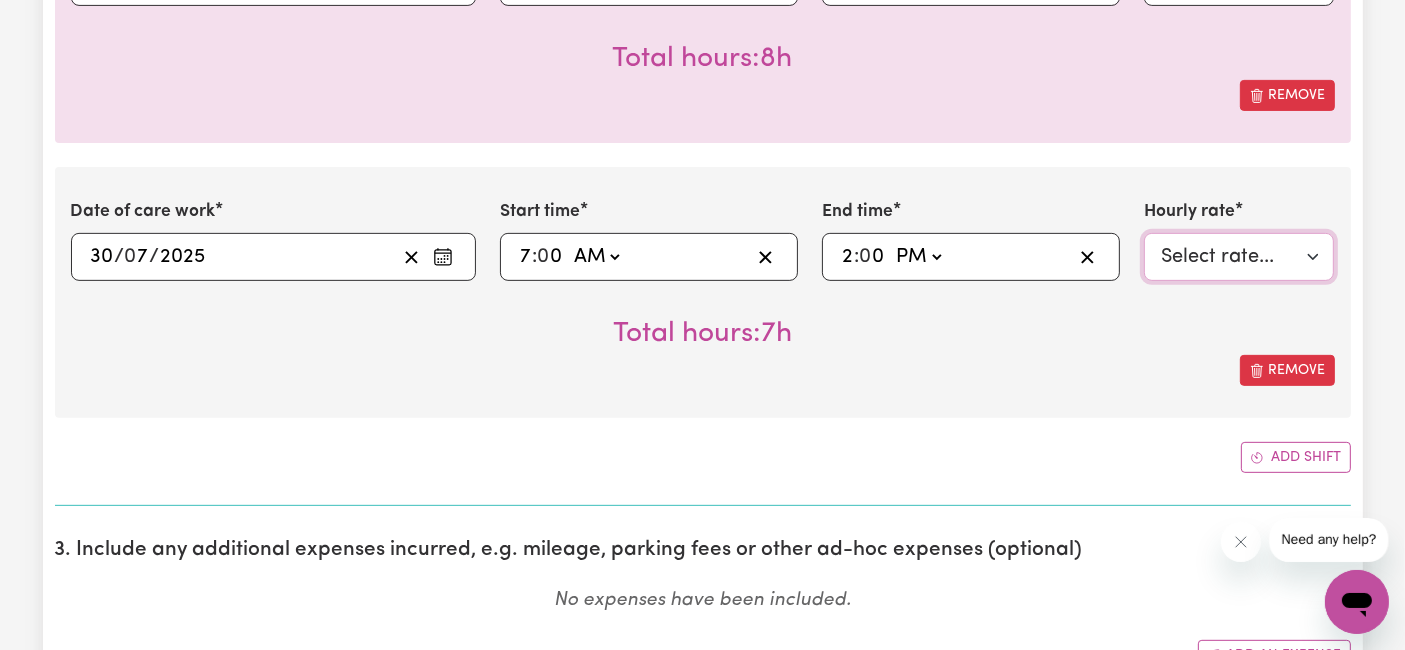 scroll, scrollTop: 777, scrollLeft: 0, axis: vertical 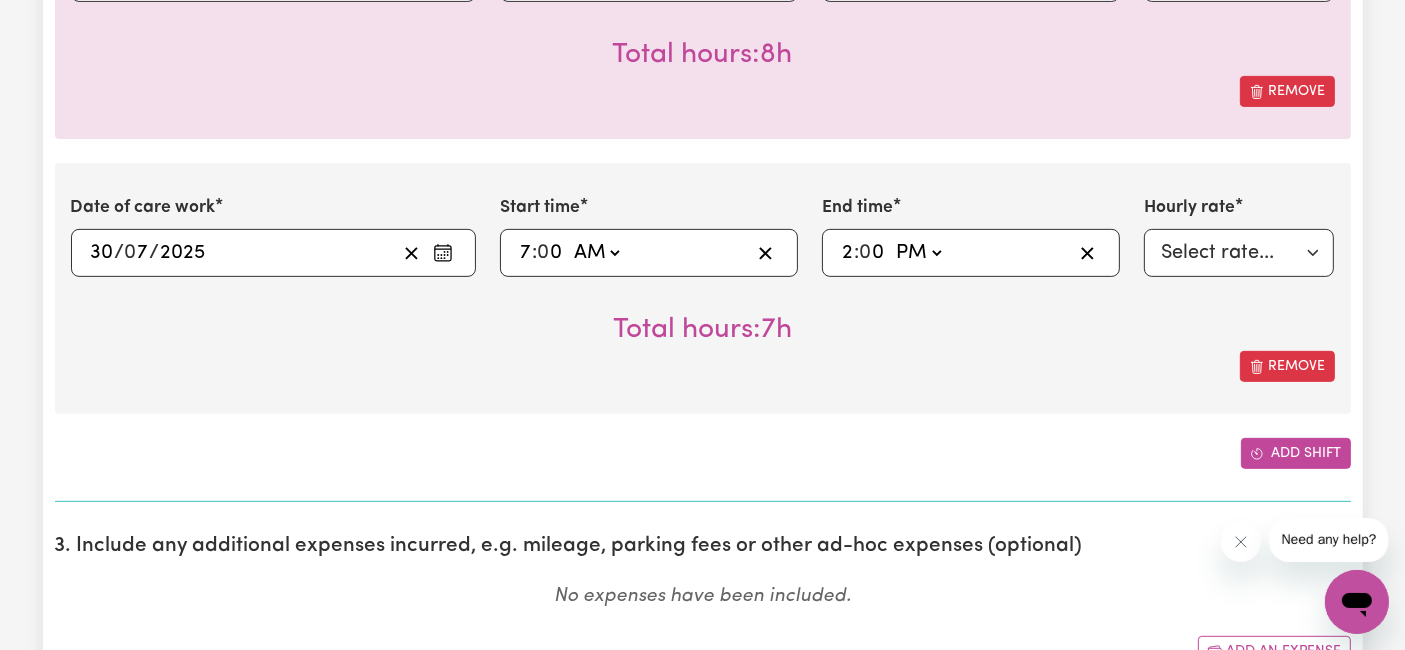 click on "Add shift" at bounding box center [1296, 453] 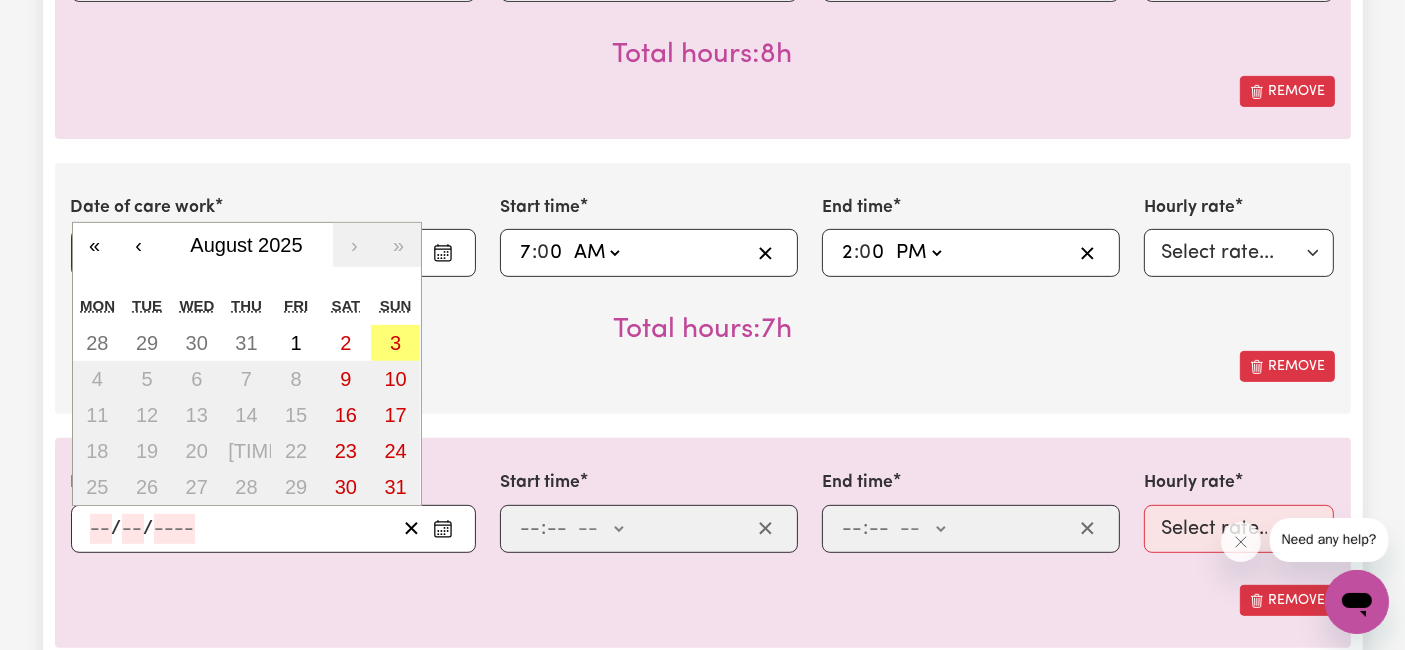 click 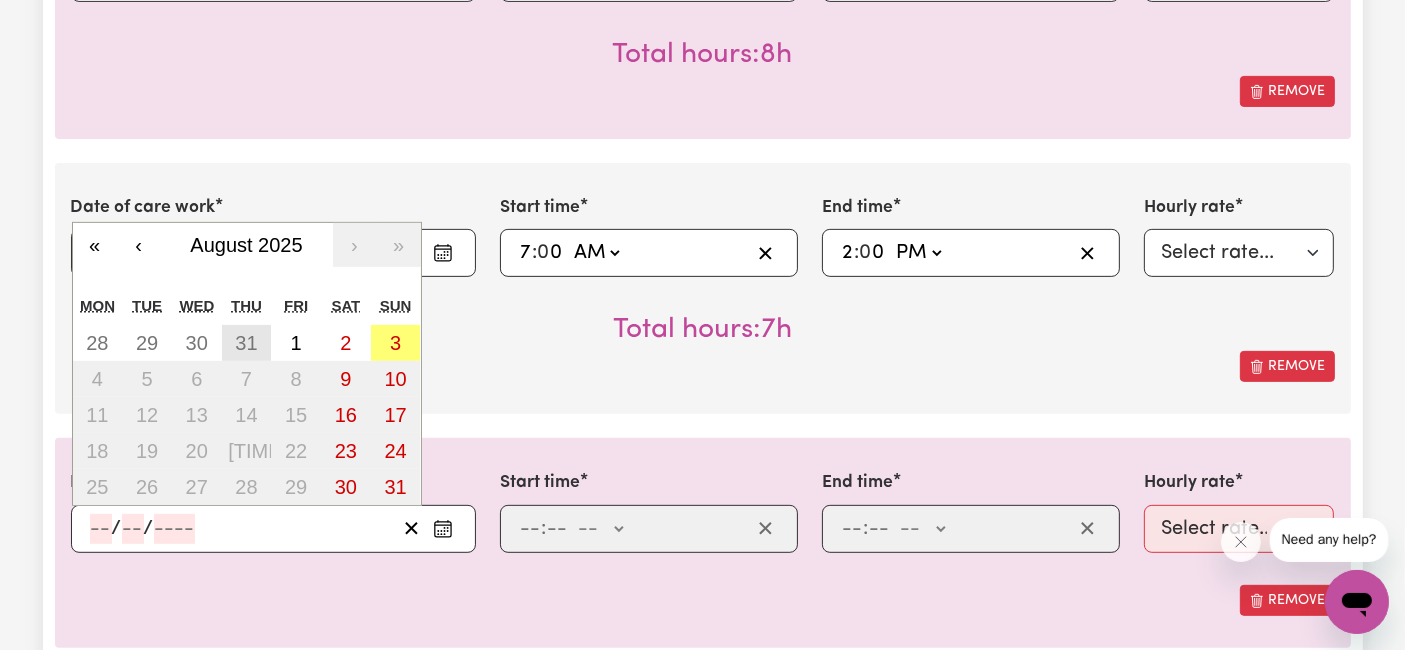 click on "31" at bounding box center (246, 343) 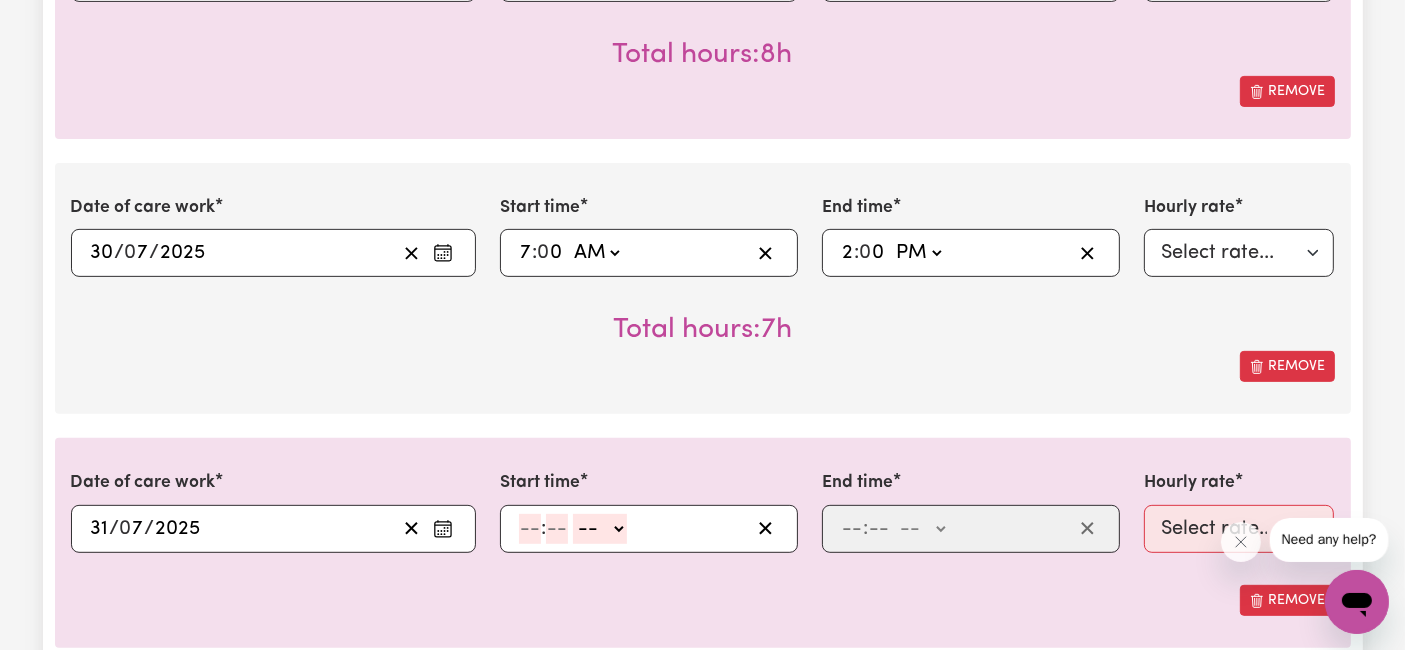 click 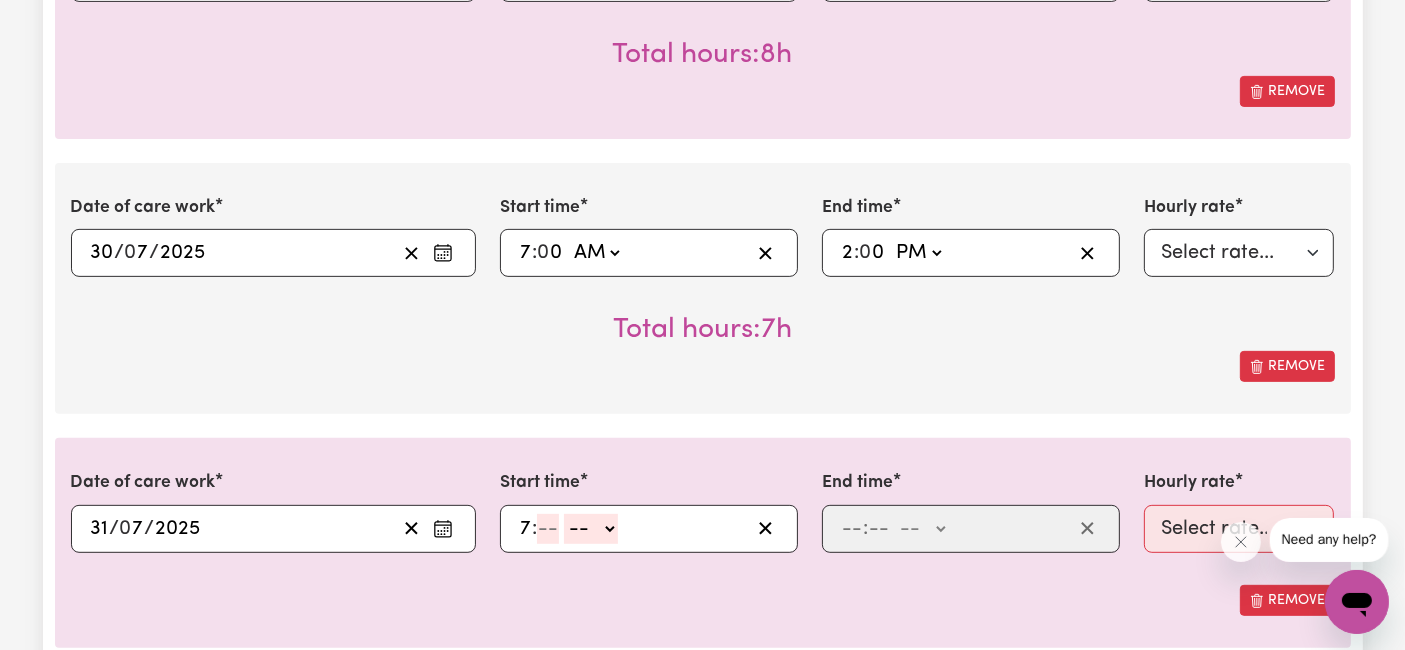 type on "7" 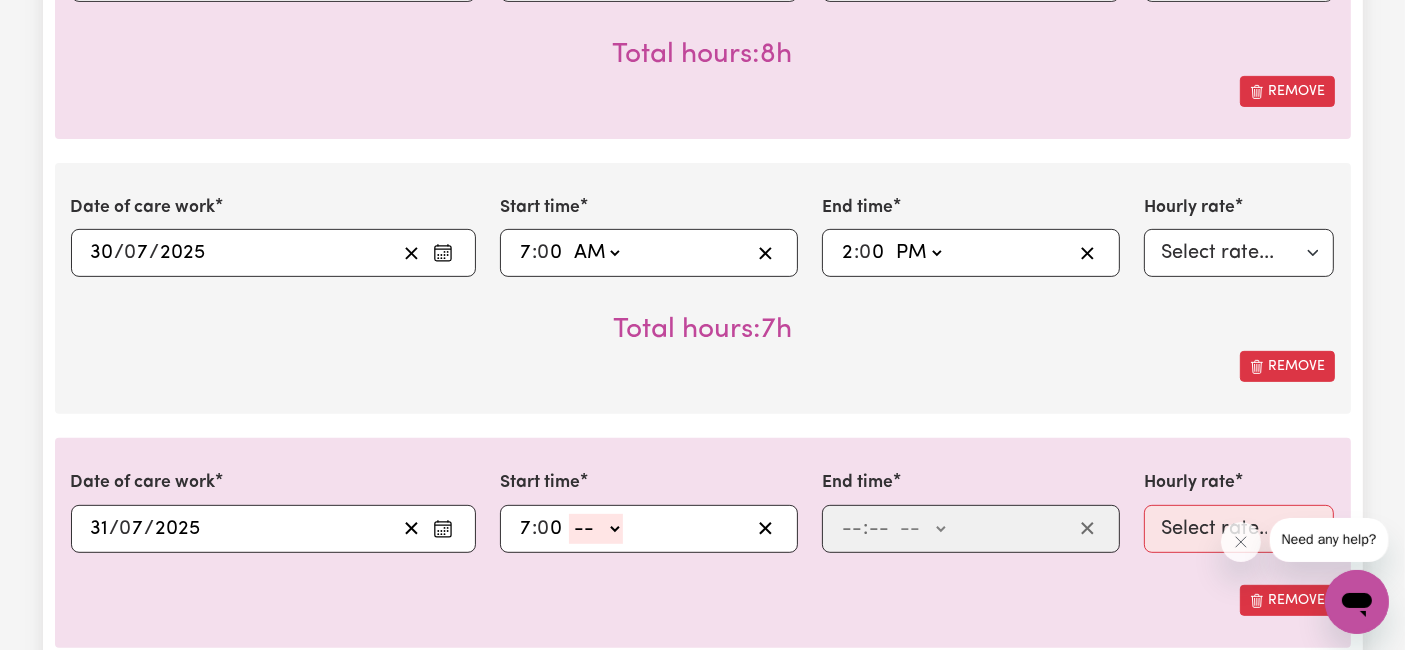 type on "0" 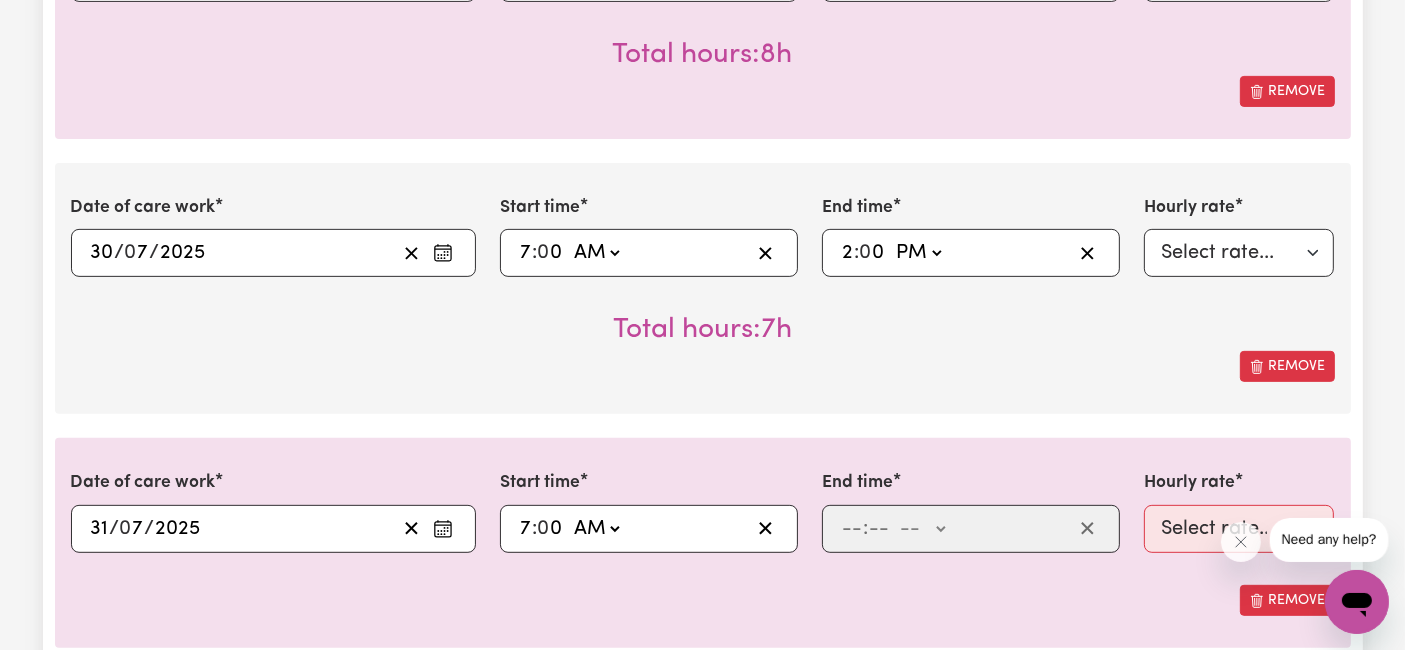 click on "-- AM PM" 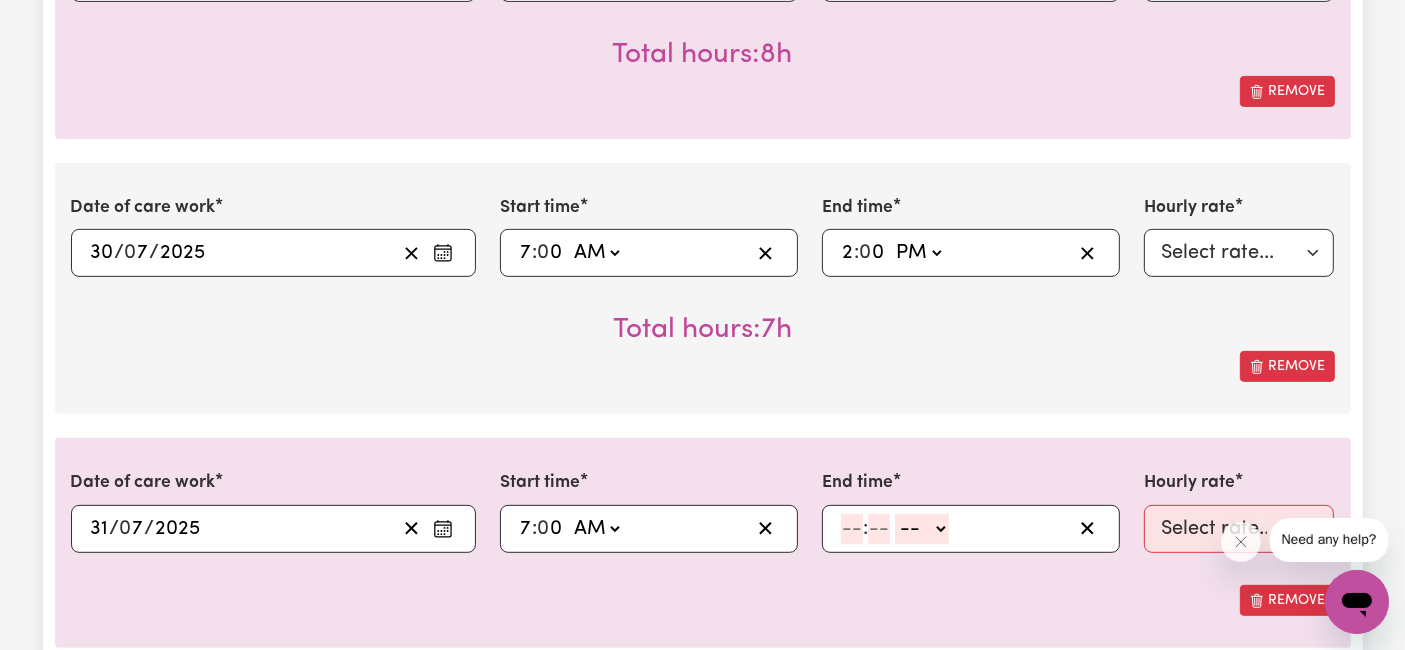 click 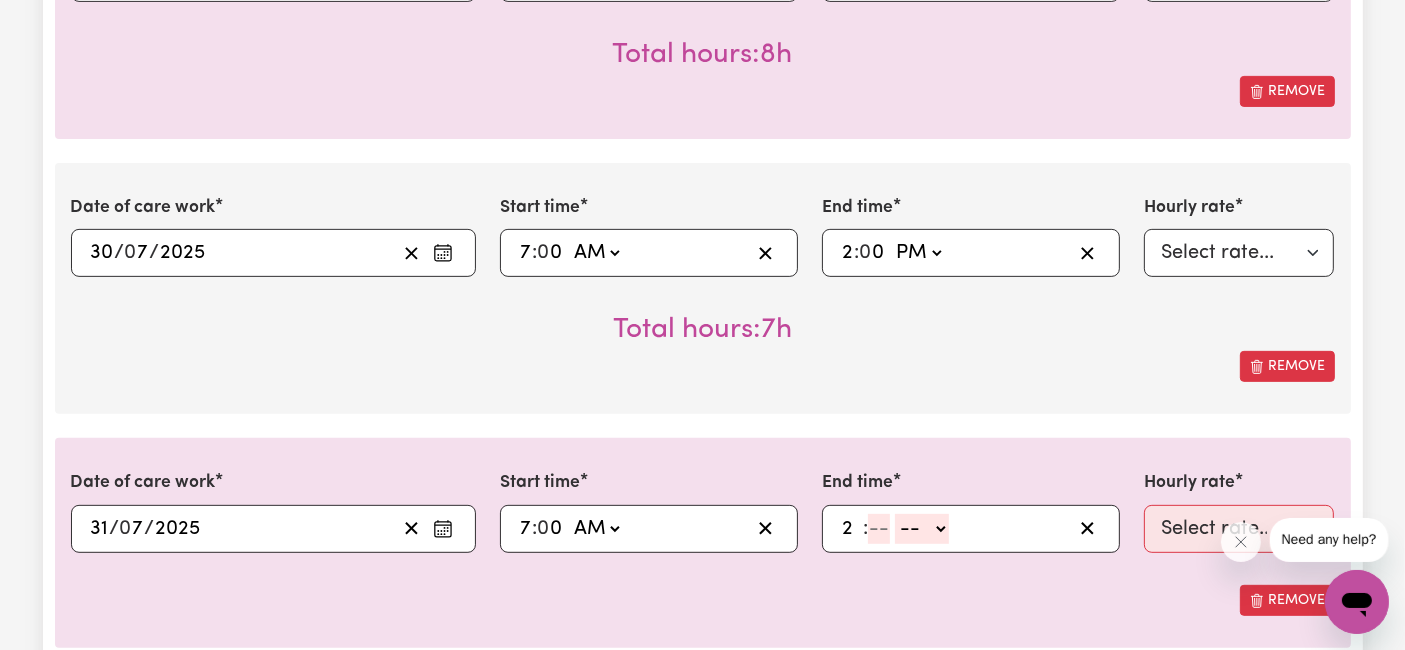 type on "2" 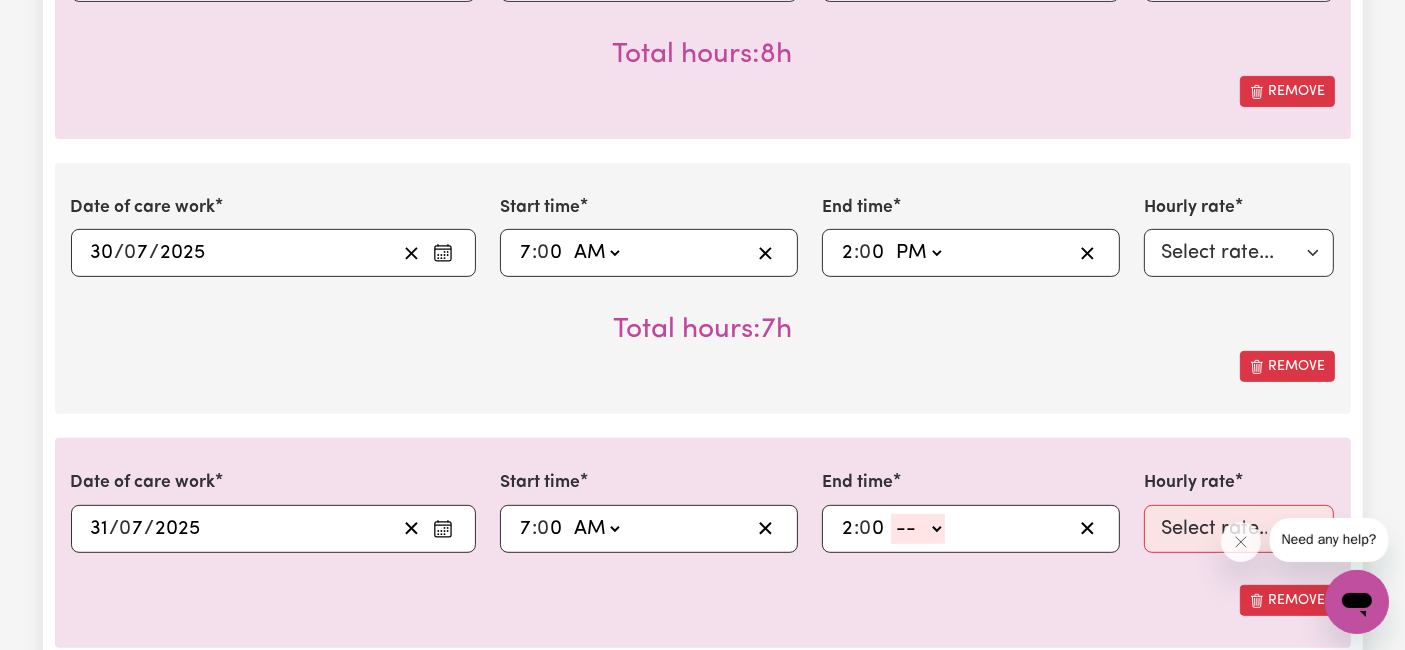 type on "0" 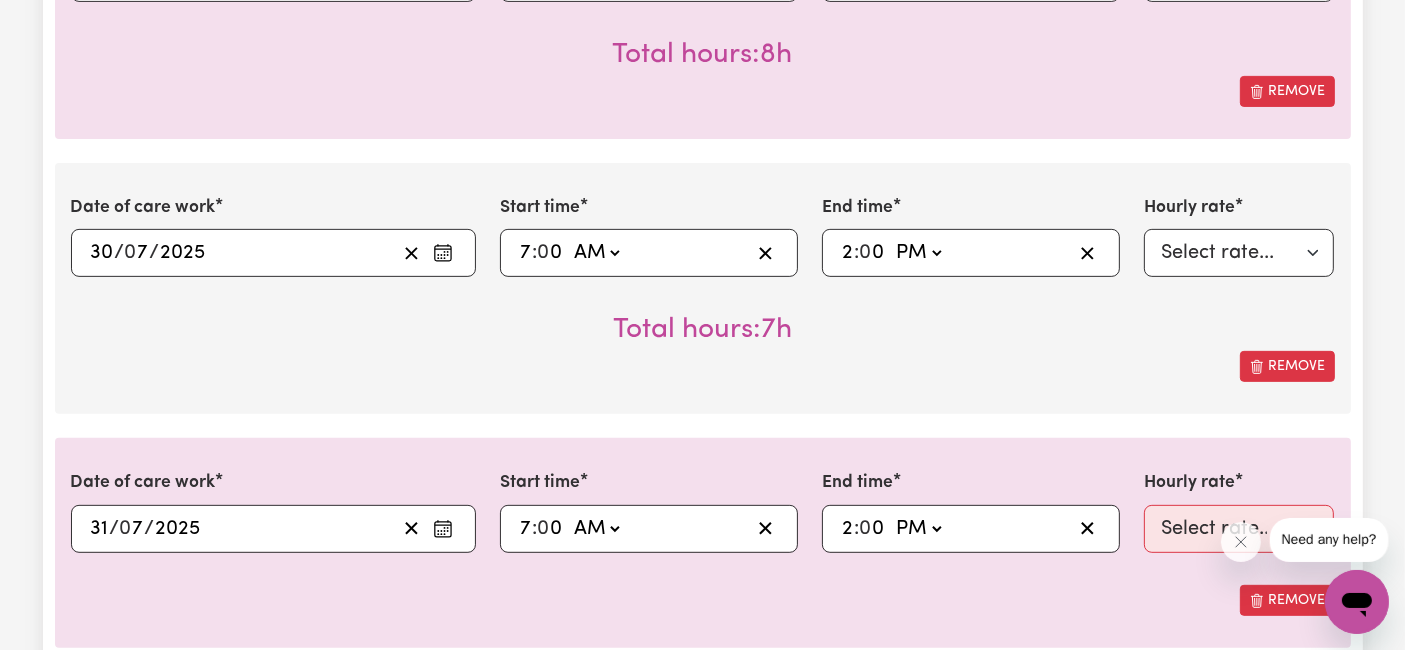 click on "-- AM PM" 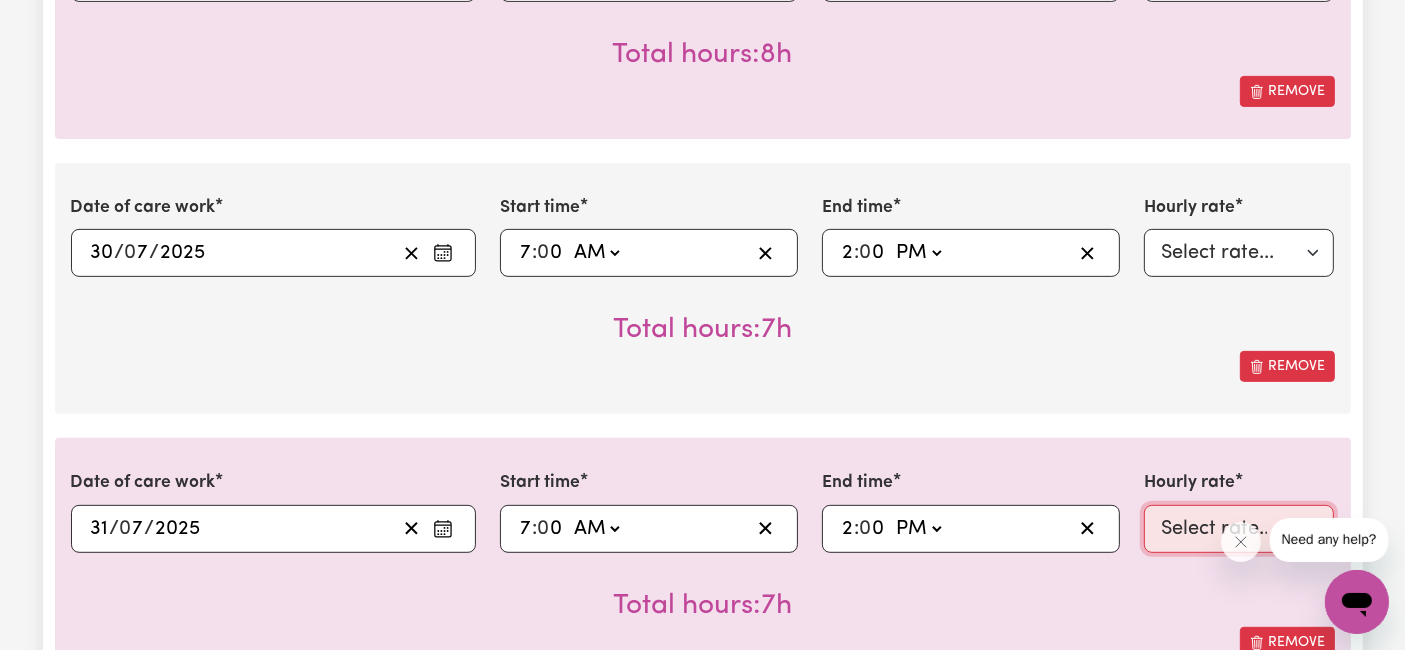 click on "Select rate... [PRICE] (Weekday) [PRICE] (Saturday) [PRICE] (Sunday) [PRICE] (Public Holiday) [PRICE] (Evening Care) [PRICE] (Overnight)" at bounding box center [1239, 529] 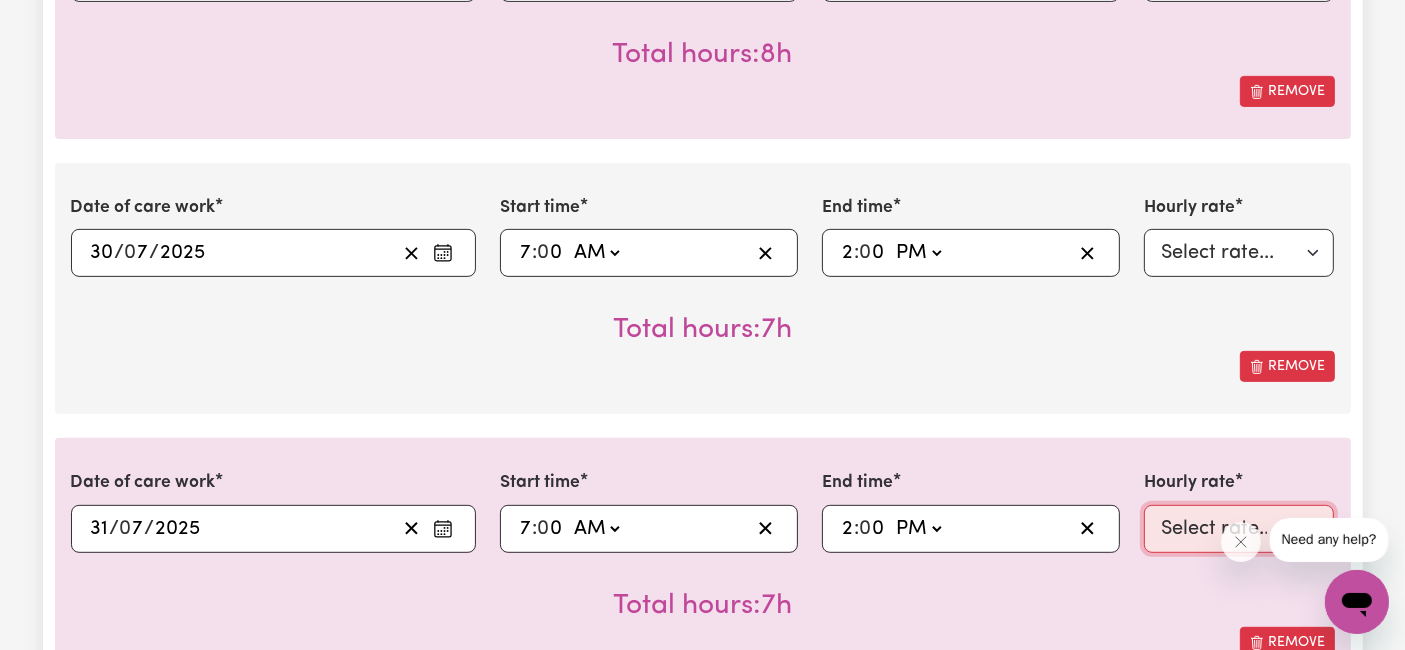 select on "$[PRICE]-[DAY]" 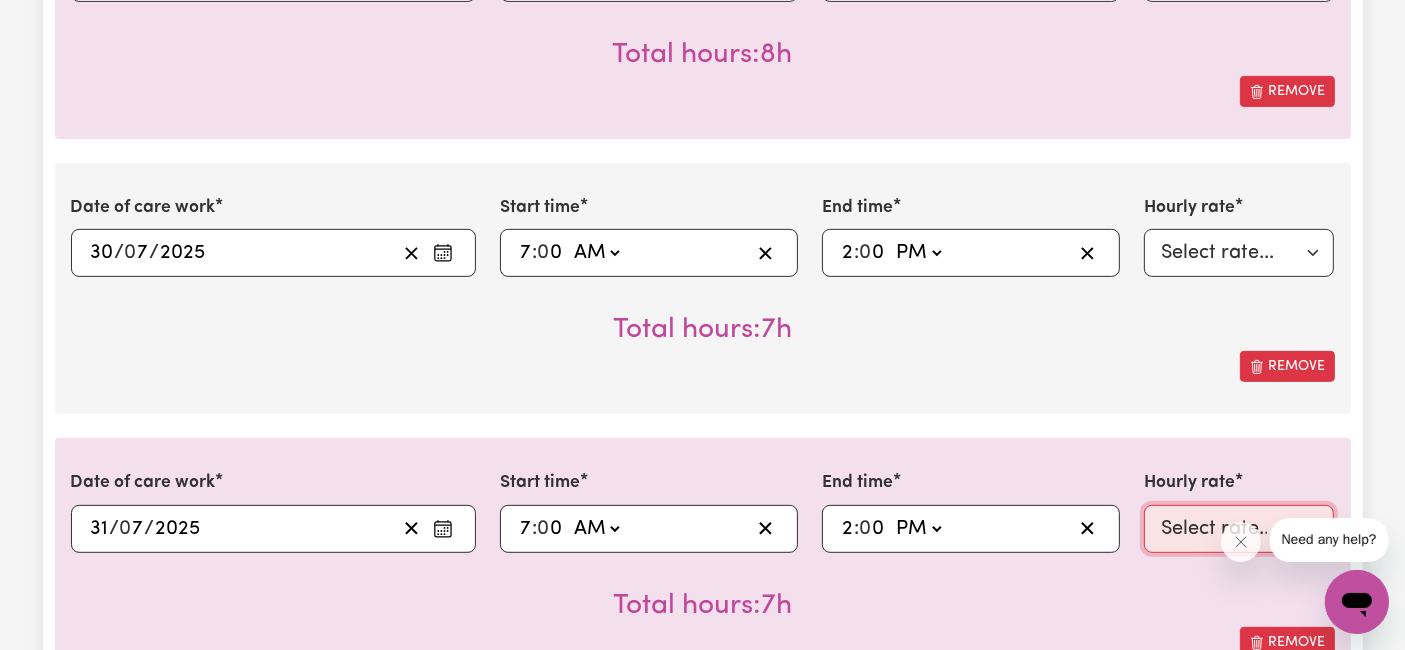 click on "Select rate... [PRICE] (Weekday) [PRICE] (Saturday) [PRICE] (Sunday) [PRICE] (Public Holiday) [PRICE] (Evening Care) [PRICE] (Overnight)" at bounding box center [1239, 529] 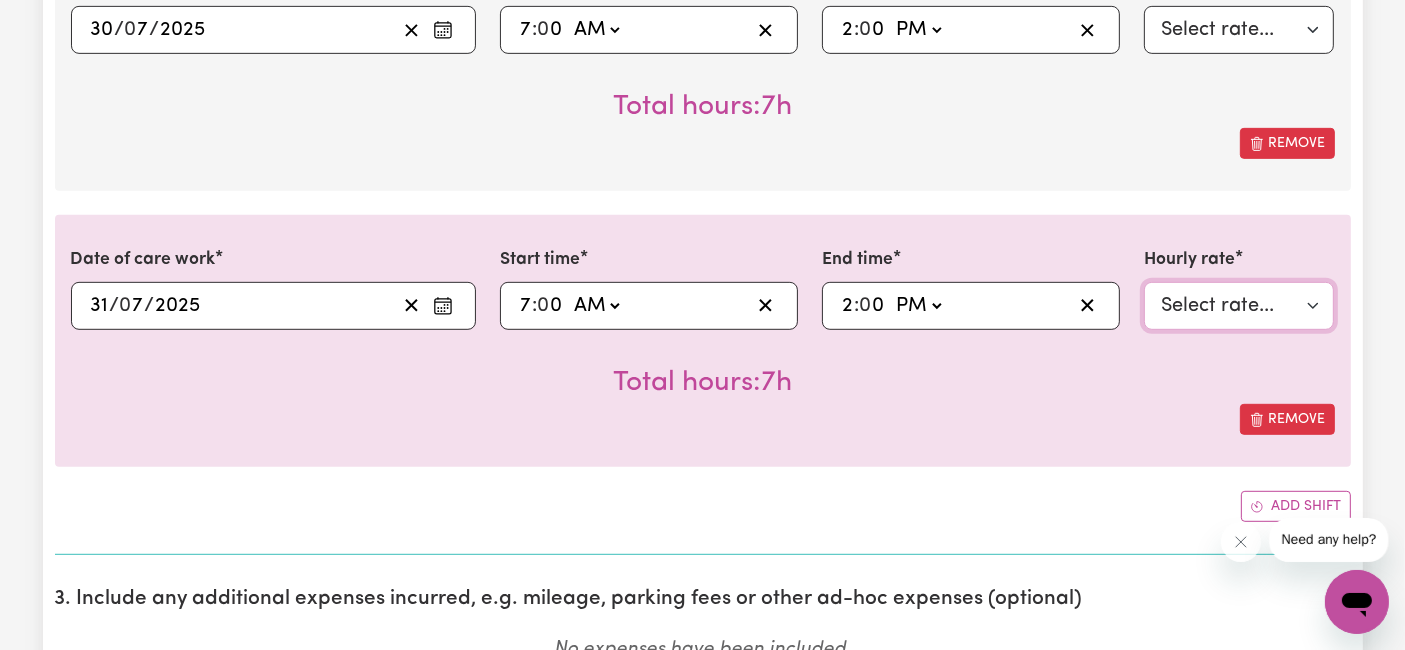 scroll, scrollTop: 1111, scrollLeft: 0, axis: vertical 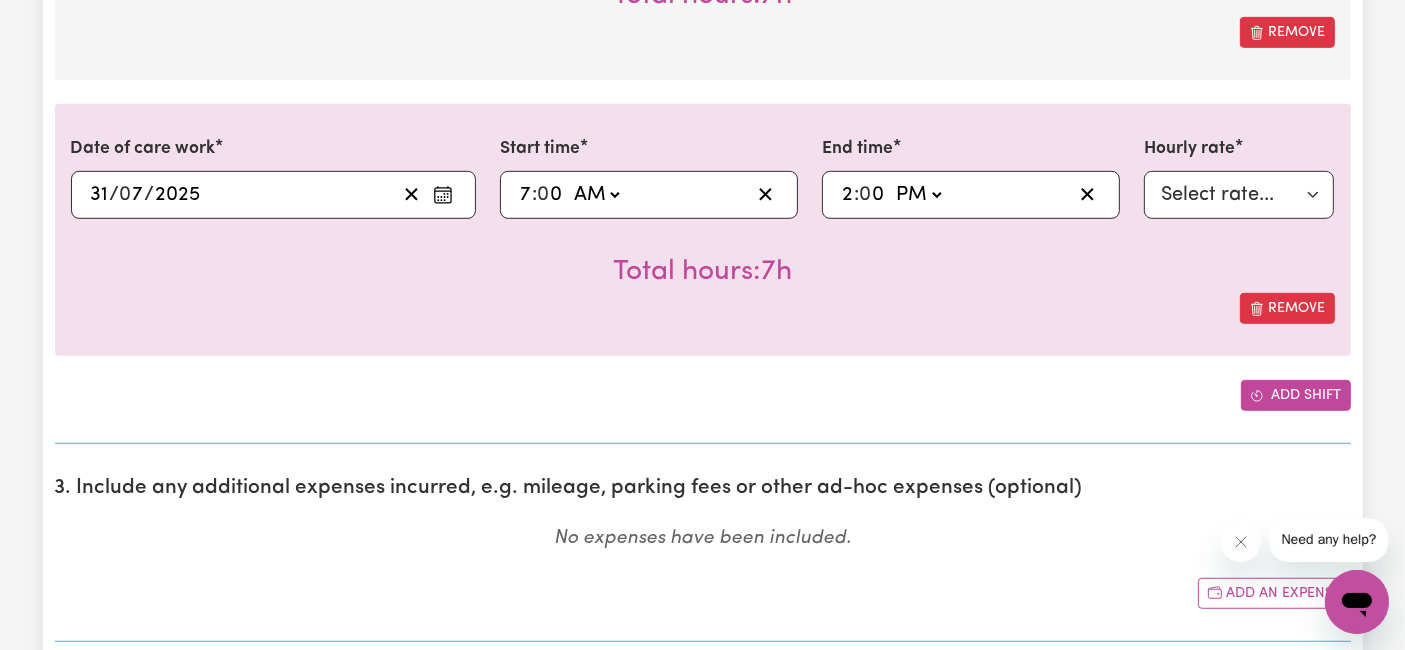 click at bounding box center [1257, 395] 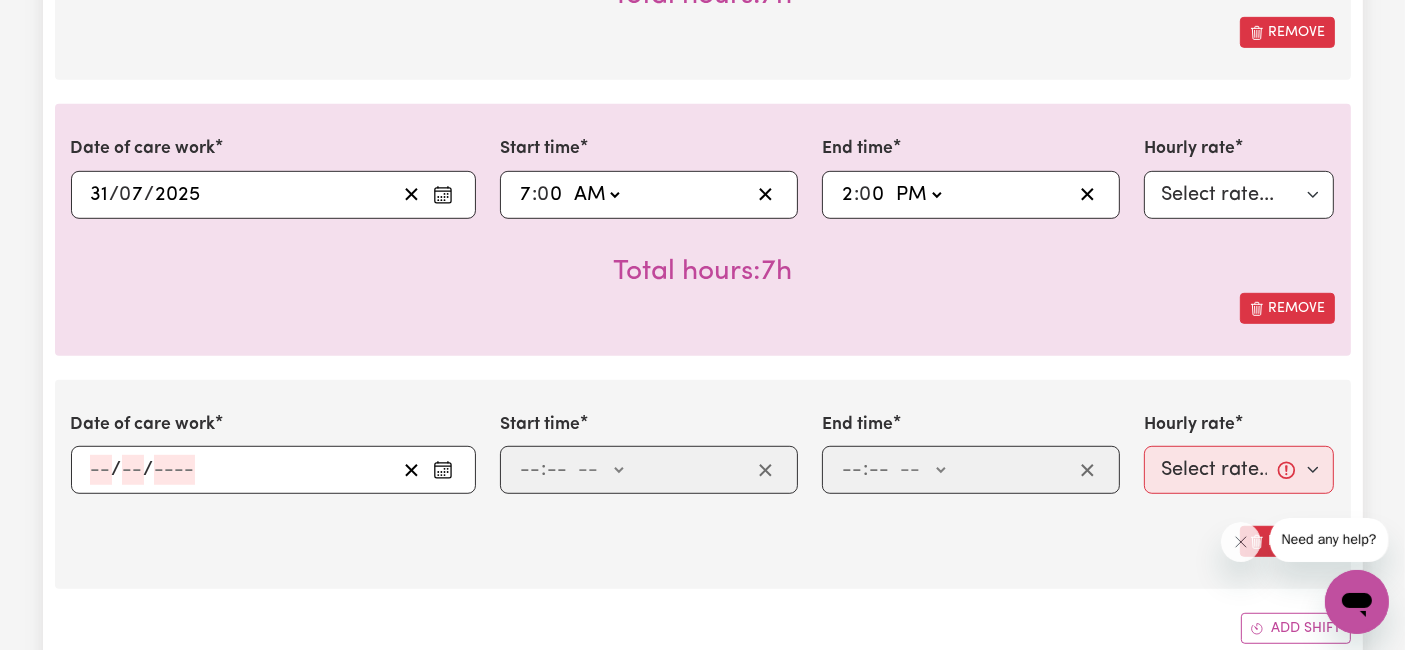click 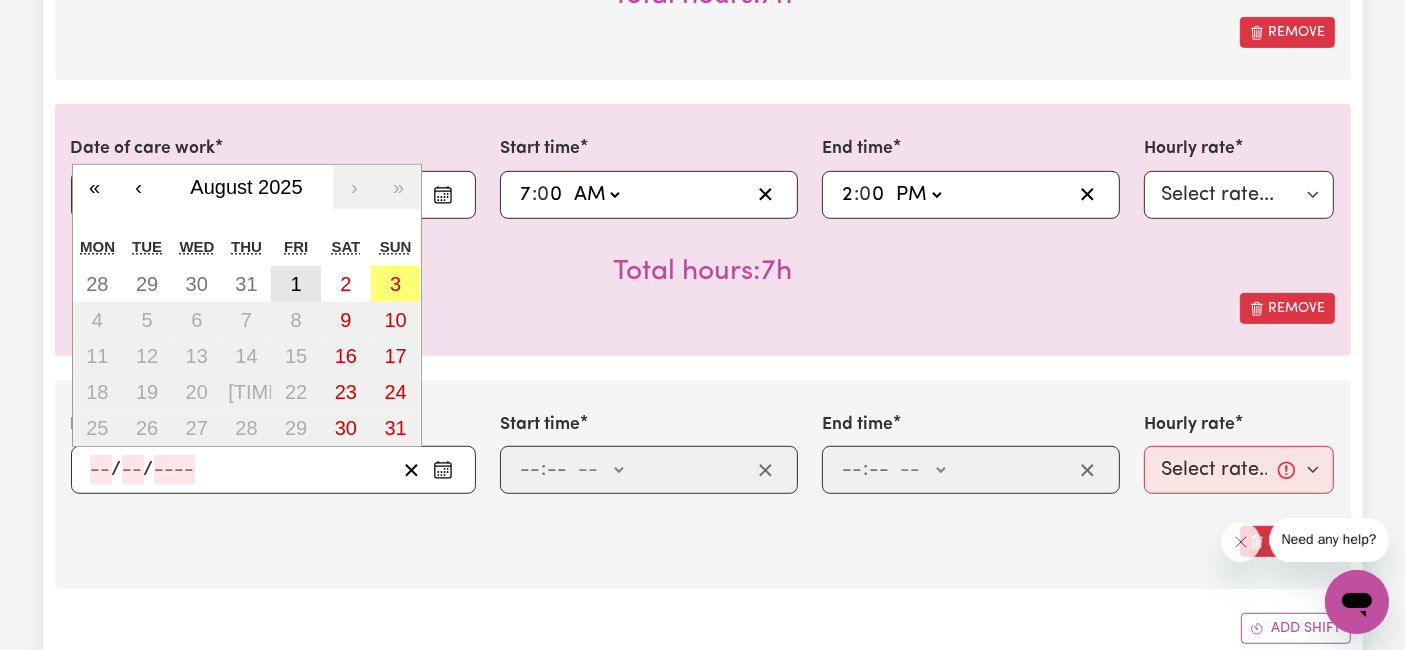 click on "1" at bounding box center (296, 284) 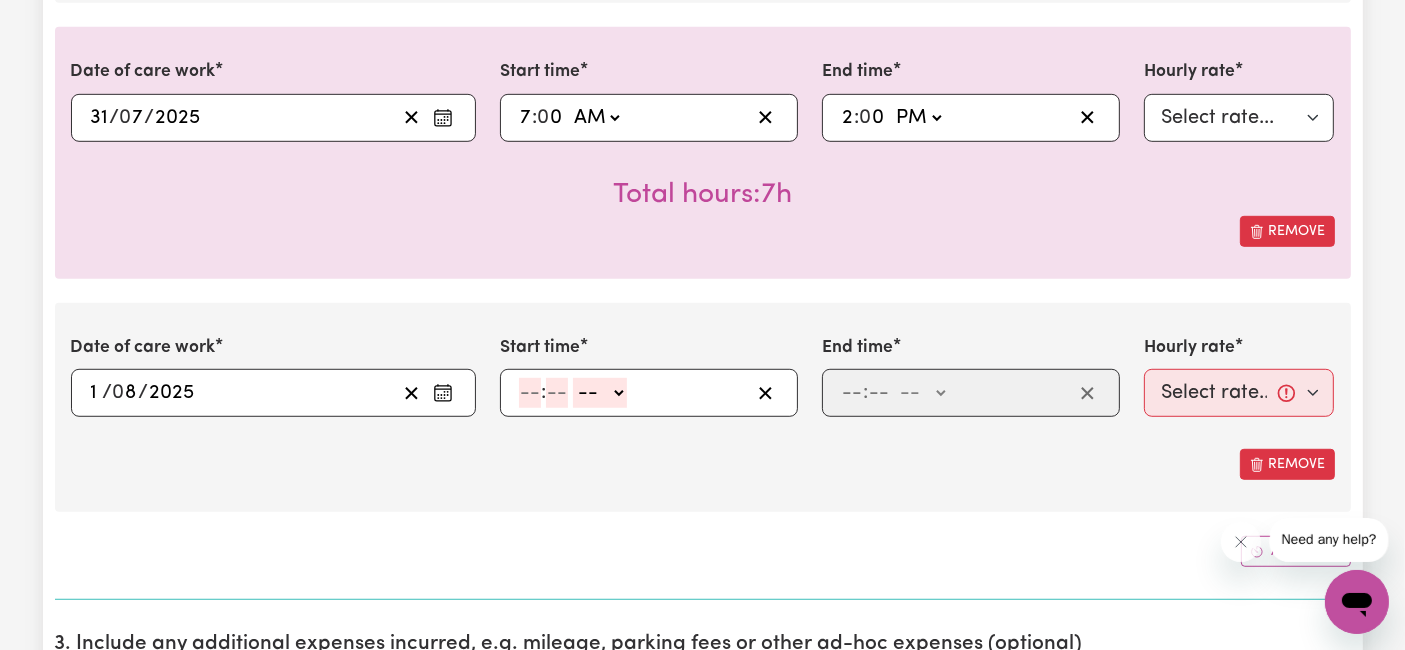 scroll, scrollTop: 1222, scrollLeft: 0, axis: vertical 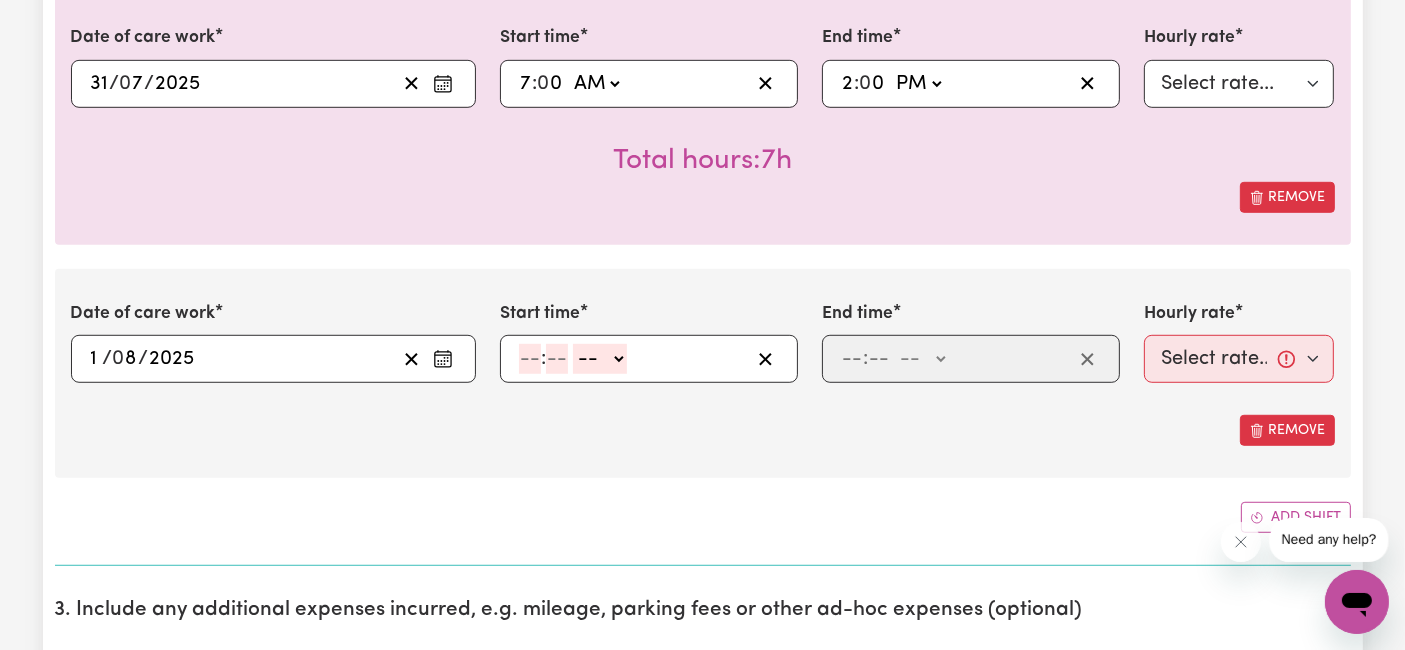 click 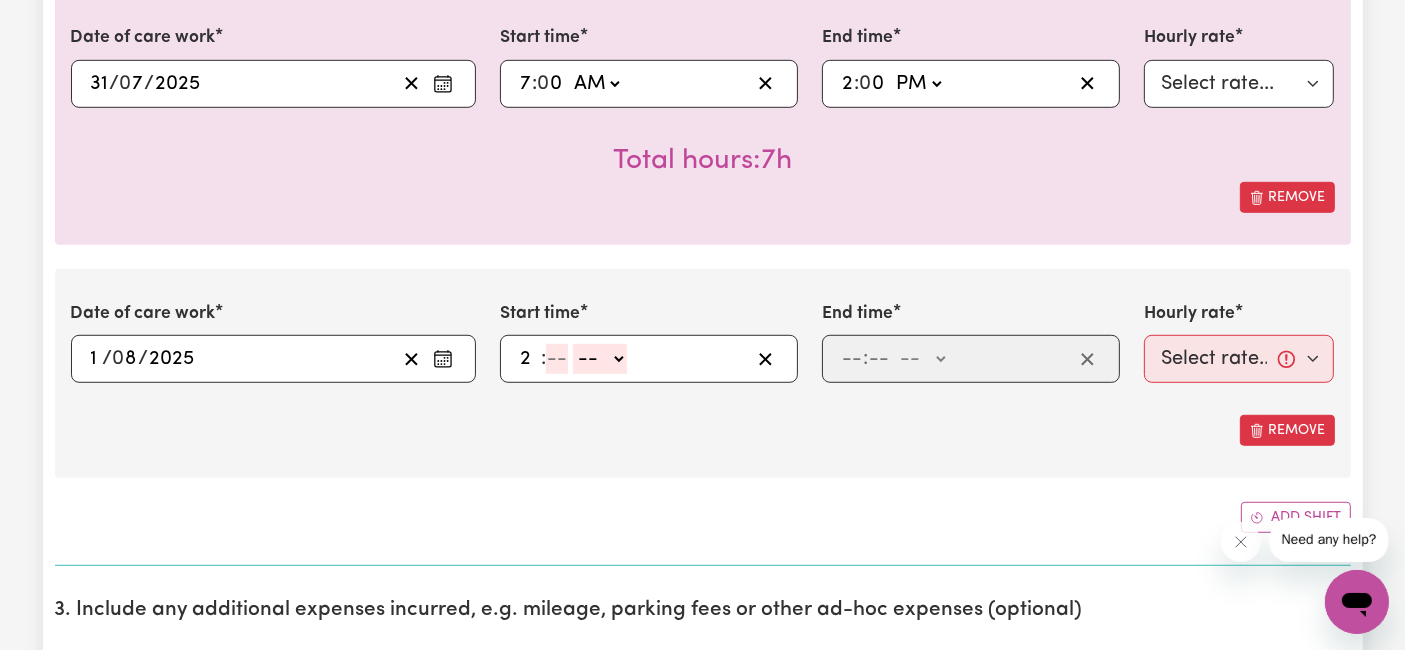 type on "2" 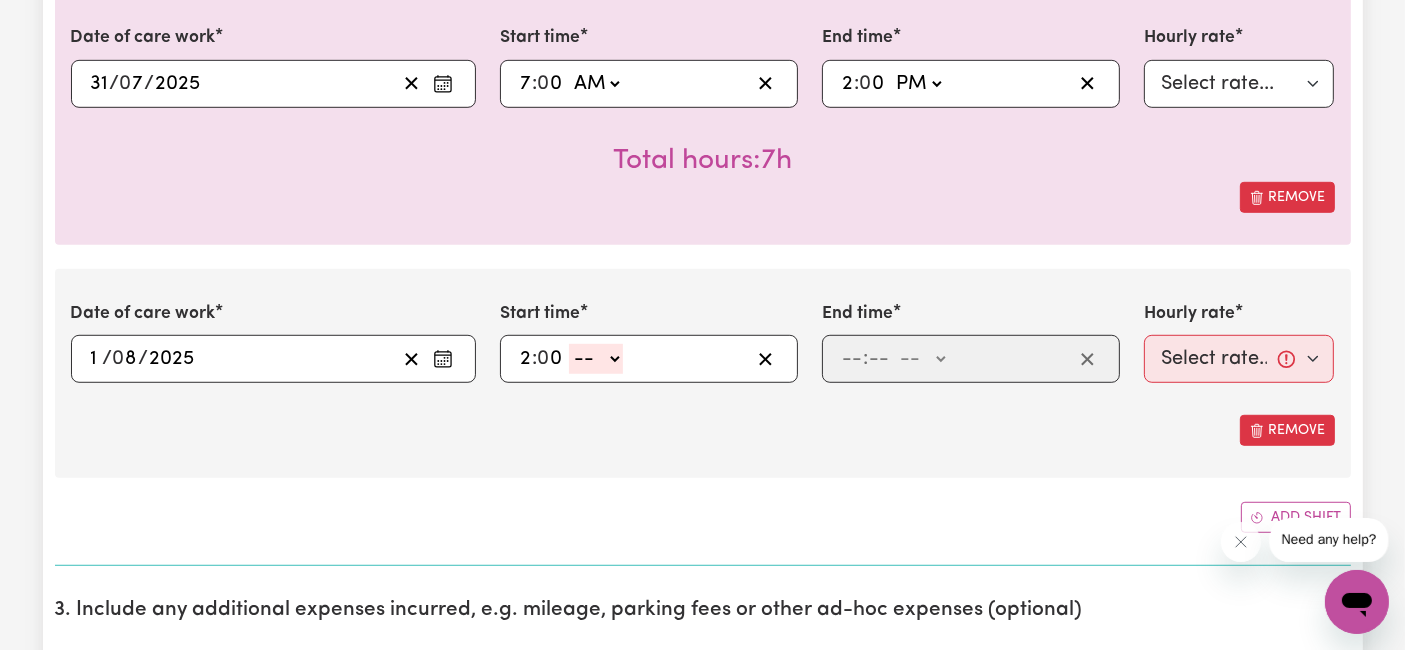 type on "0" 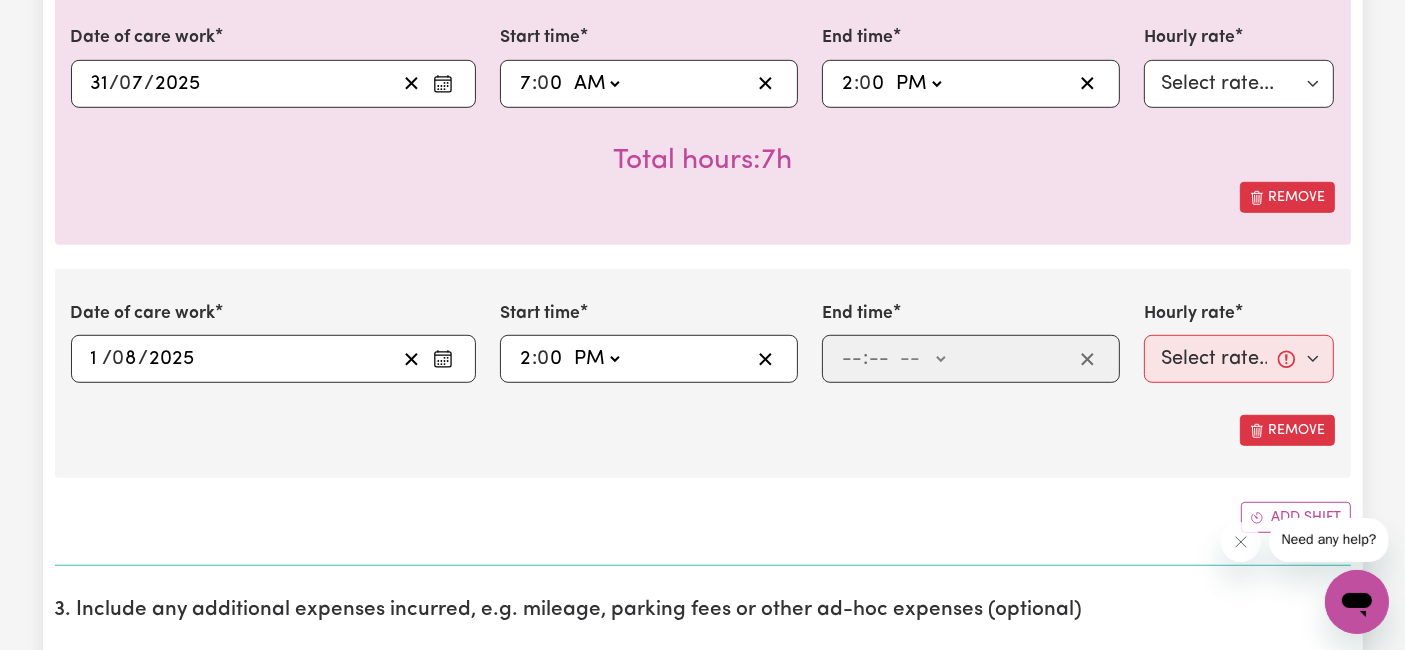 click on "-- AM PM" 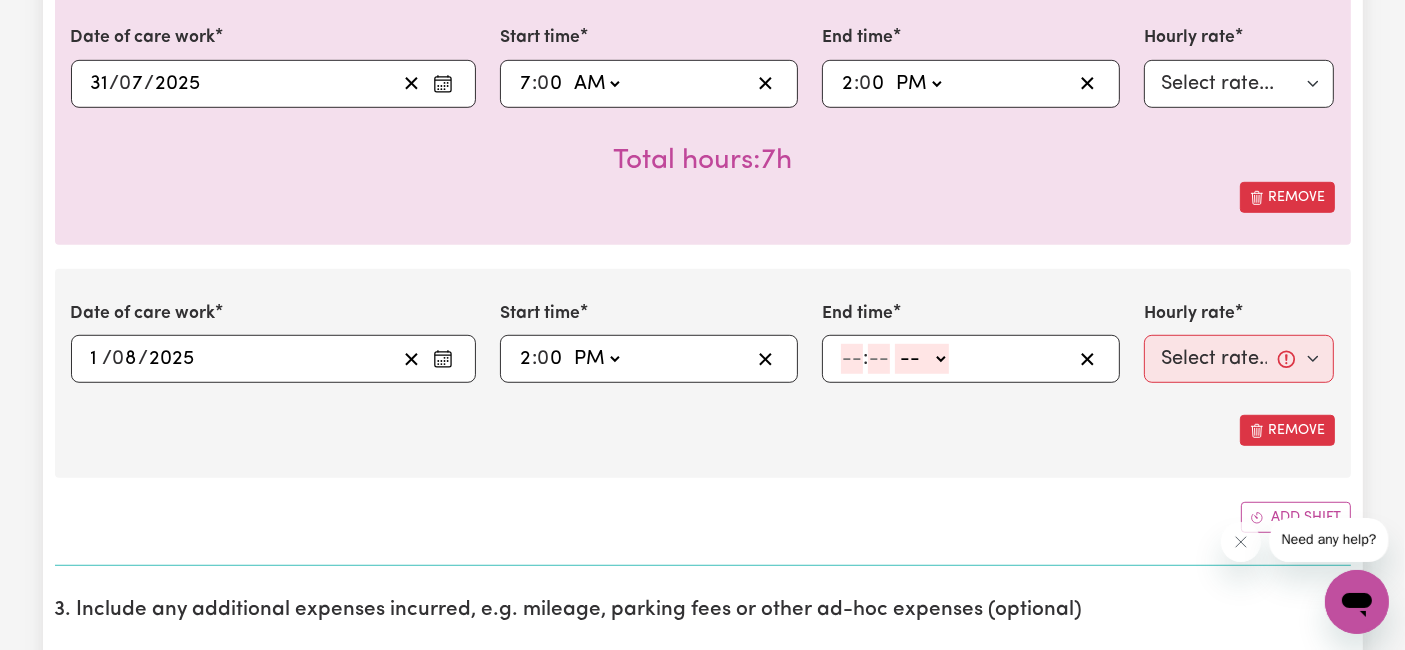 click 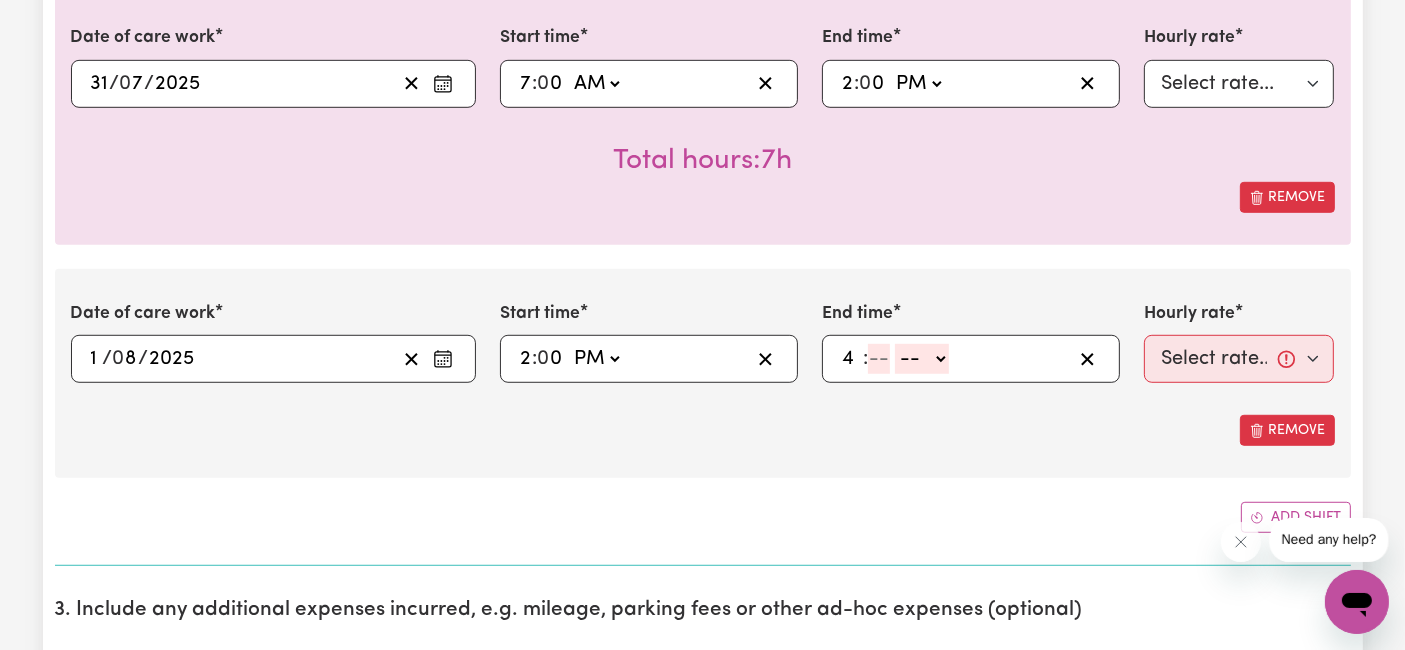 type on "4" 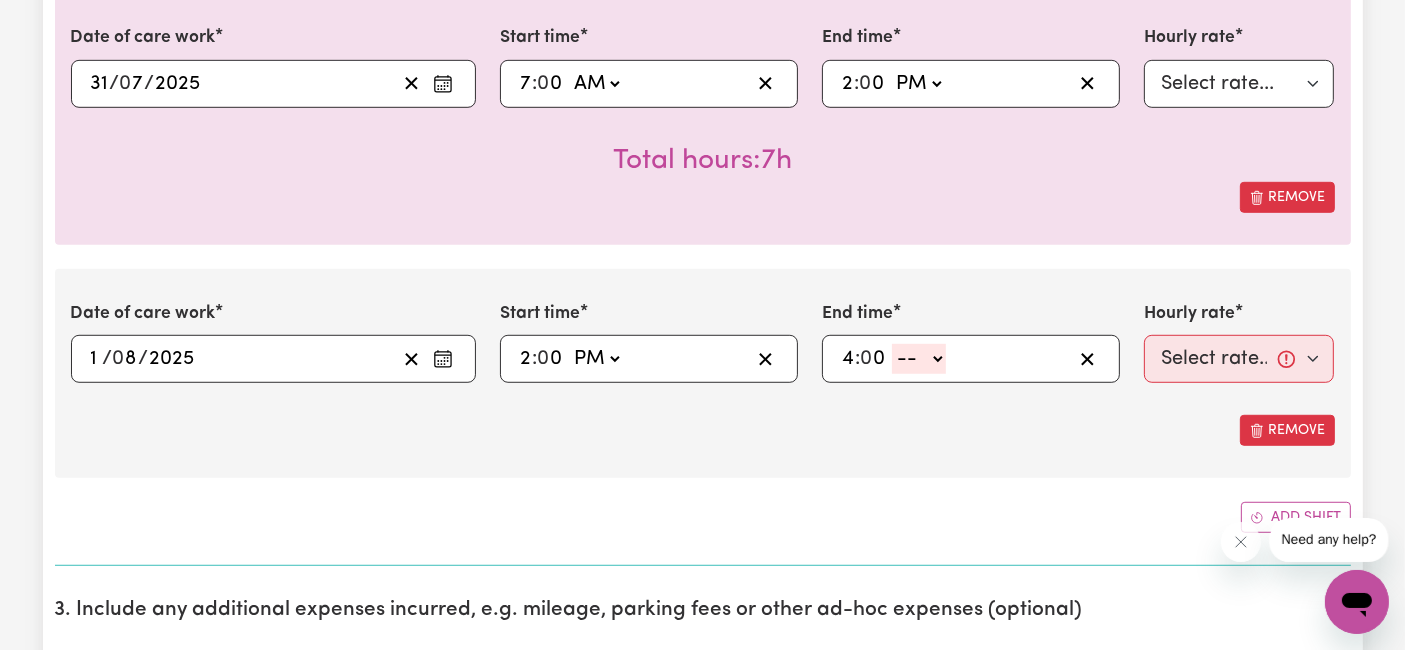 type on "0" 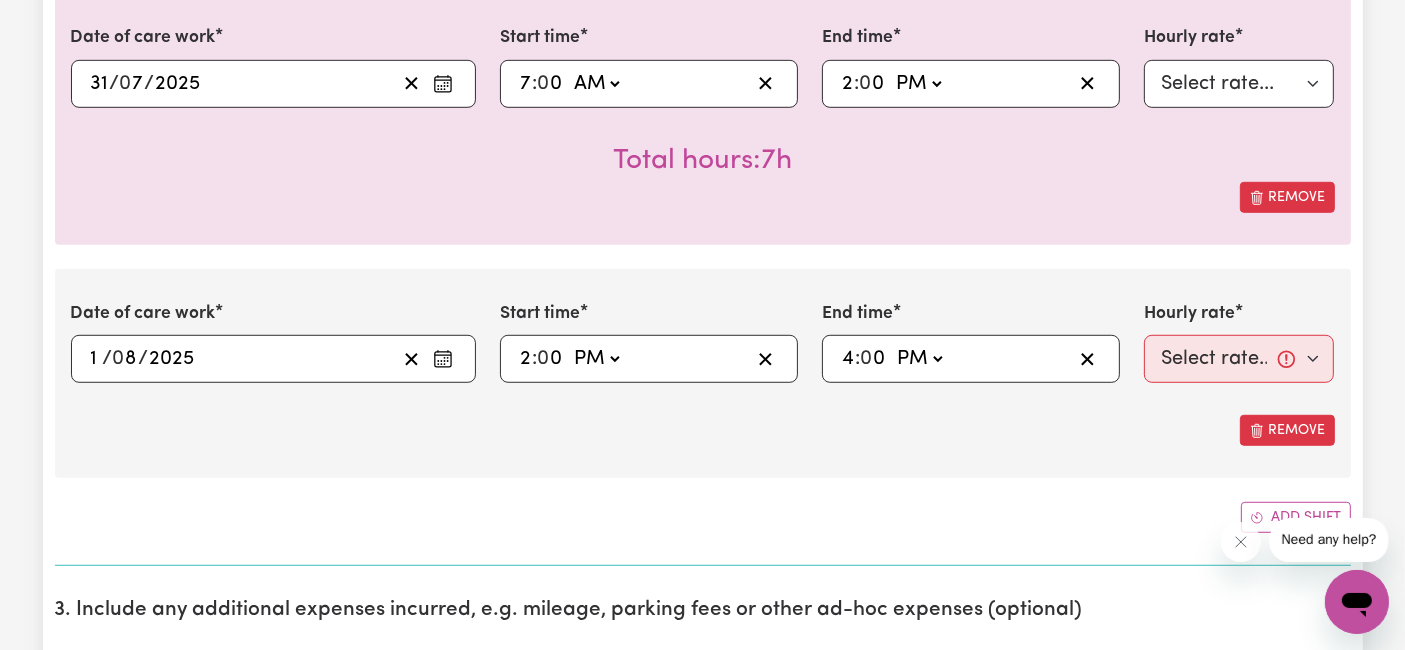 click on "-- AM PM" 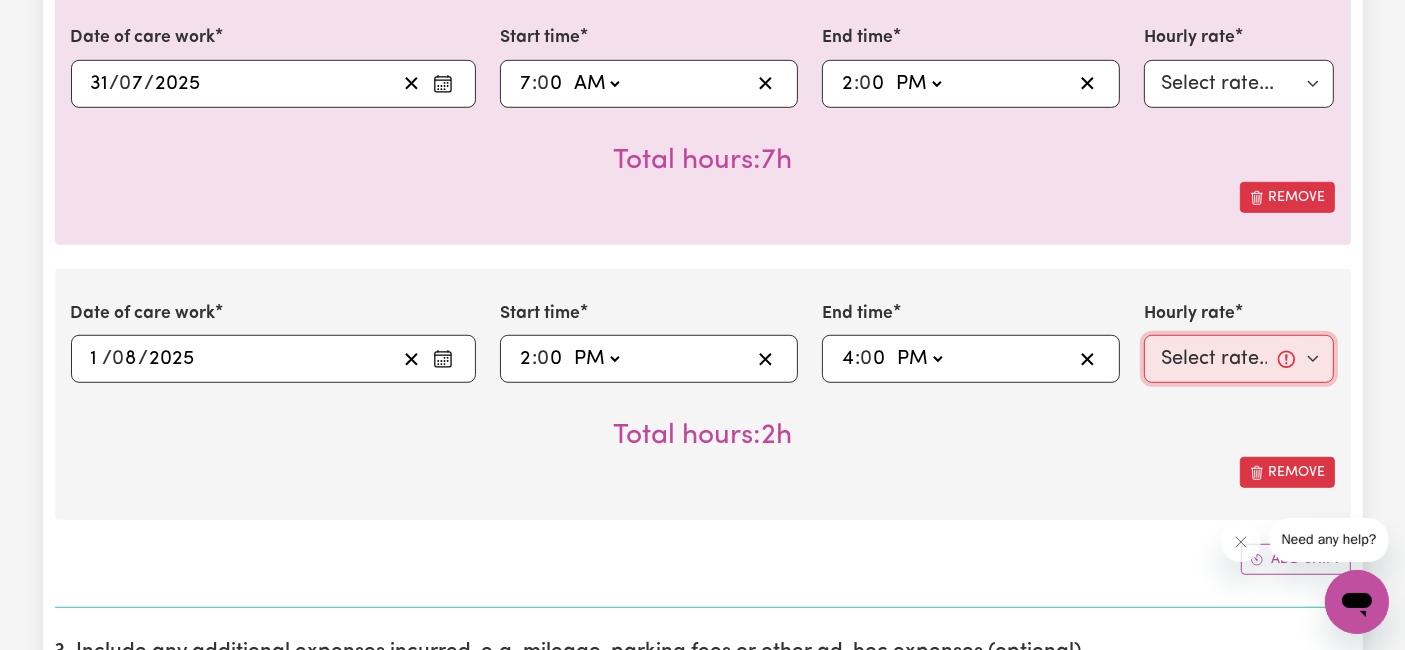 drag, startPoint x: 1215, startPoint y: 338, endPoint x: 1188, endPoint y: 318, distance: 33.600594 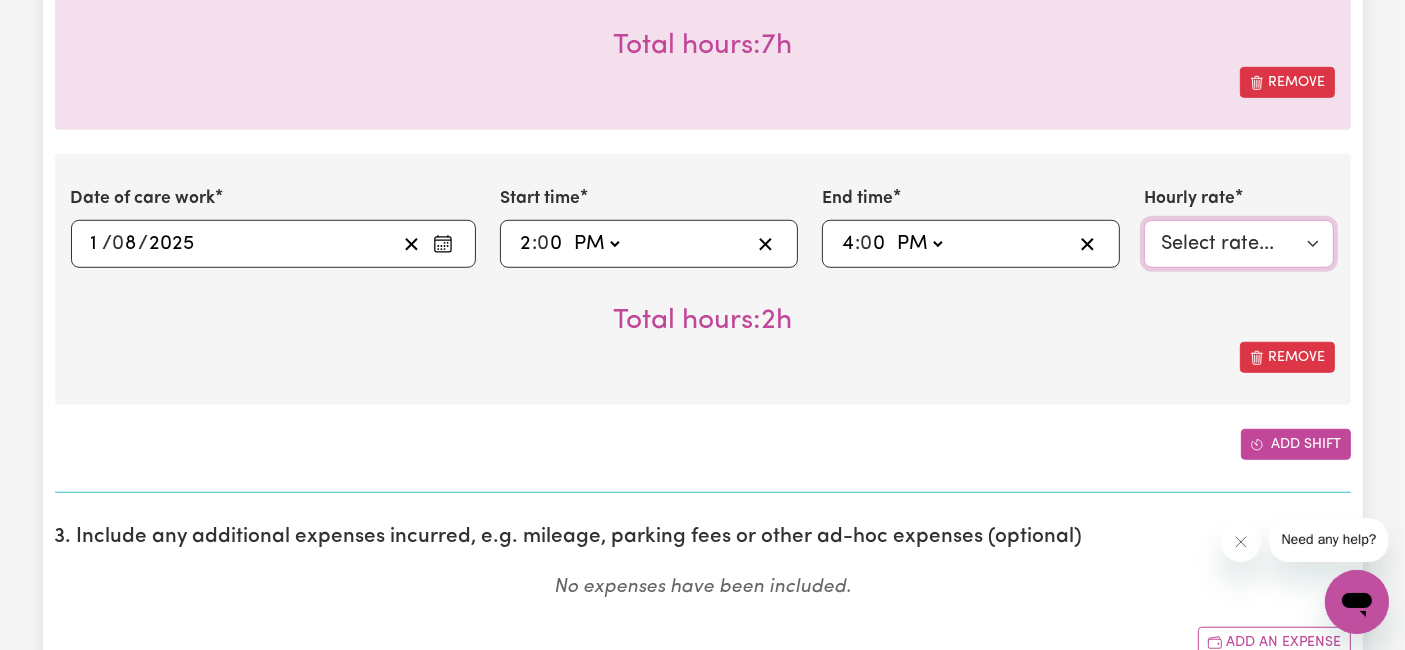 scroll, scrollTop: 1444, scrollLeft: 0, axis: vertical 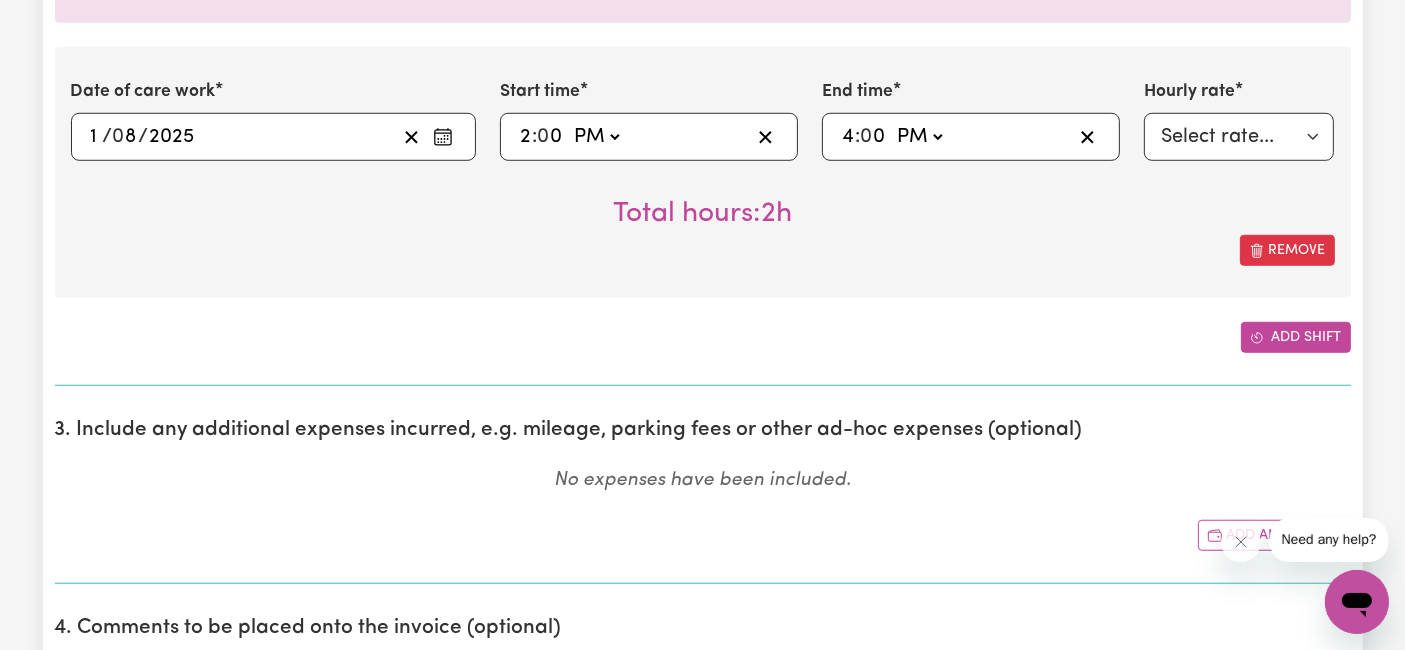 click on "Add shift" at bounding box center (1296, 337) 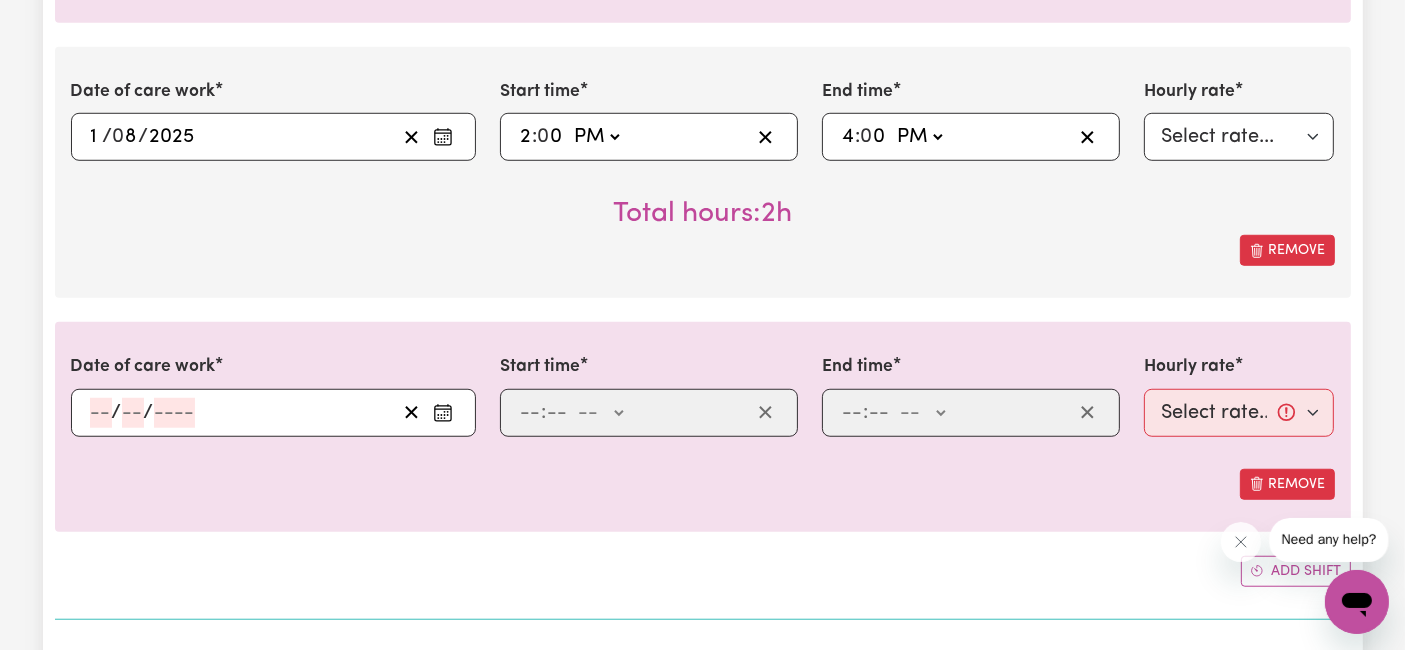 click 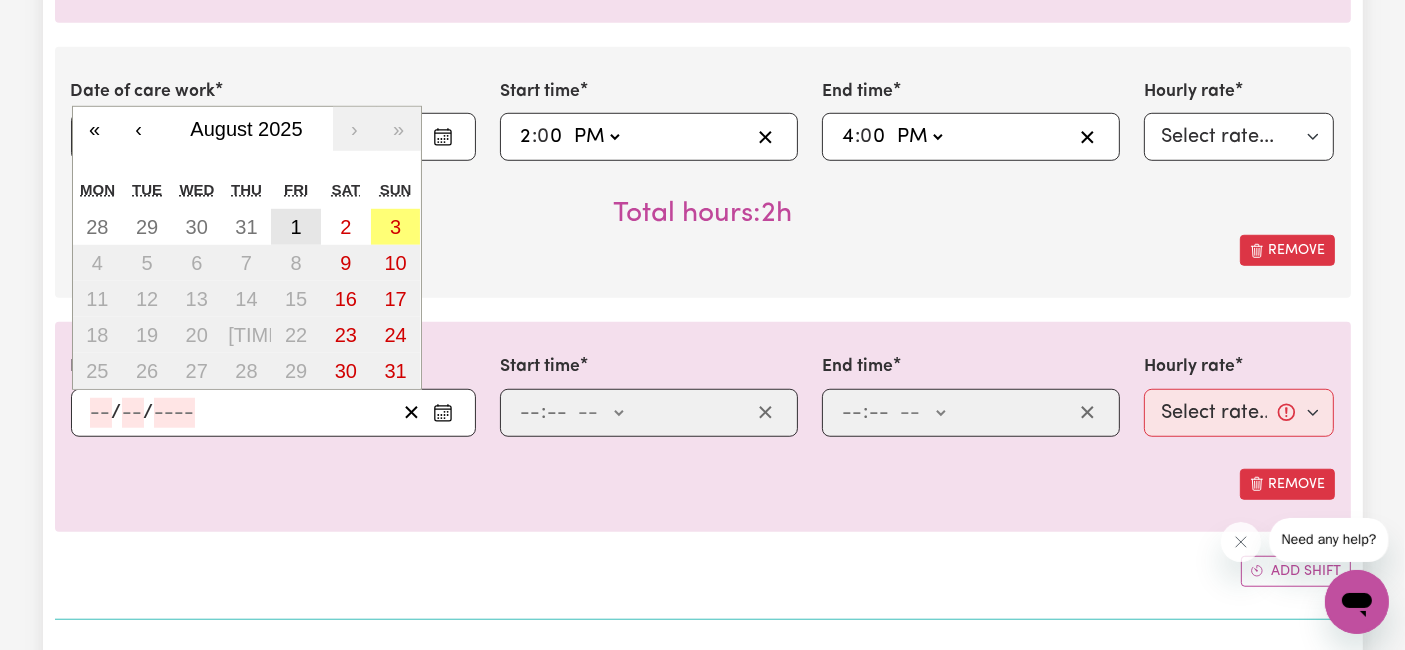click on "1" at bounding box center (296, 227) 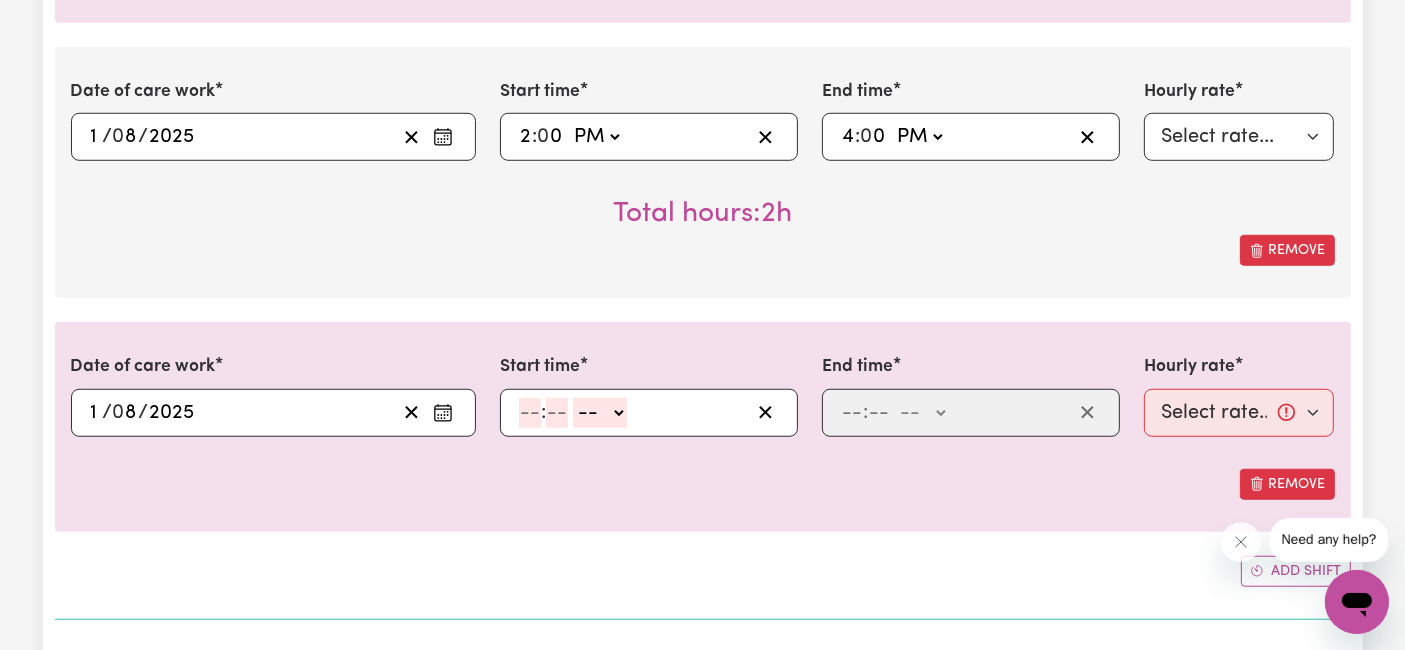 click 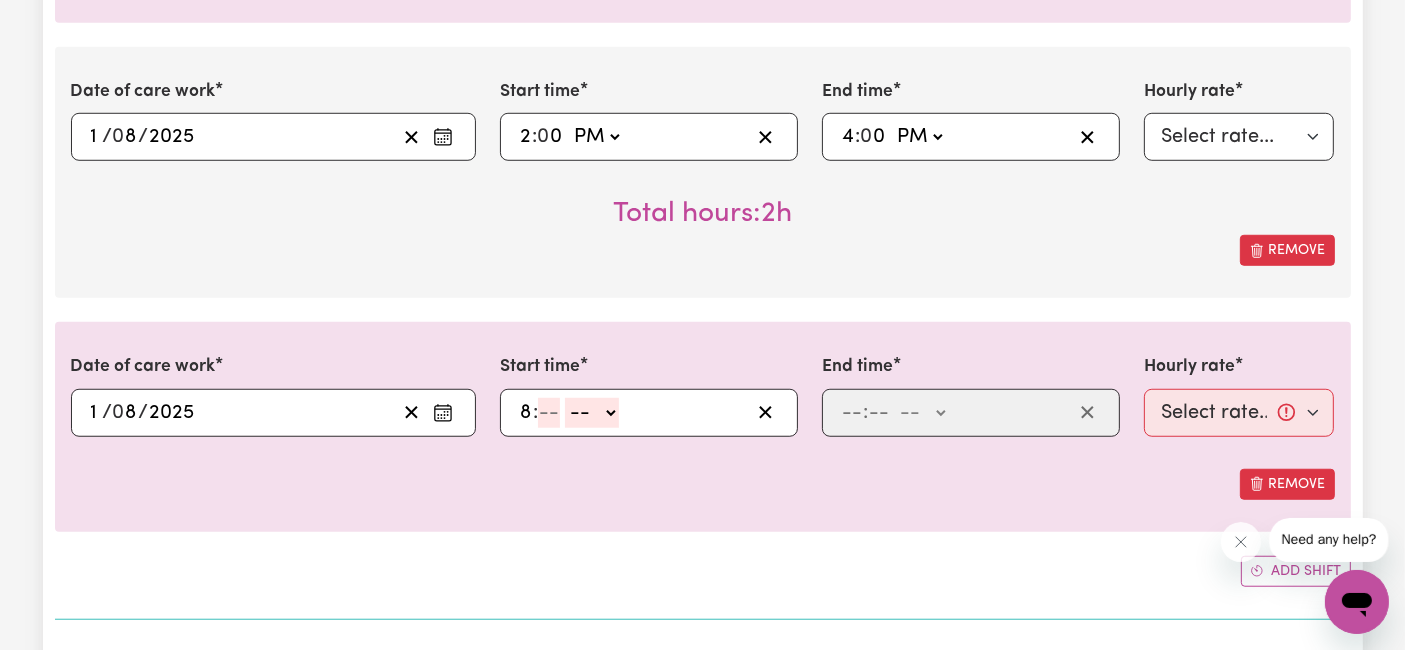 type on "8" 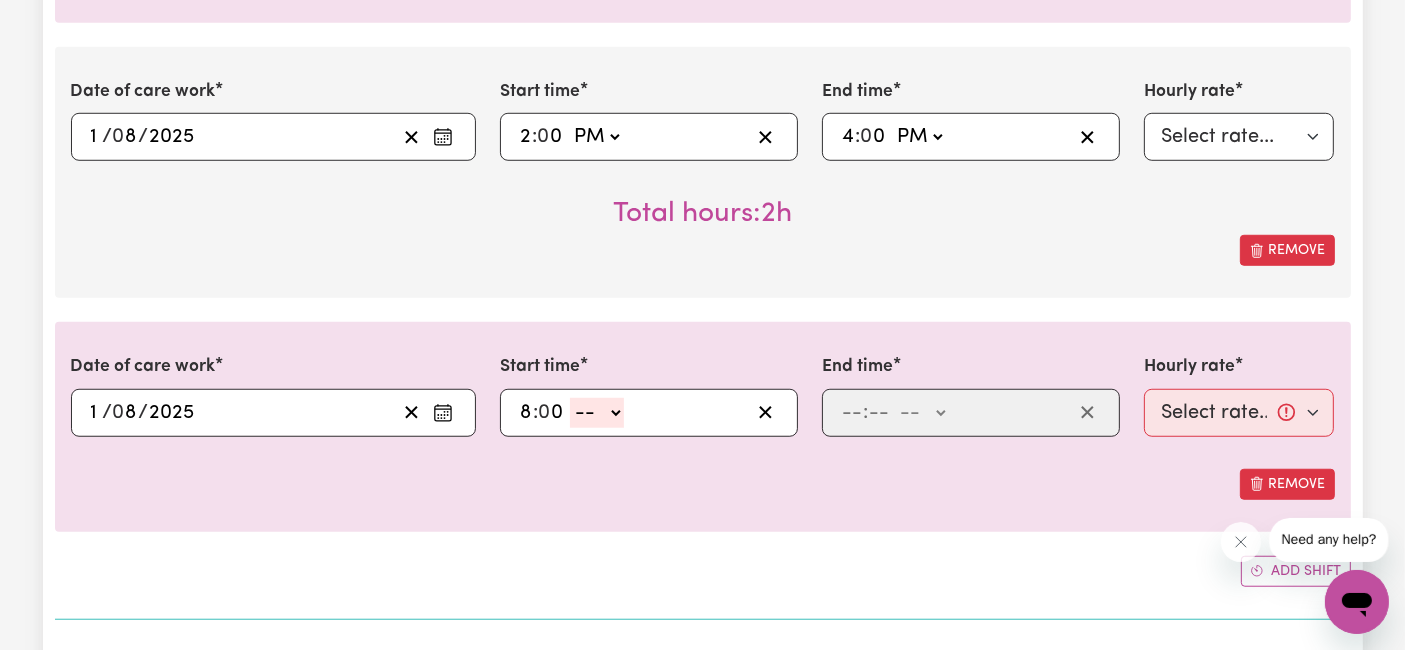 type on "0" 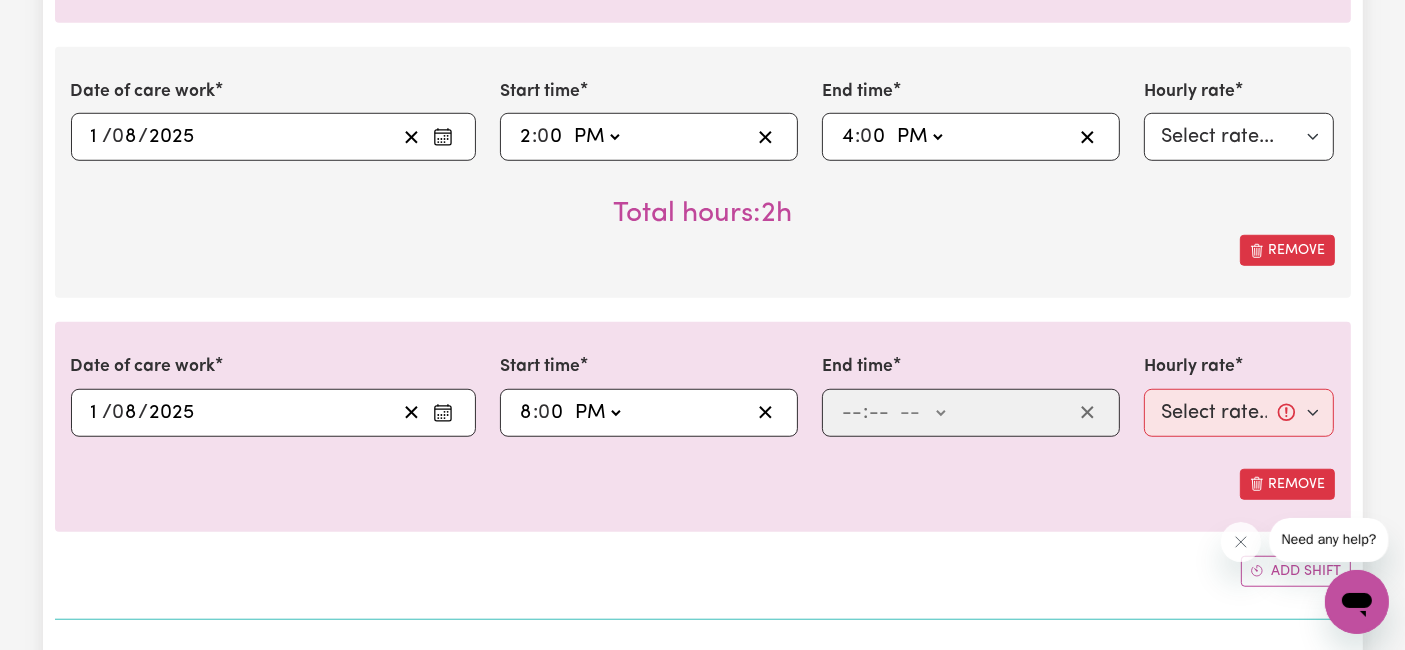 click on "-- AM PM" 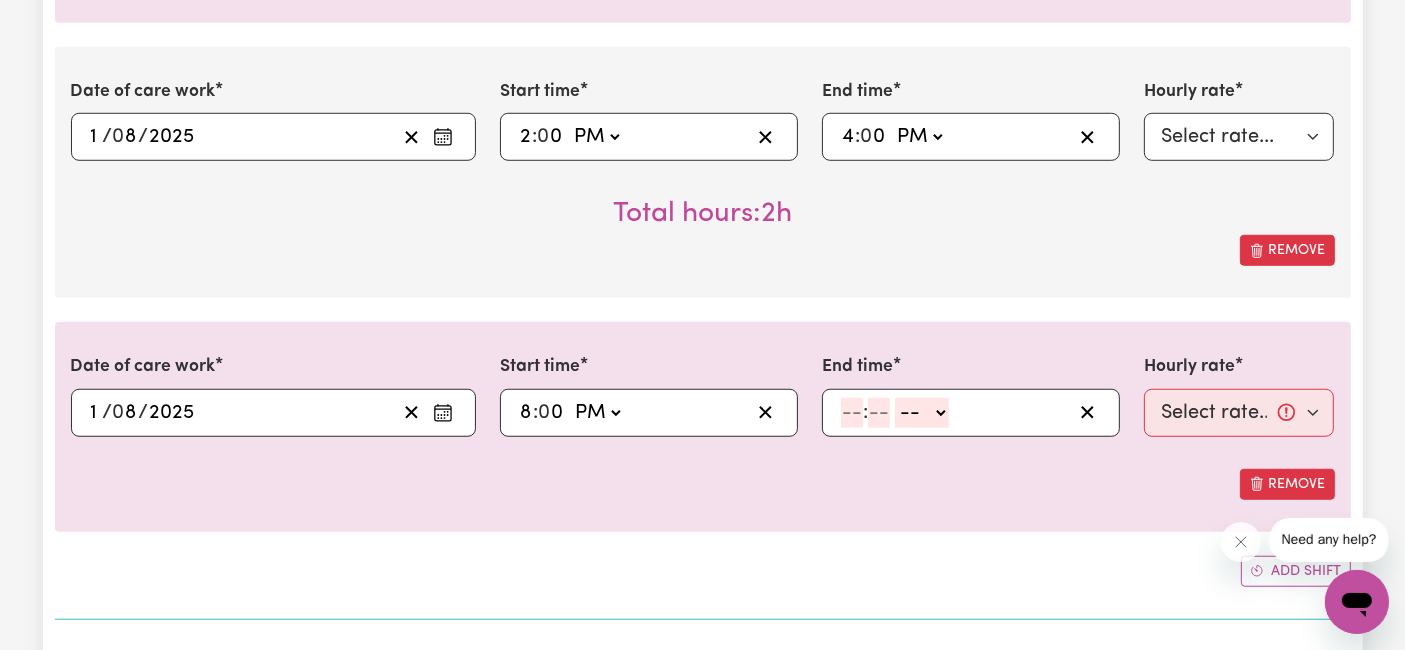 click 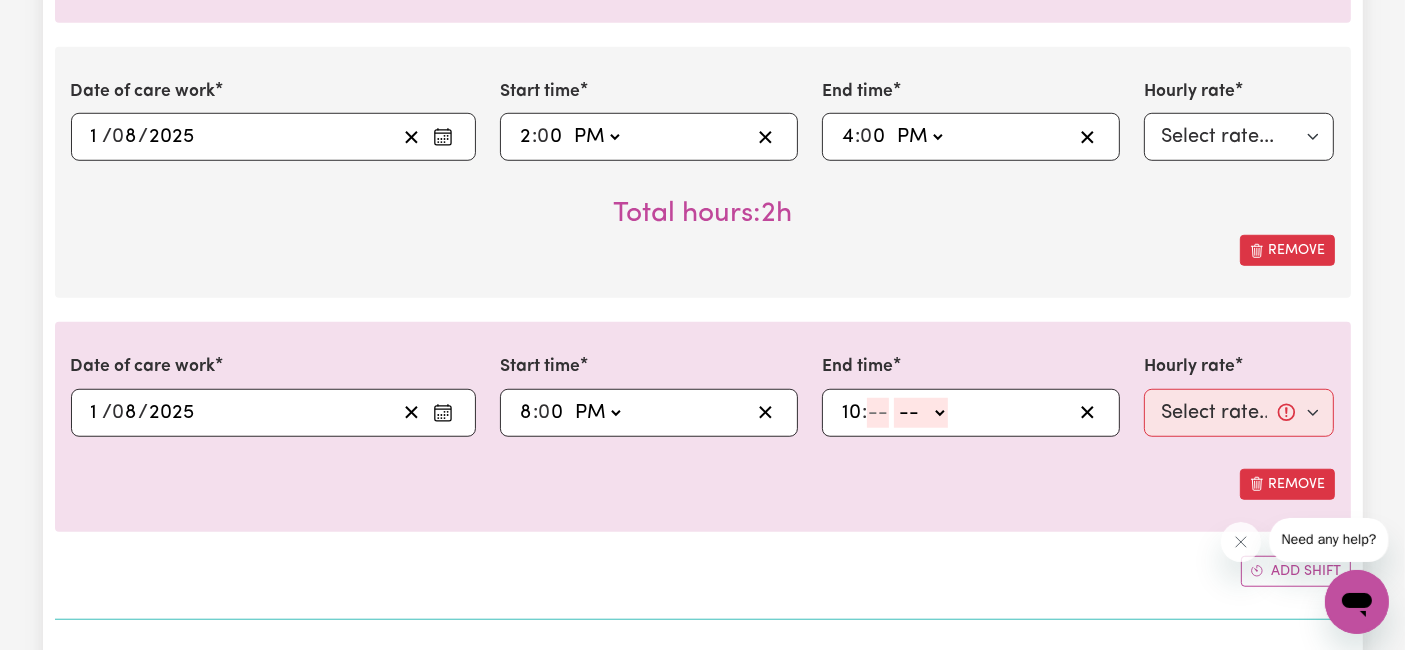 type on "10" 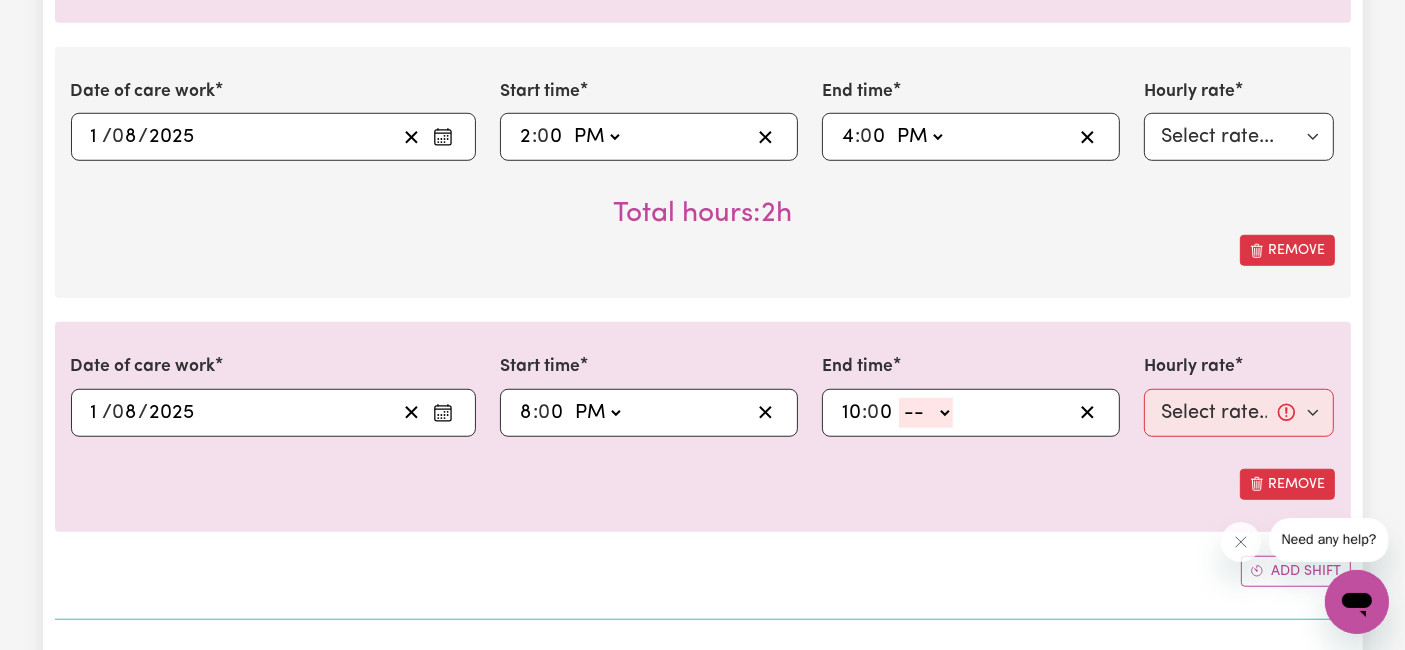 type on "0" 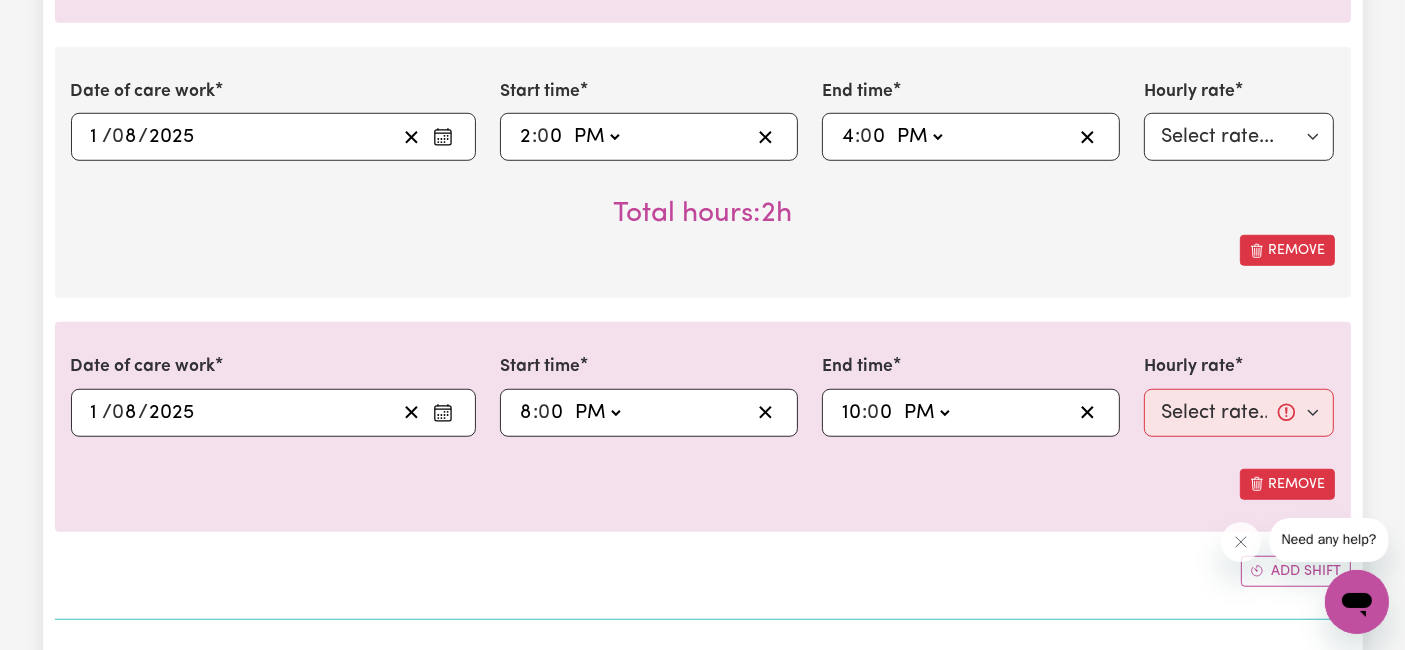 click on "-- AM PM" 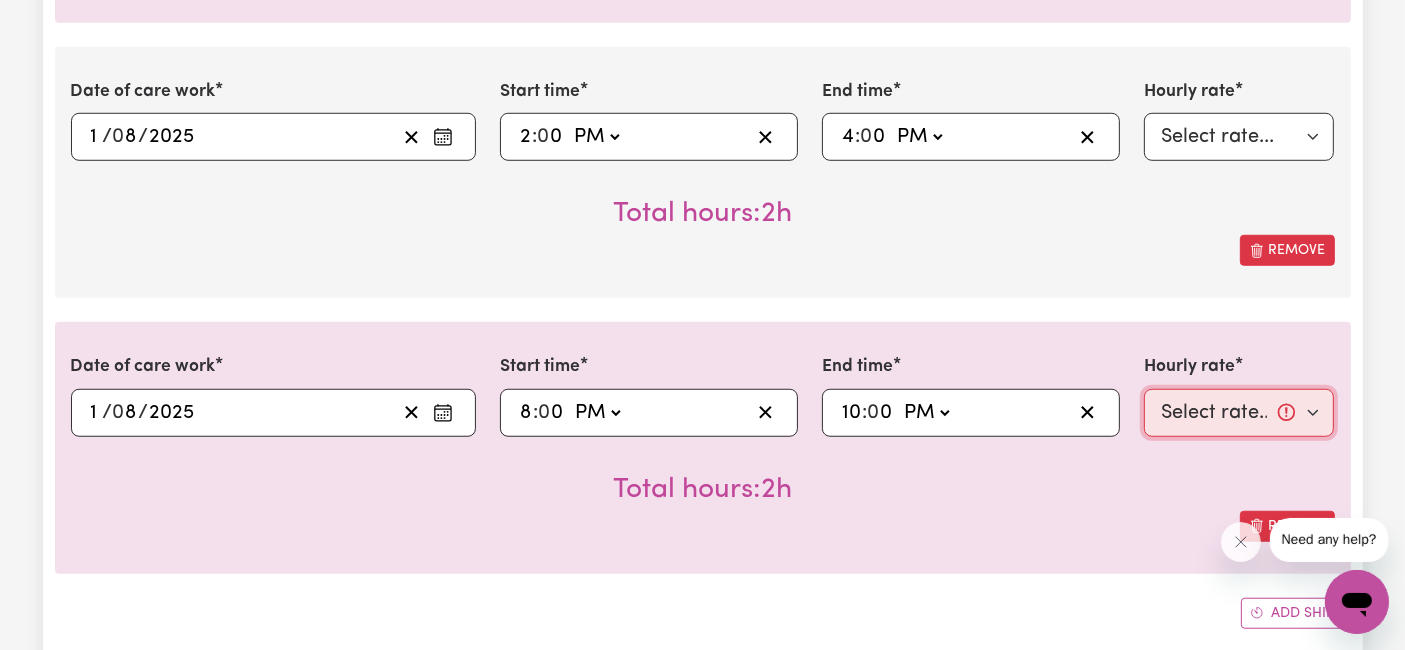 drag, startPoint x: 1223, startPoint y: 407, endPoint x: 1211, endPoint y: 407, distance: 12 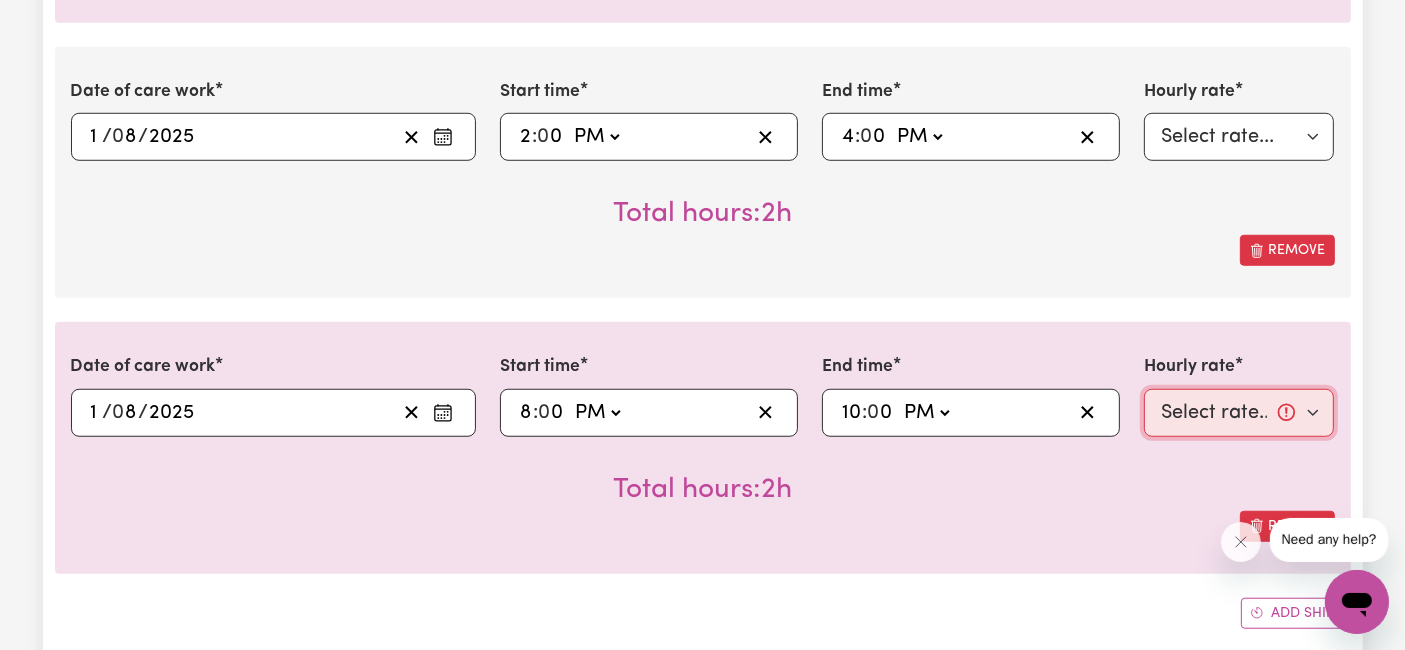 click on "Select rate... [PRICE] (Weekday) [PRICE] (Saturday) [PRICE] (Sunday) [PRICE] (Public Holiday) [PRICE] (Evening Care) [PRICE] (Overnight)" at bounding box center (1239, 413) 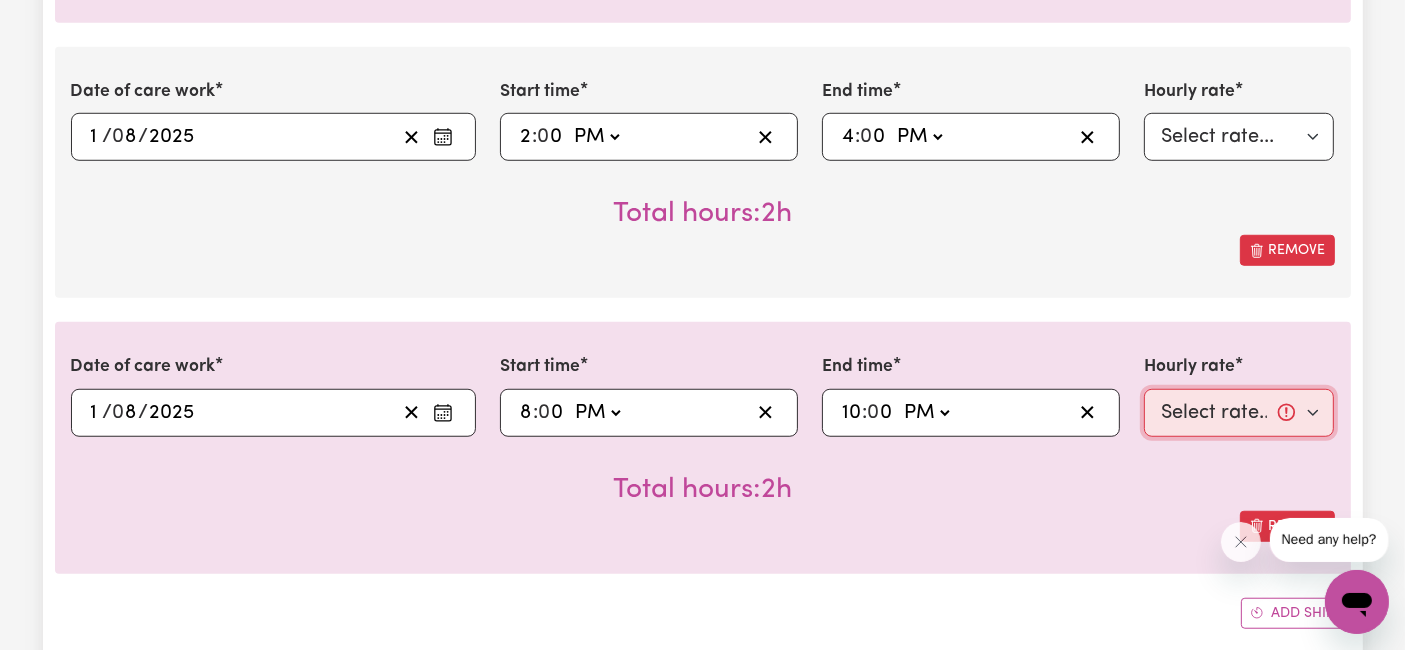 select on "66.67-EveningCare" 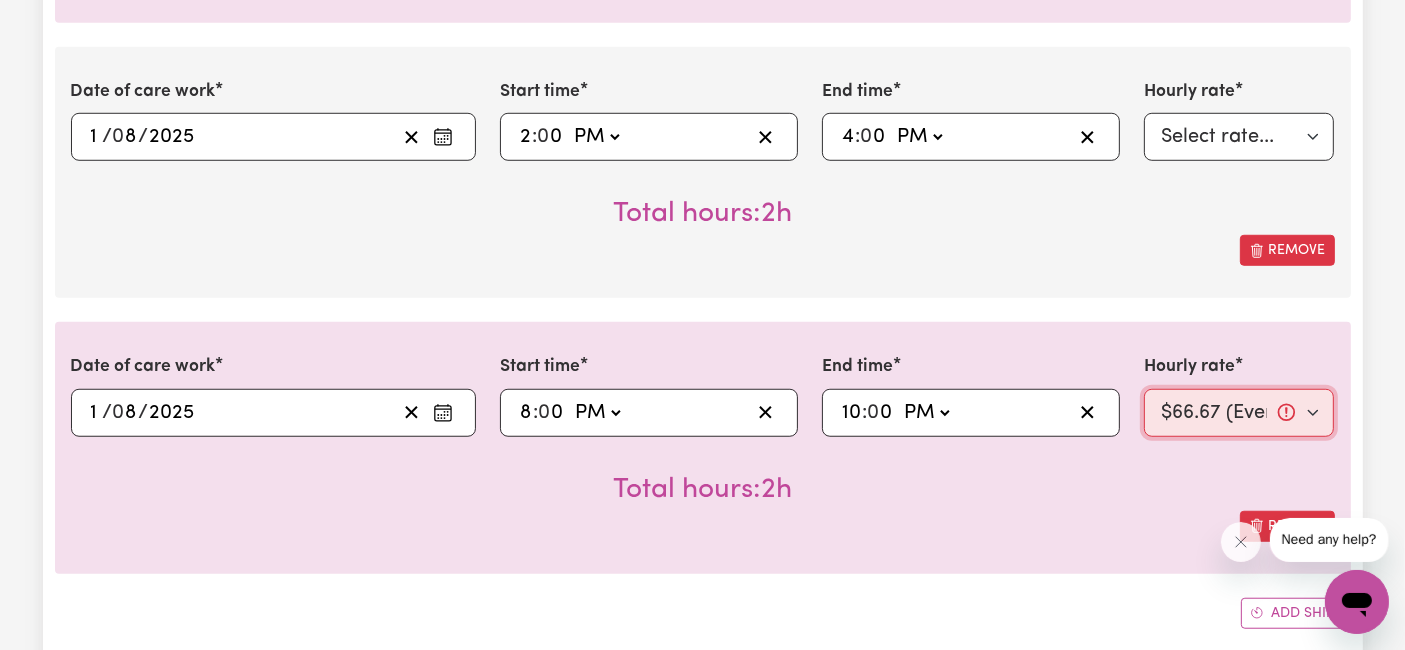 click on "Select rate... [PRICE] (Weekday) [PRICE] (Saturday) [PRICE] (Sunday) [PRICE] (Public Holiday) [PRICE] (Evening Care) [PRICE] (Overnight)" at bounding box center [1239, 413] 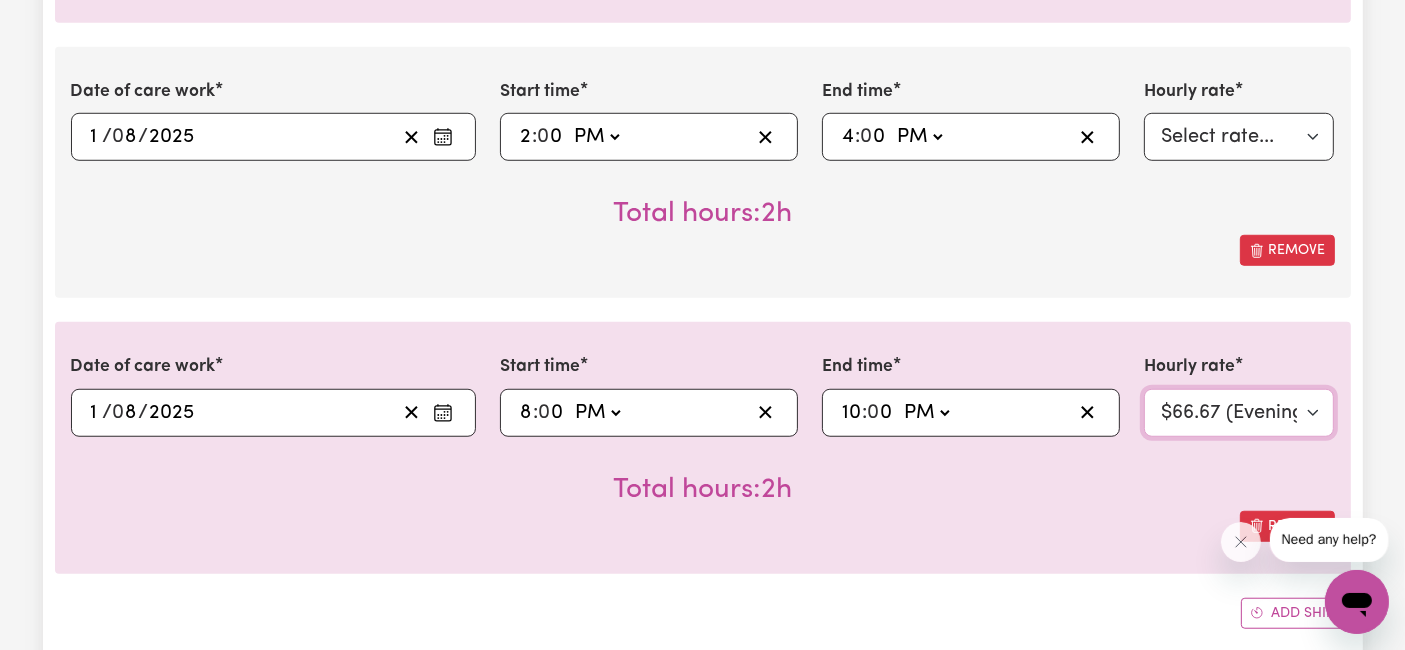 scroll, scrollTop: 1666, scrollLeft: 0, axis: vertical 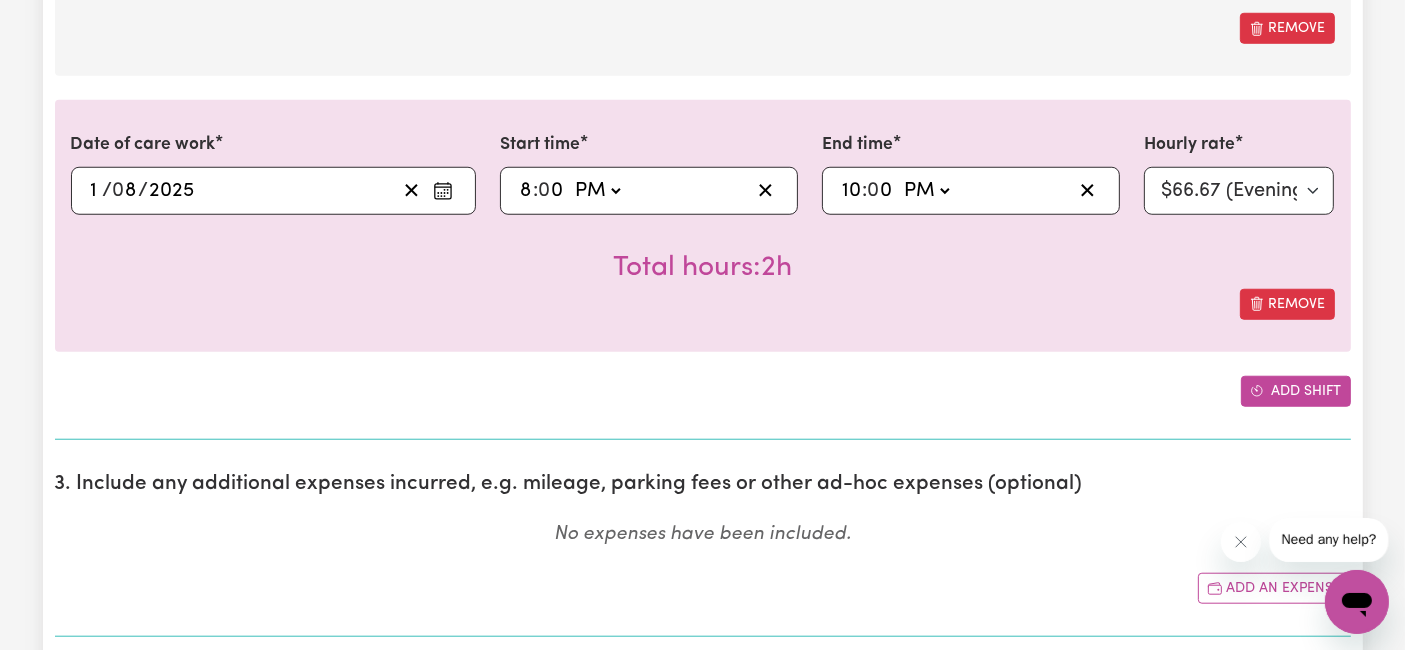 click on "Add shift" at bounding box center (1296, 391) 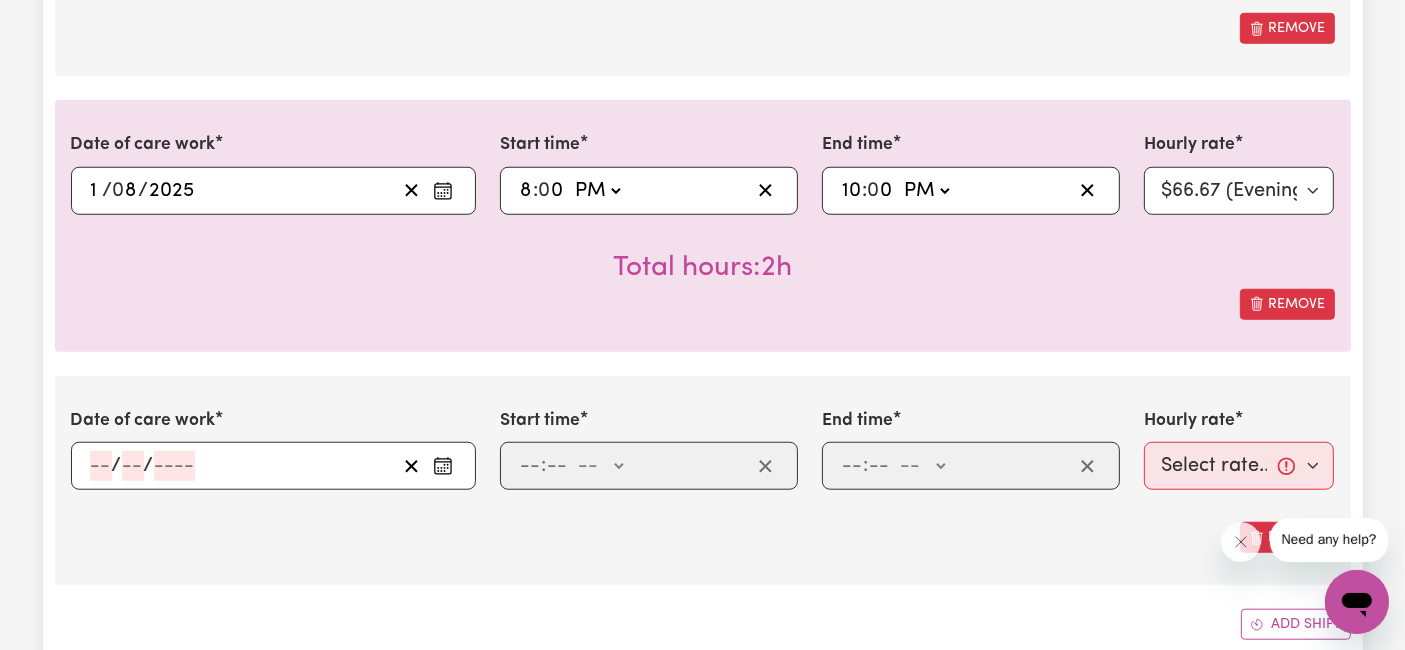 click 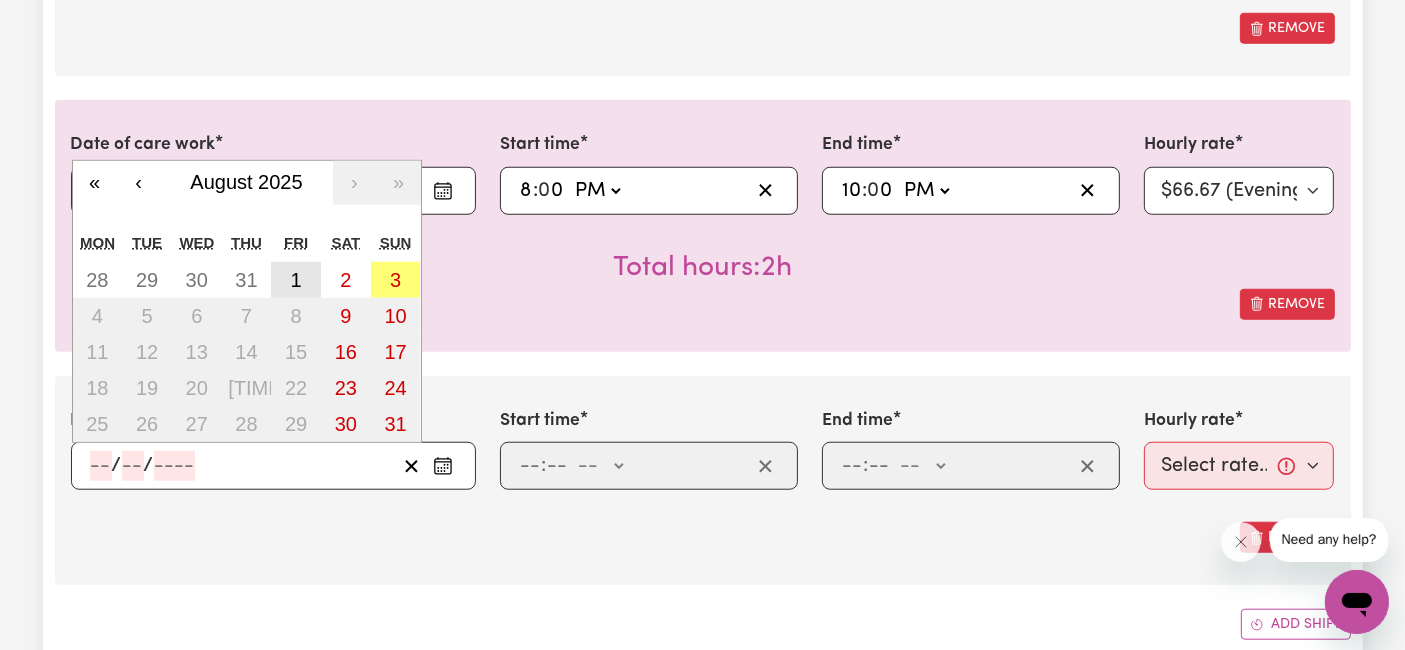 click on "1" at bounding box center [296, 280] 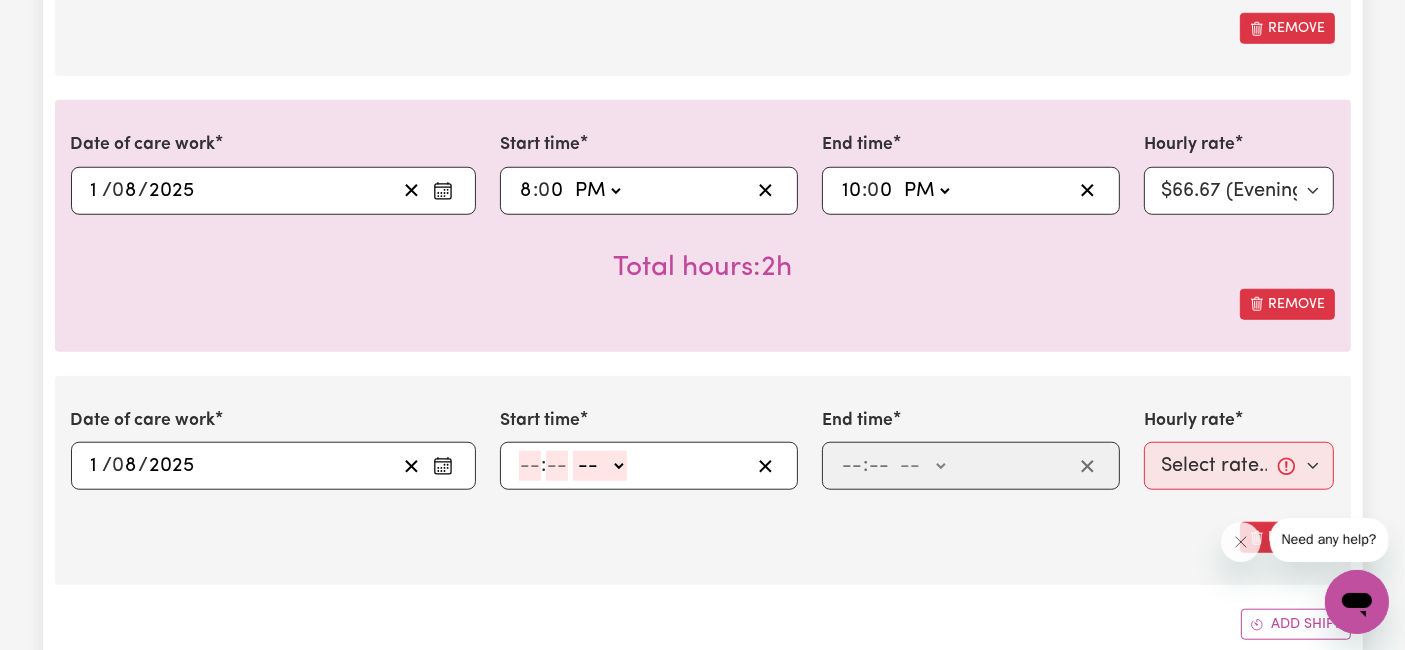 click 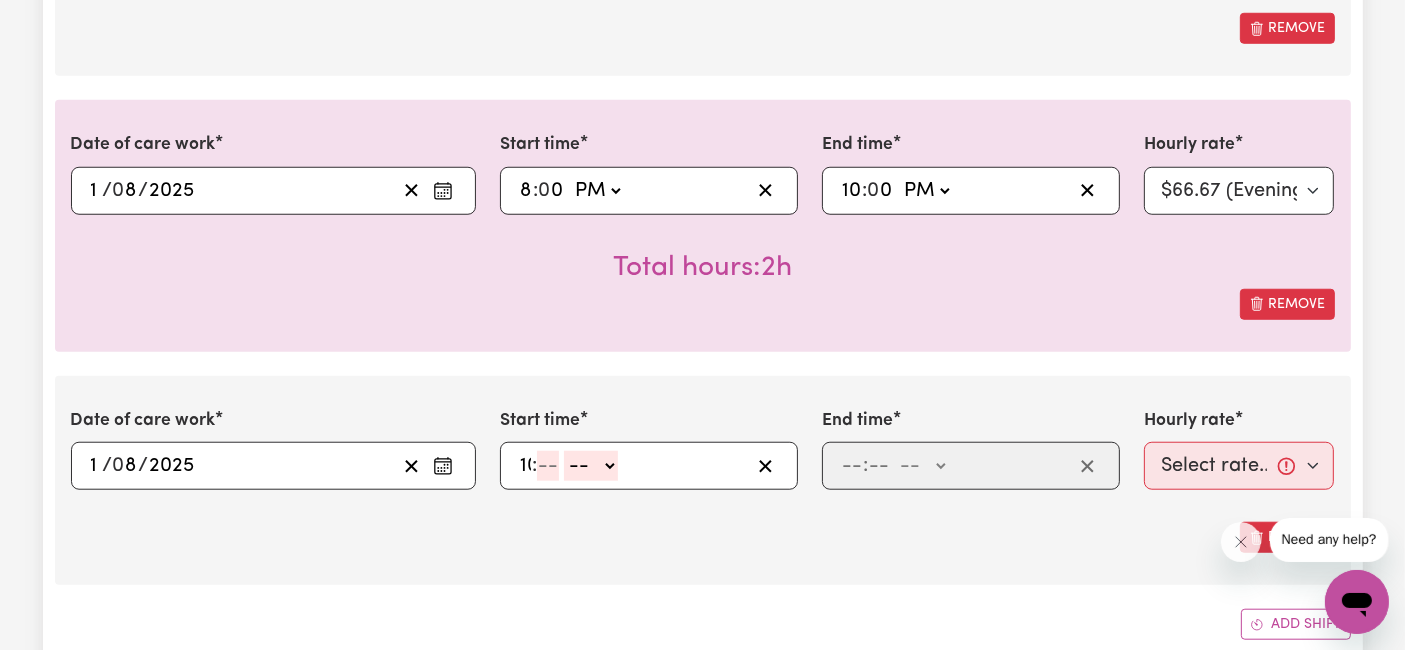 type on "10" 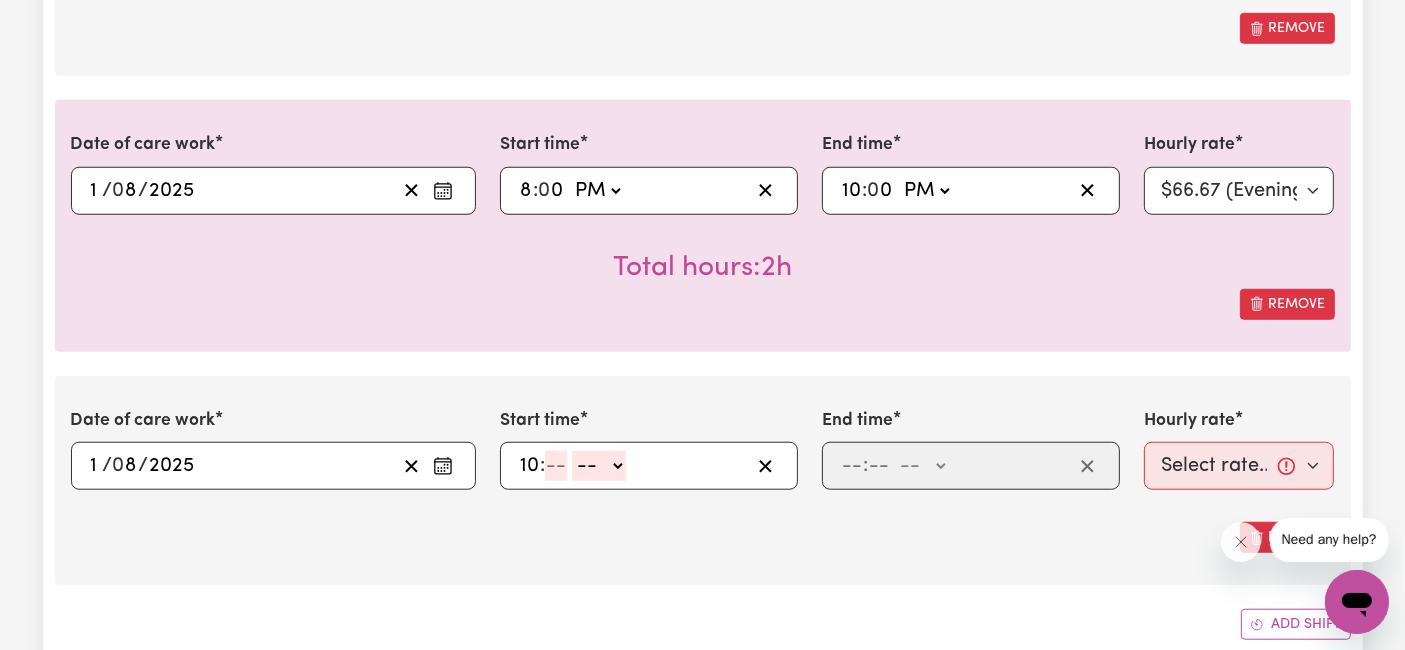 click on "[TIME] :   -- AM PM" at bounding box center (633, 466) 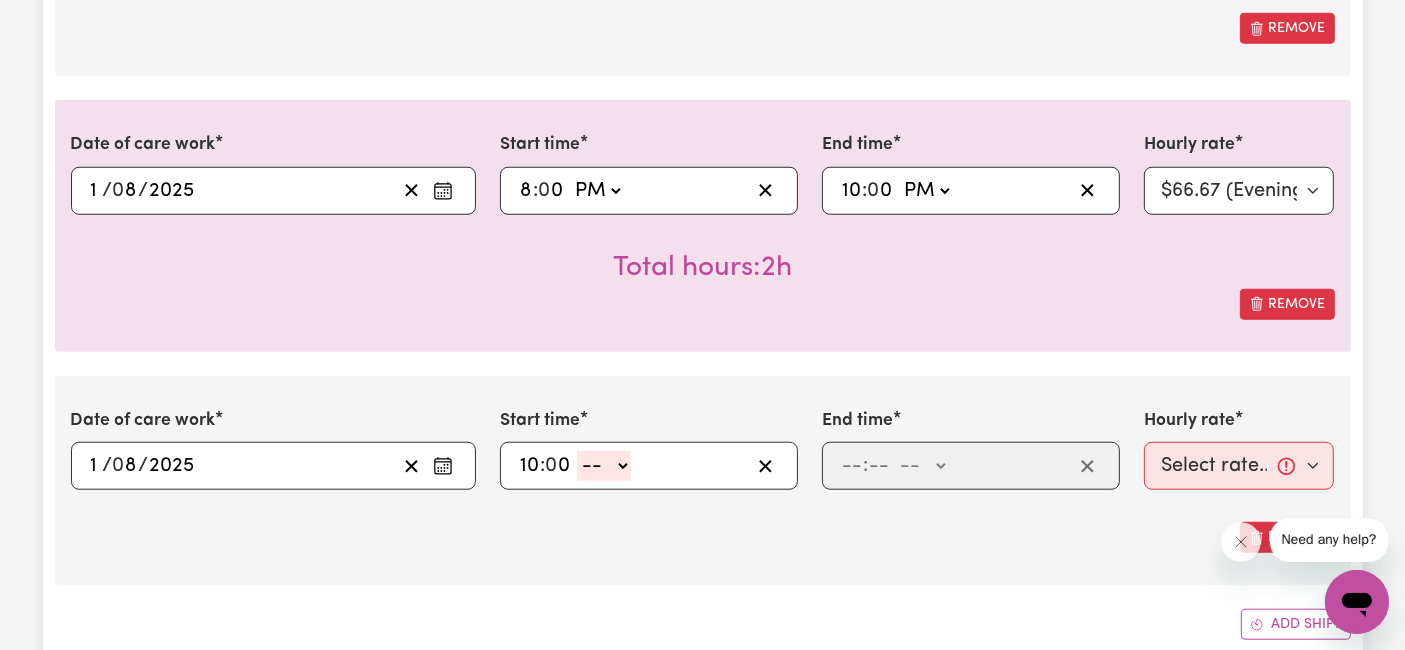 type on "0" 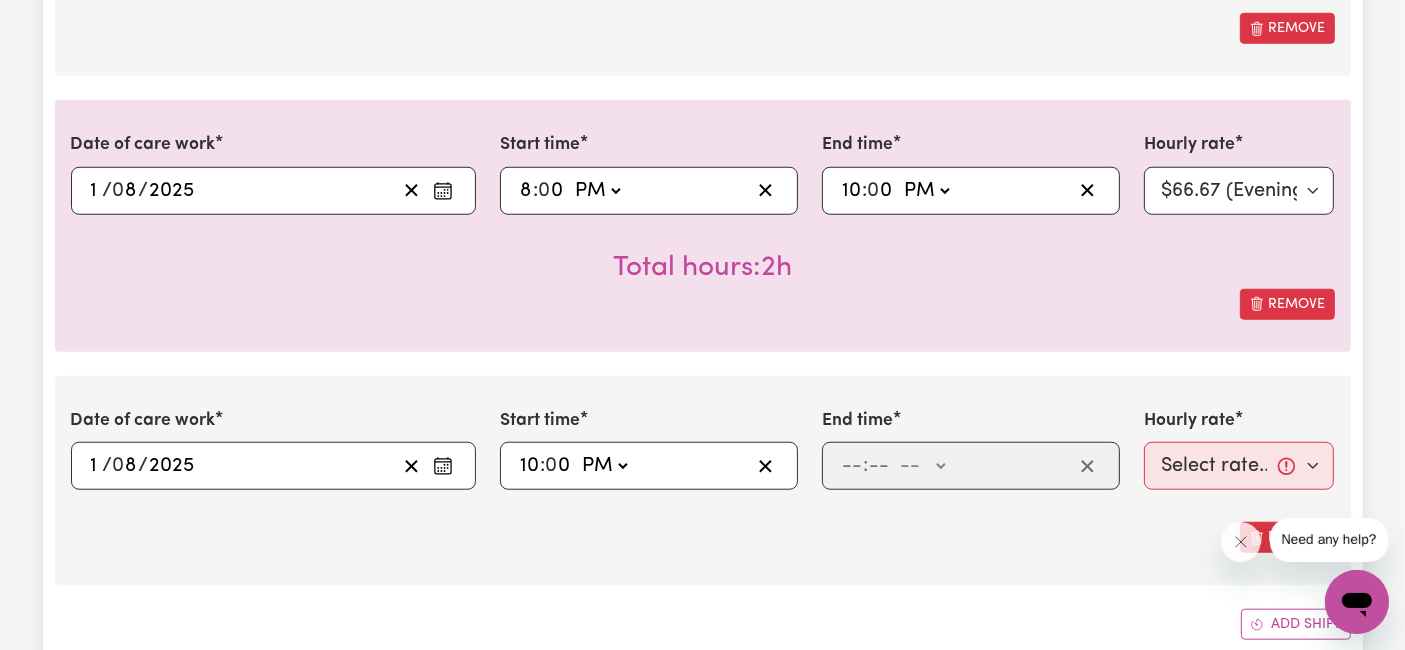 click on "-- AM PM" 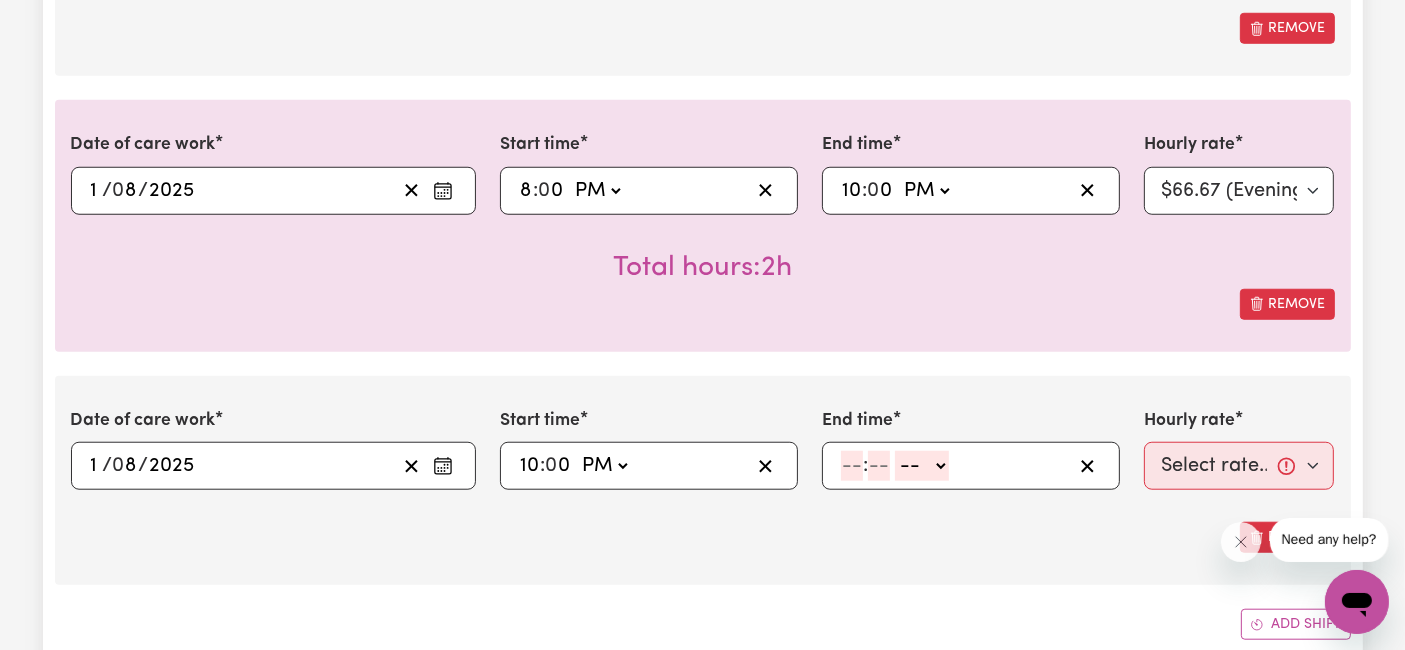 click 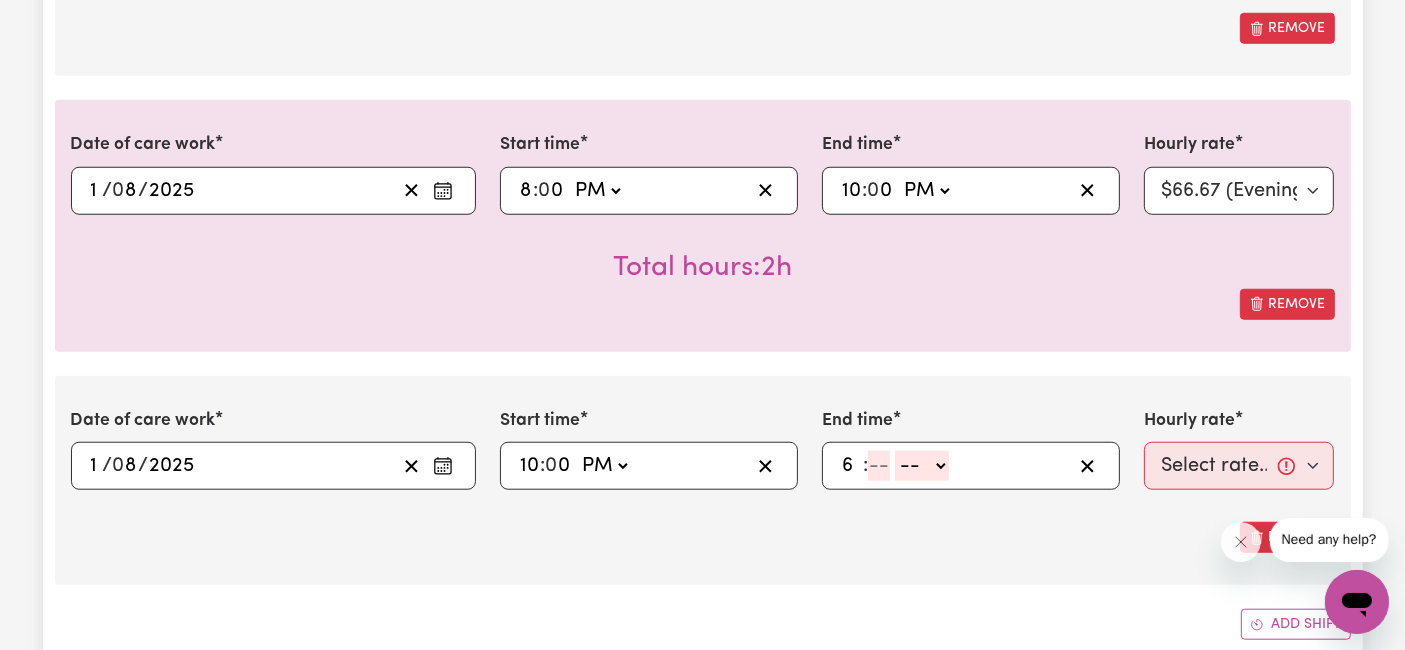 type on "6" 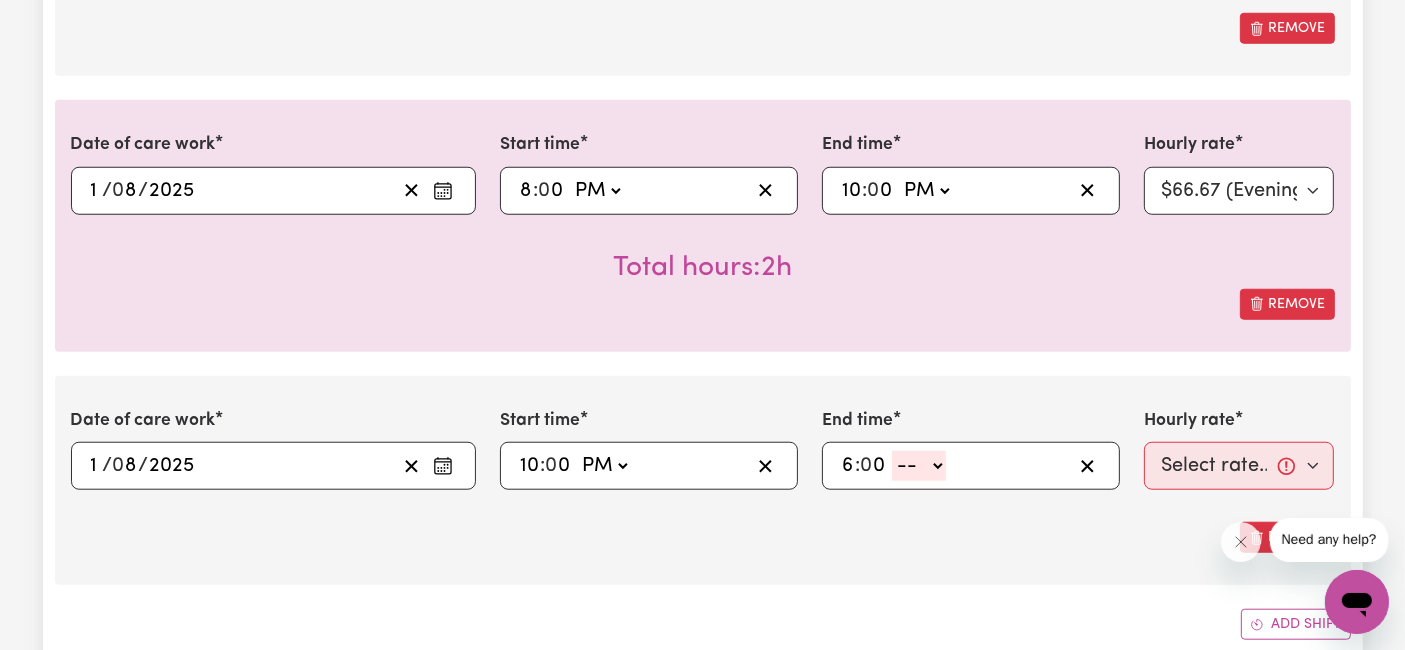 type on "0" 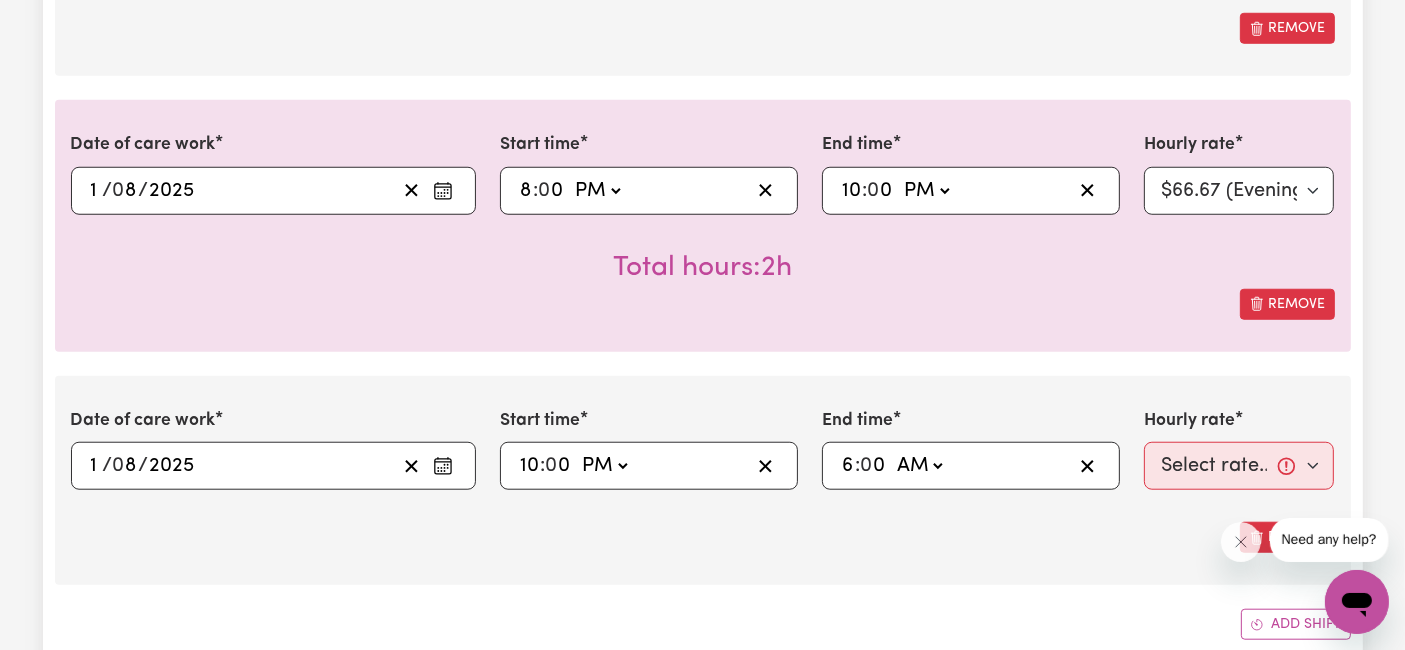 click on "-- AM PM" 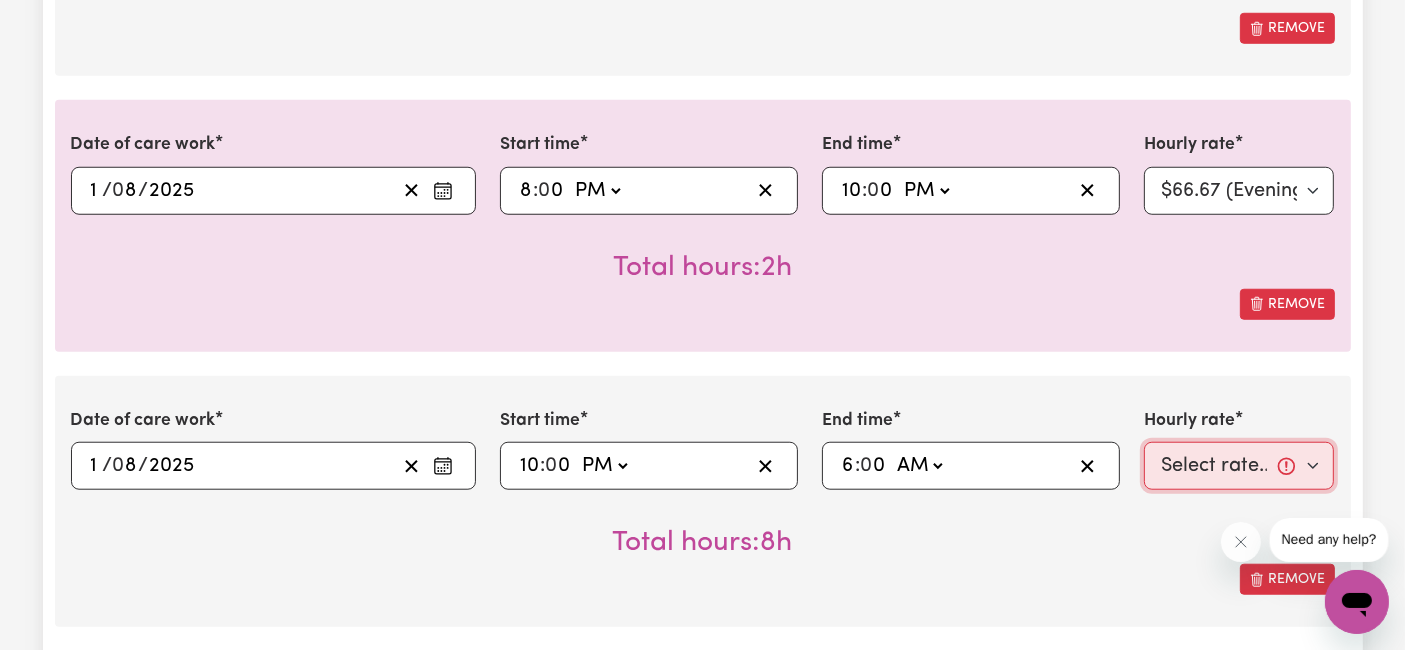 click on "Select rate... [PRICE] (Weekday) [PRICE] (Saturday) [PRICE] (Sunday) [PRICE] (Public Holiday) [PRICE] (Evening Care) [PRICE] (Overnight)" at bounding box center (1239, 466) 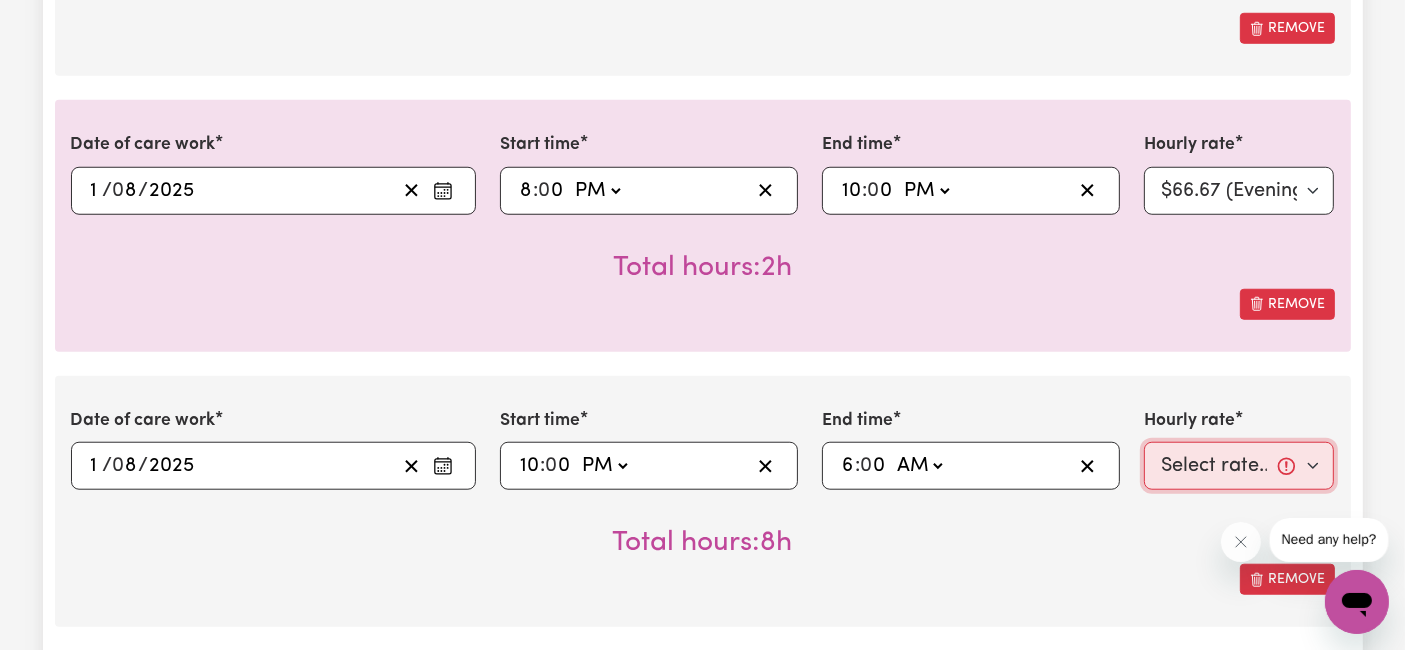 select on "[PRICE]-[Overnight]" 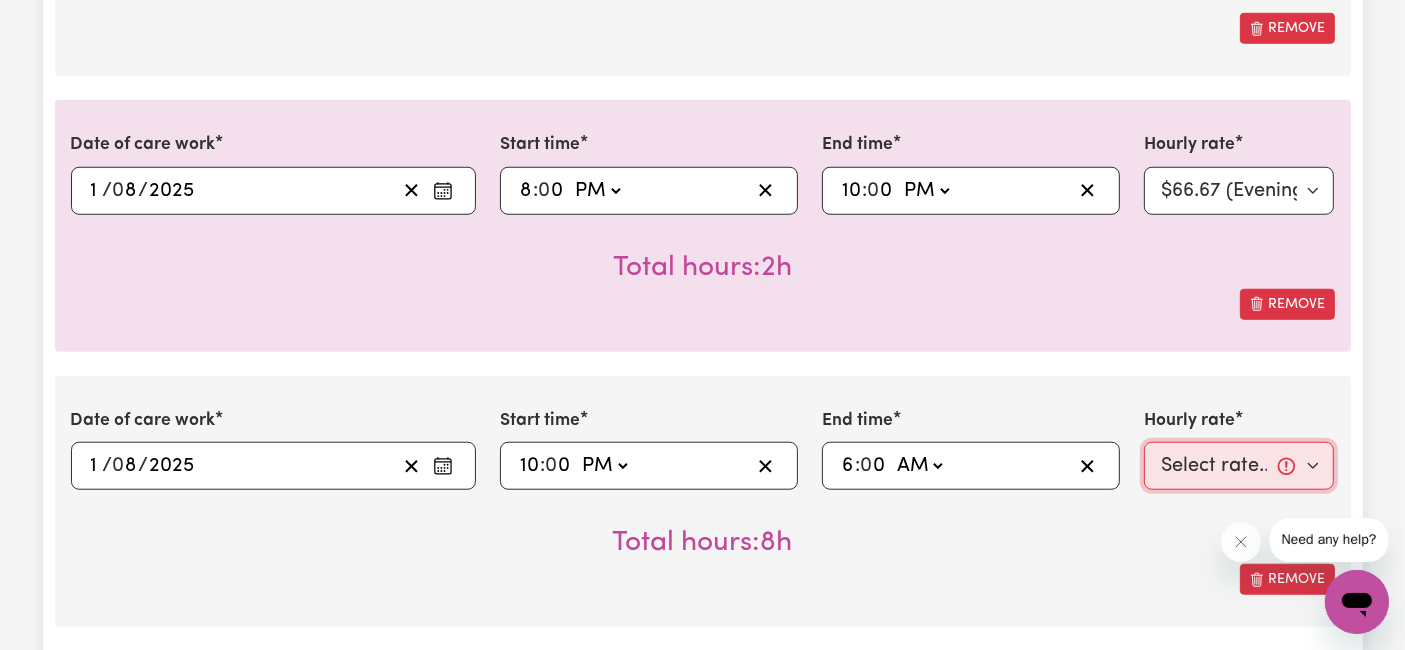 click on "Select rate... [PRICE] (Weekday) [PRICE] (Saturday) [PRICE] (Sunday) [PRICE] (Public Holiday) [PRICE] (Evening Care) [PRICE] (Overnight)" at bounding box center (1239, 466) 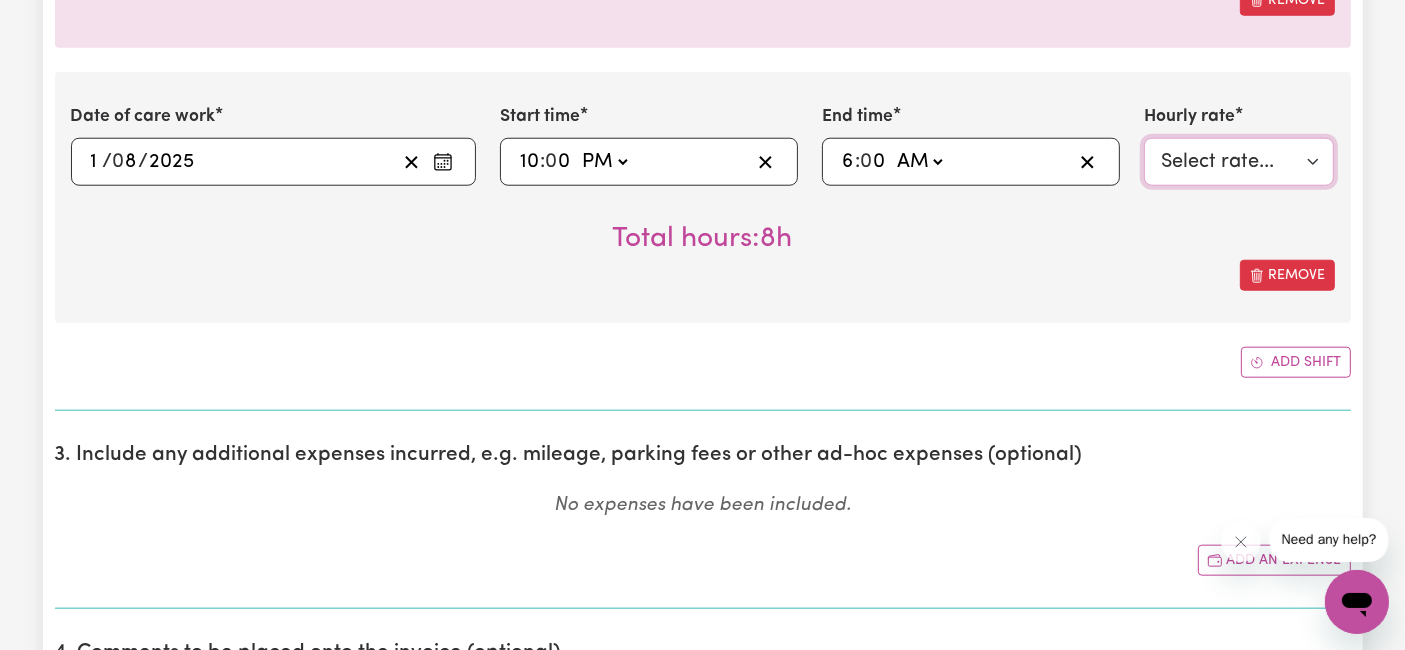 scroll, scrollTop: 2000, scrollLeft: 0, axis: vertical 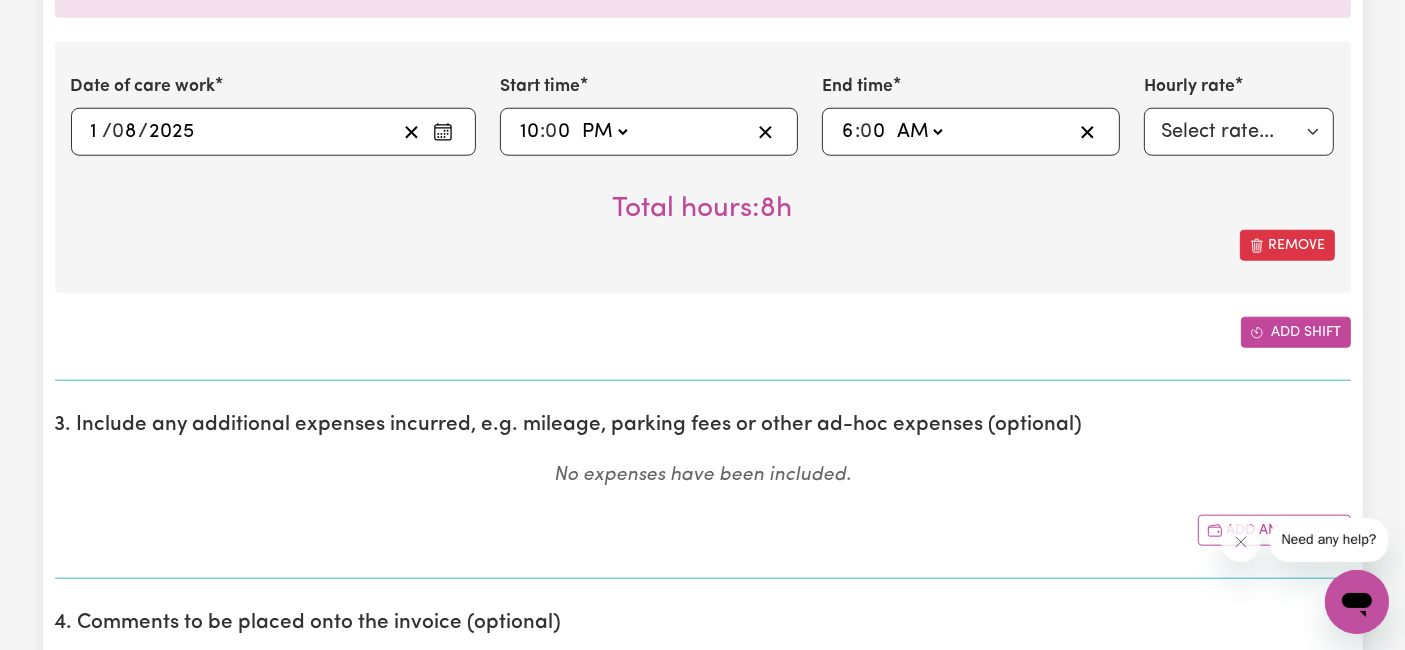 click on "Add shift" at bounding box center [1296, 332] 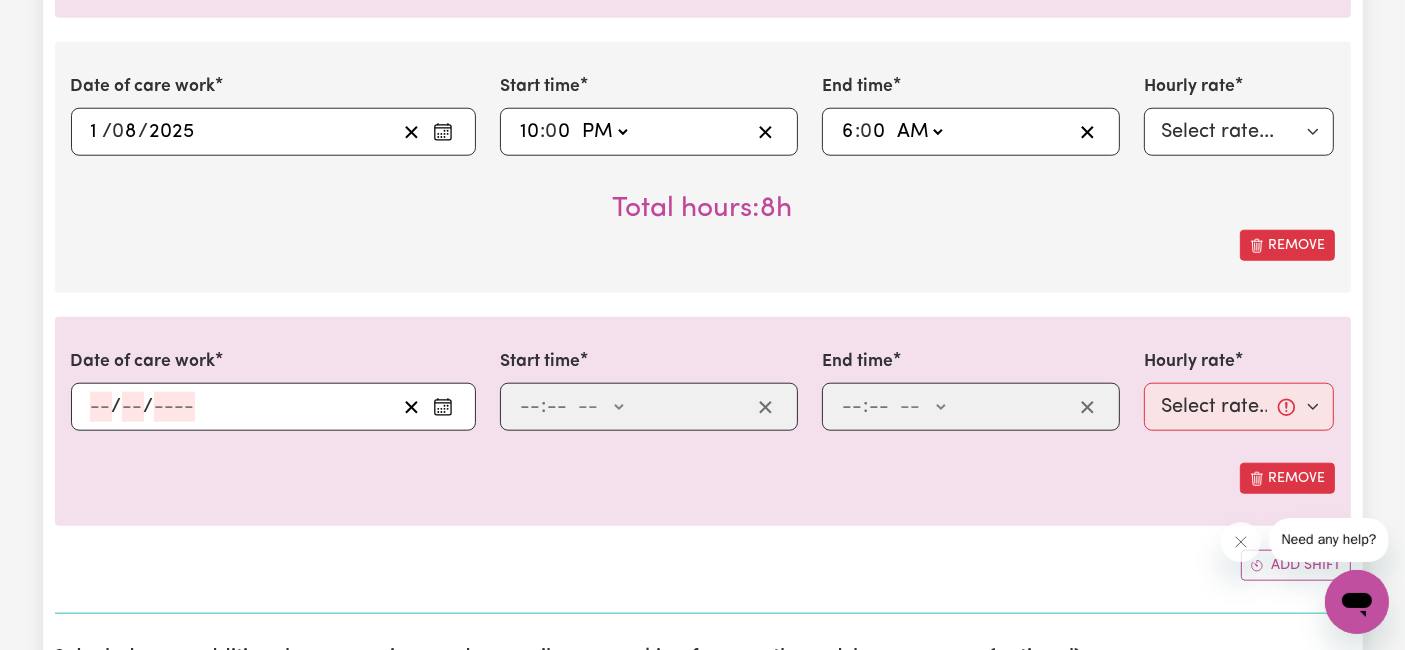 click 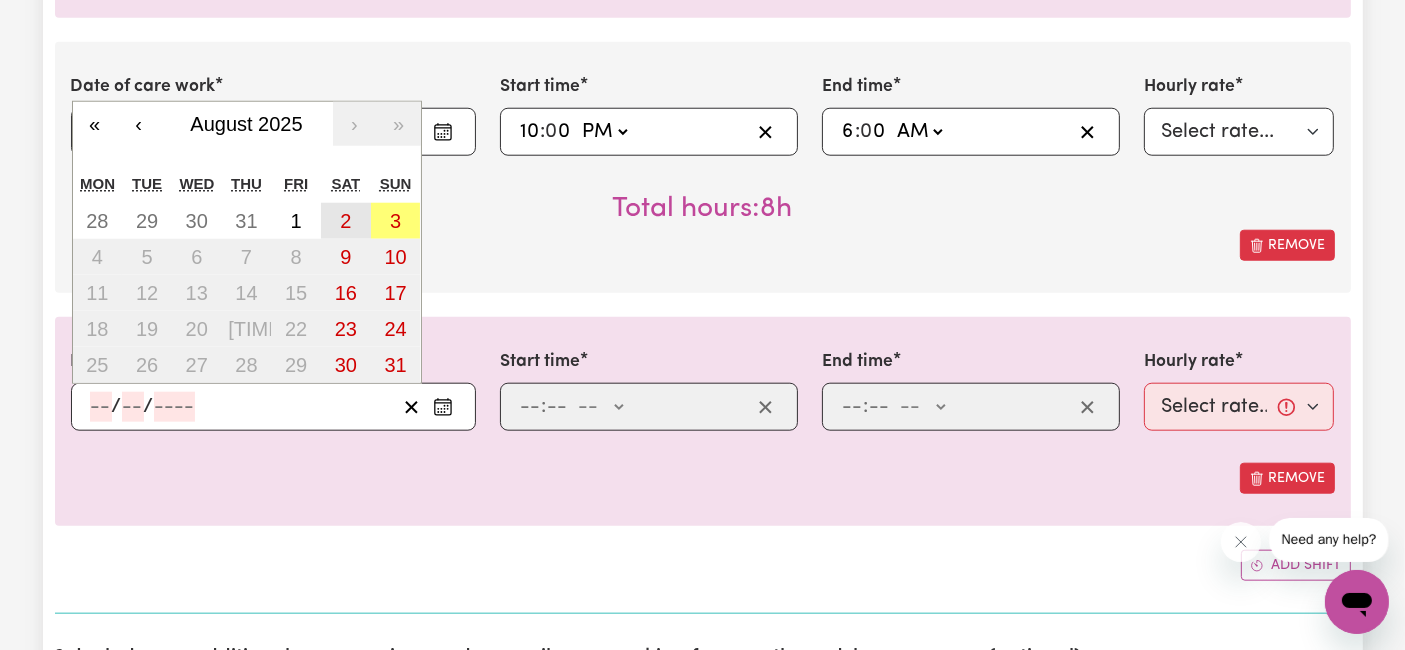 click on "2" at bounding box center (346, 221) 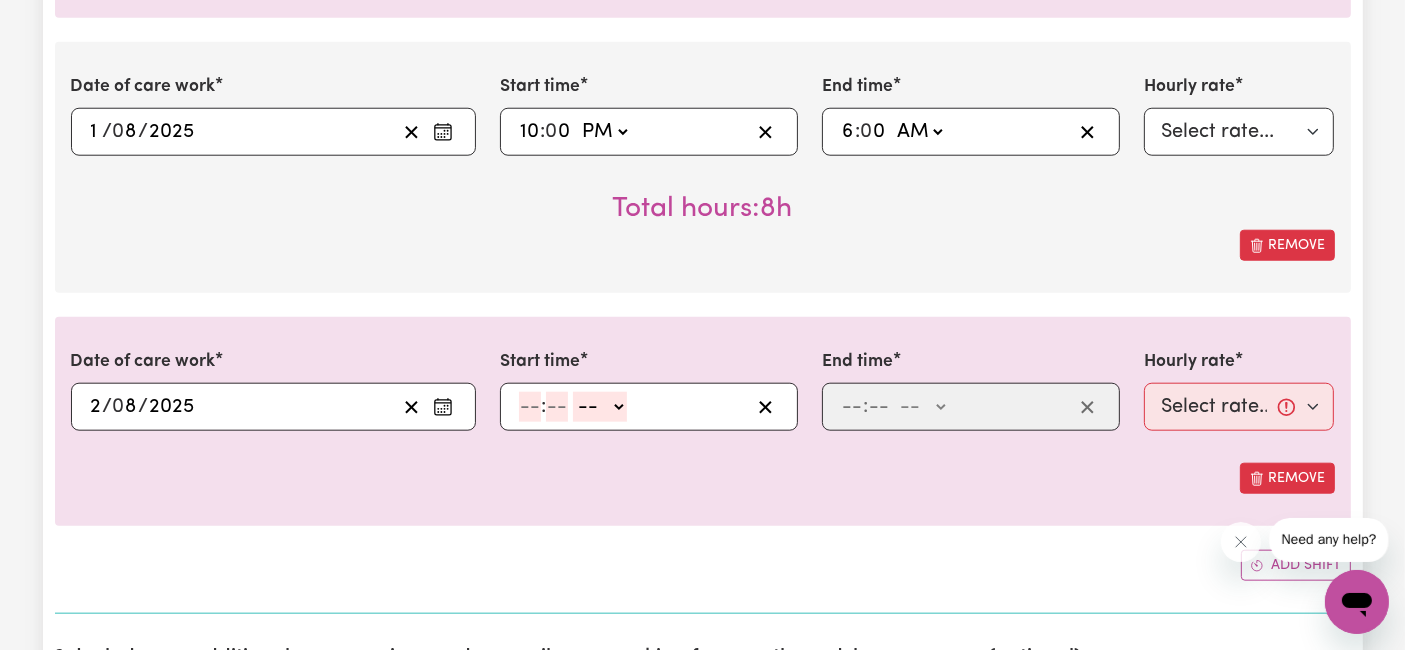 click 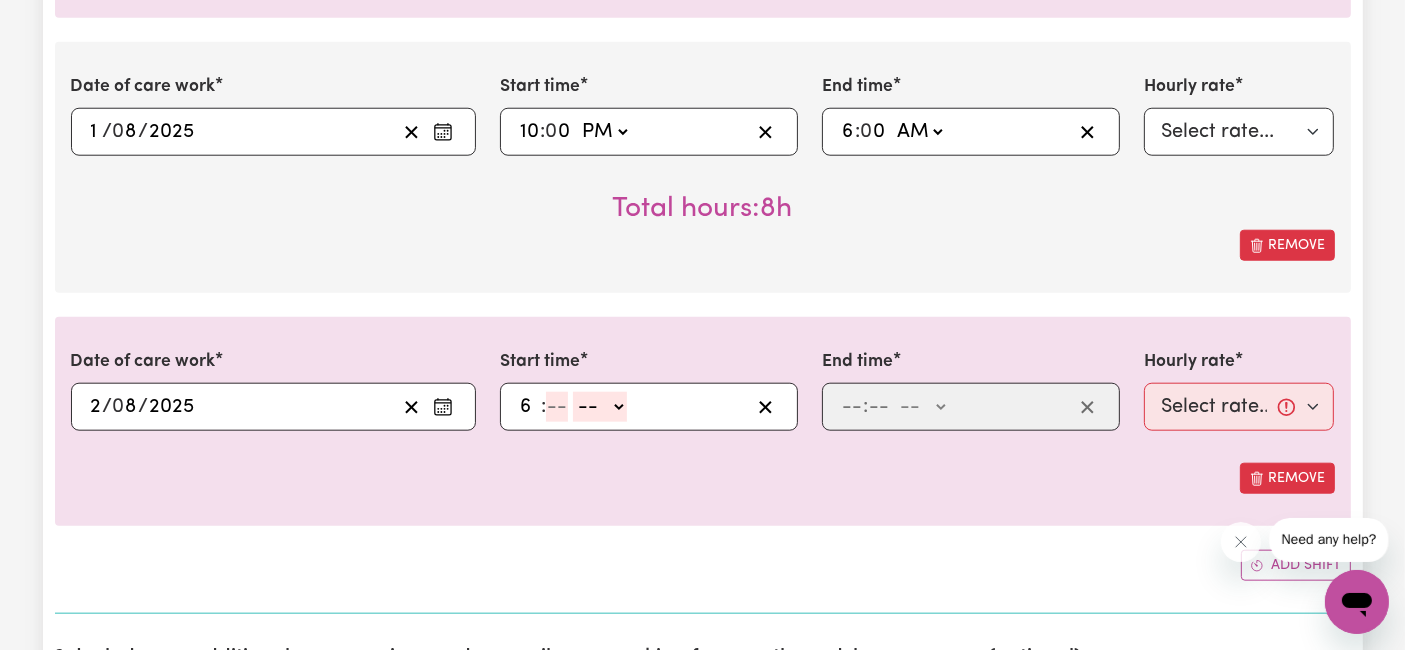 type on "6" 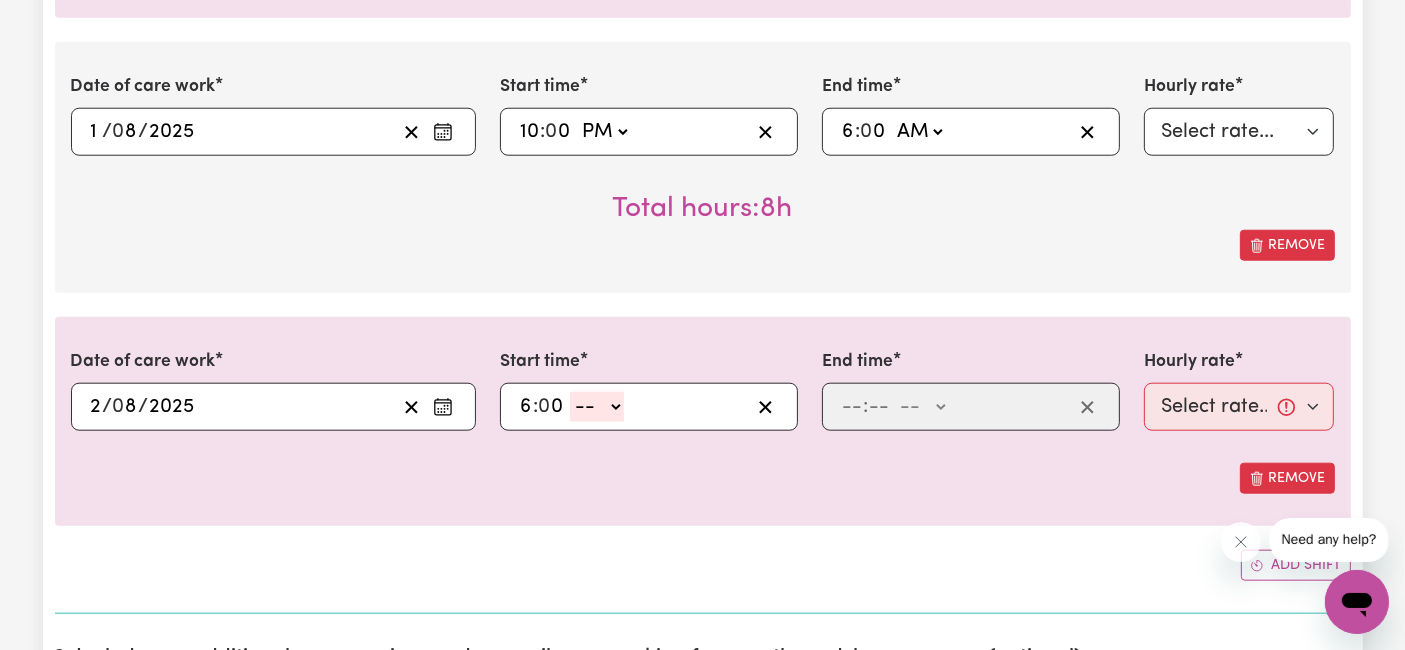type on "0" 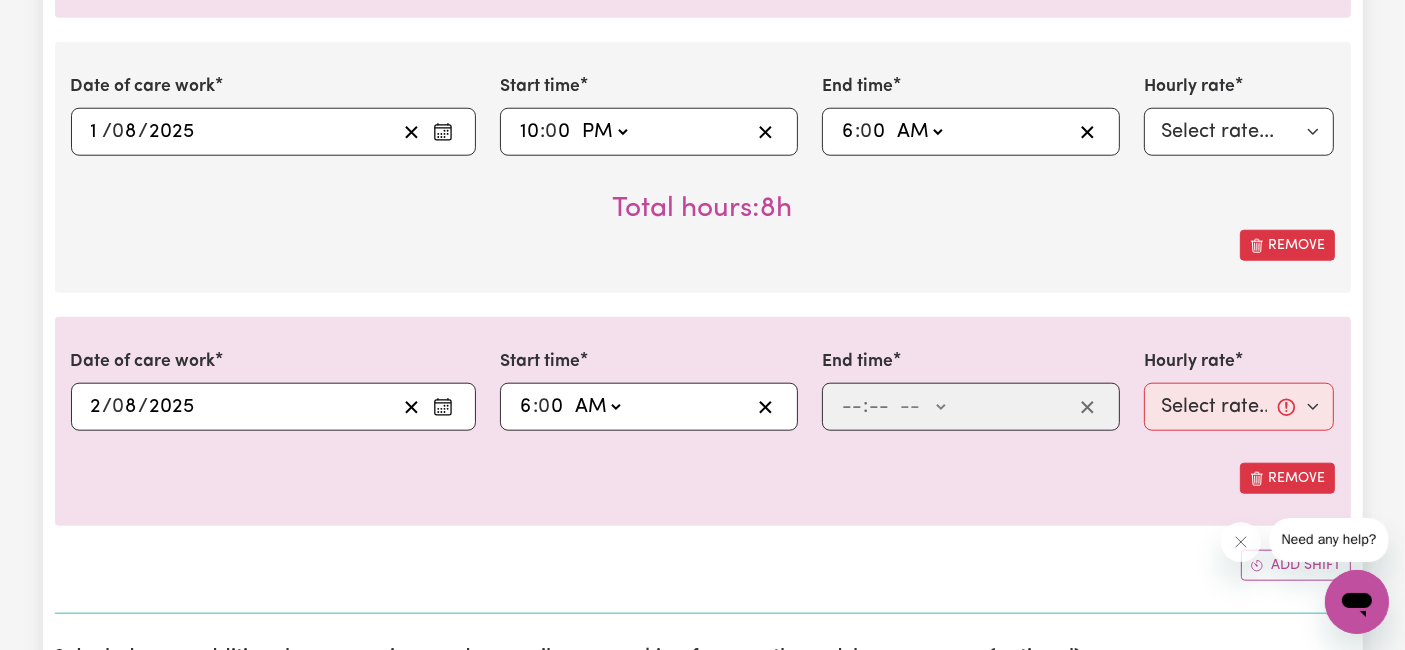 click on "-- AM PM" 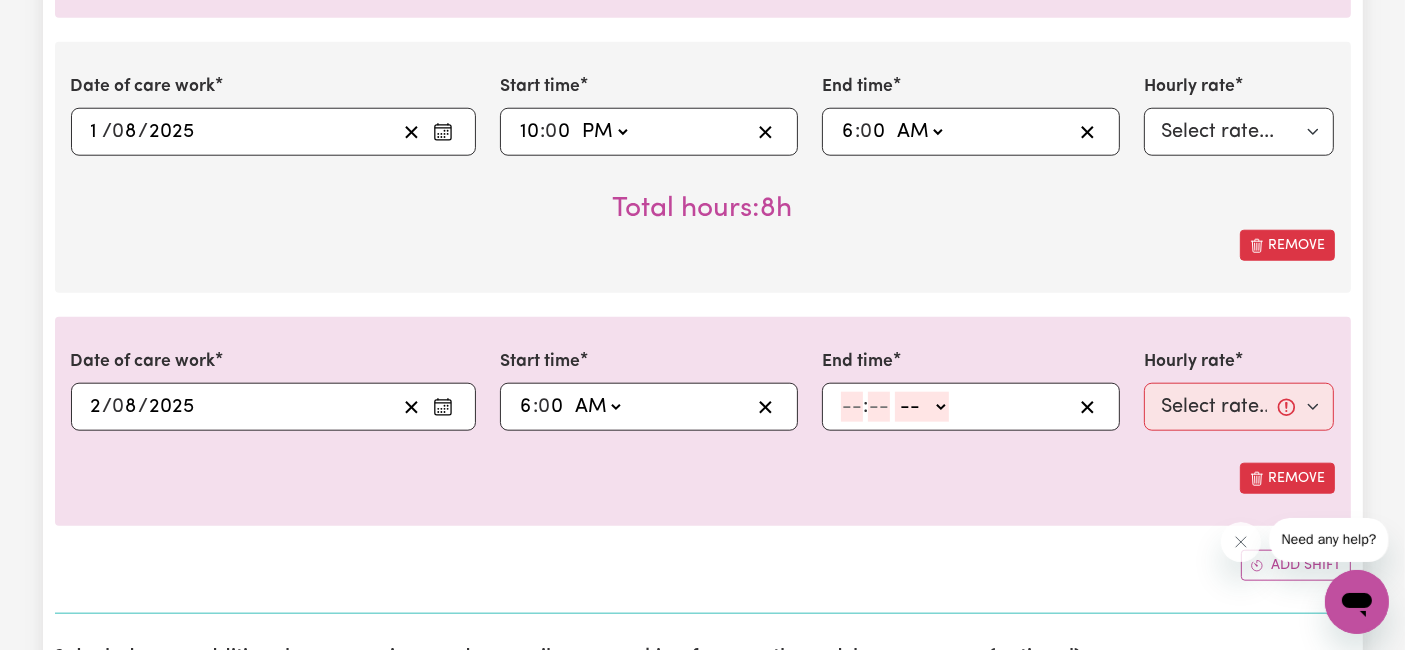 click 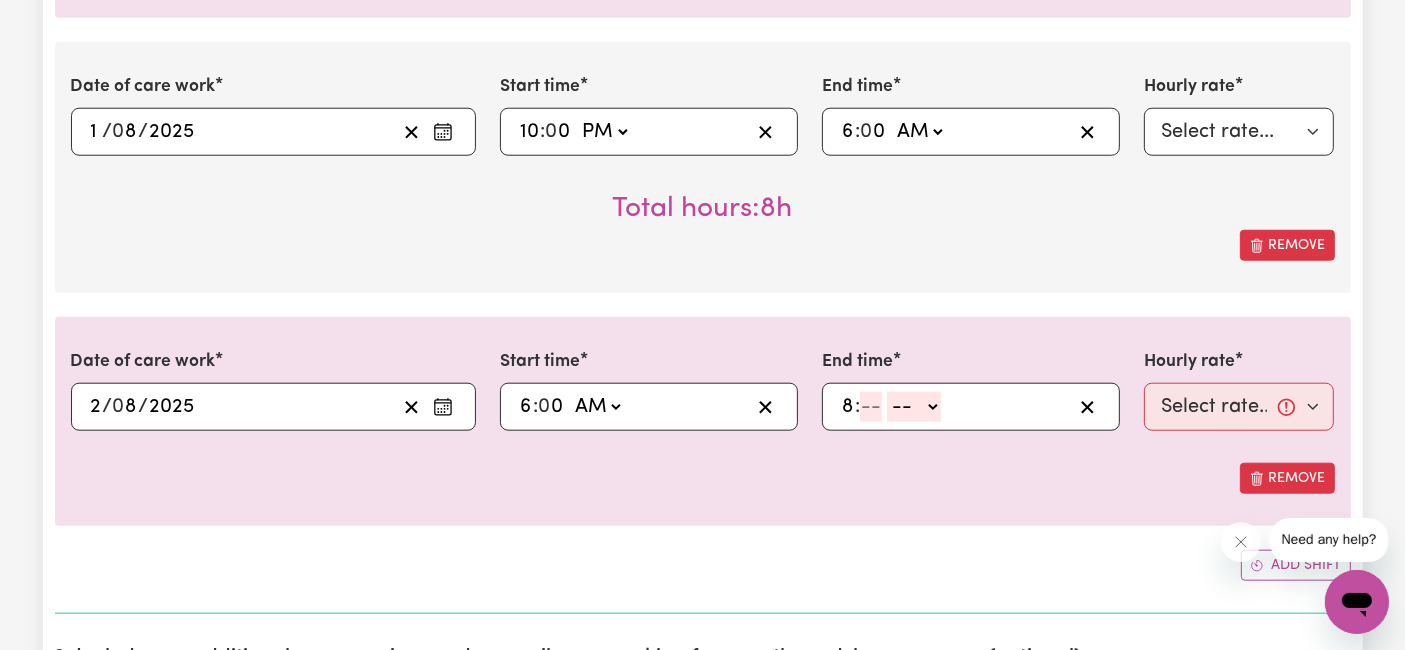 type on "8" 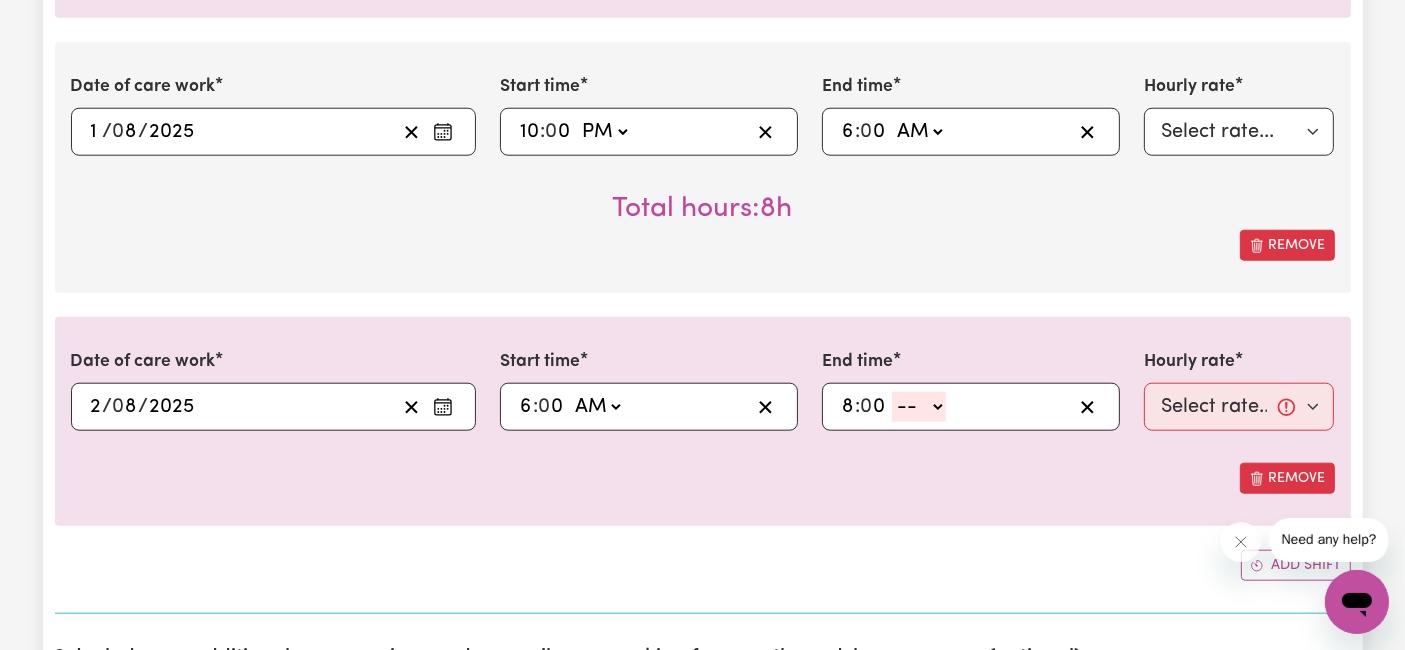 type on "0" 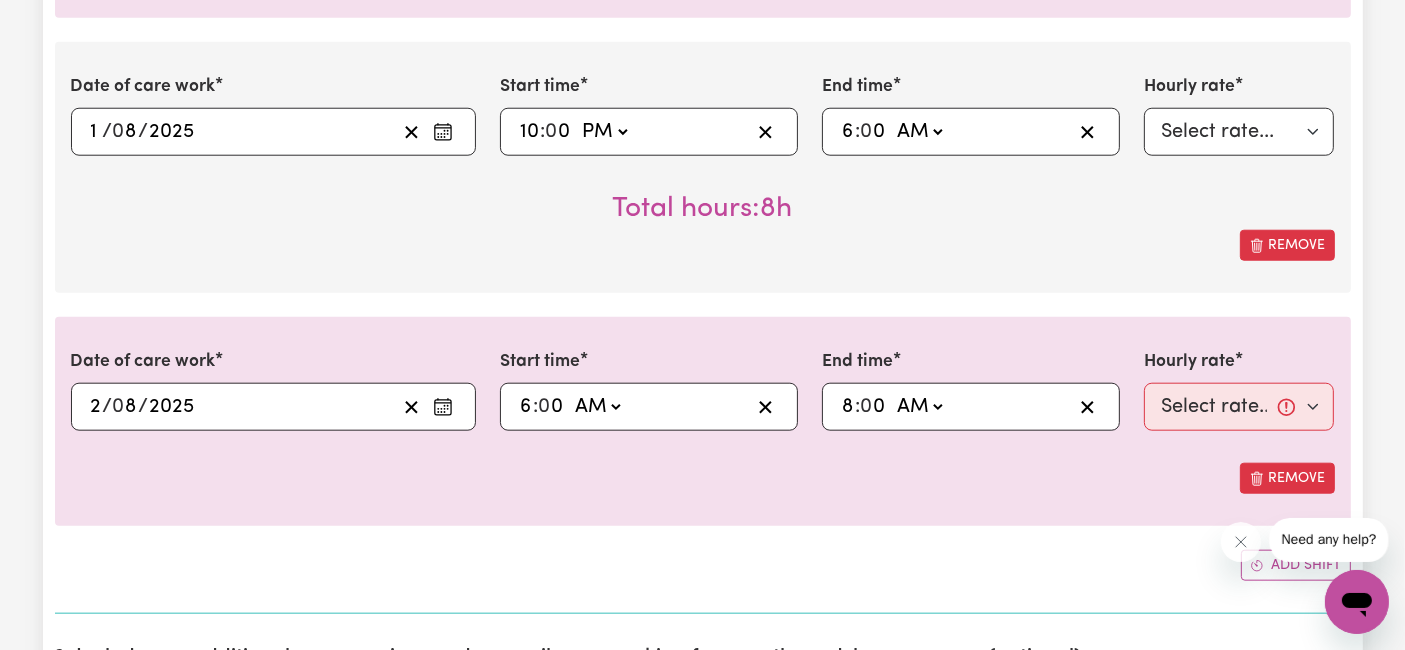 click on "-- AM PM" 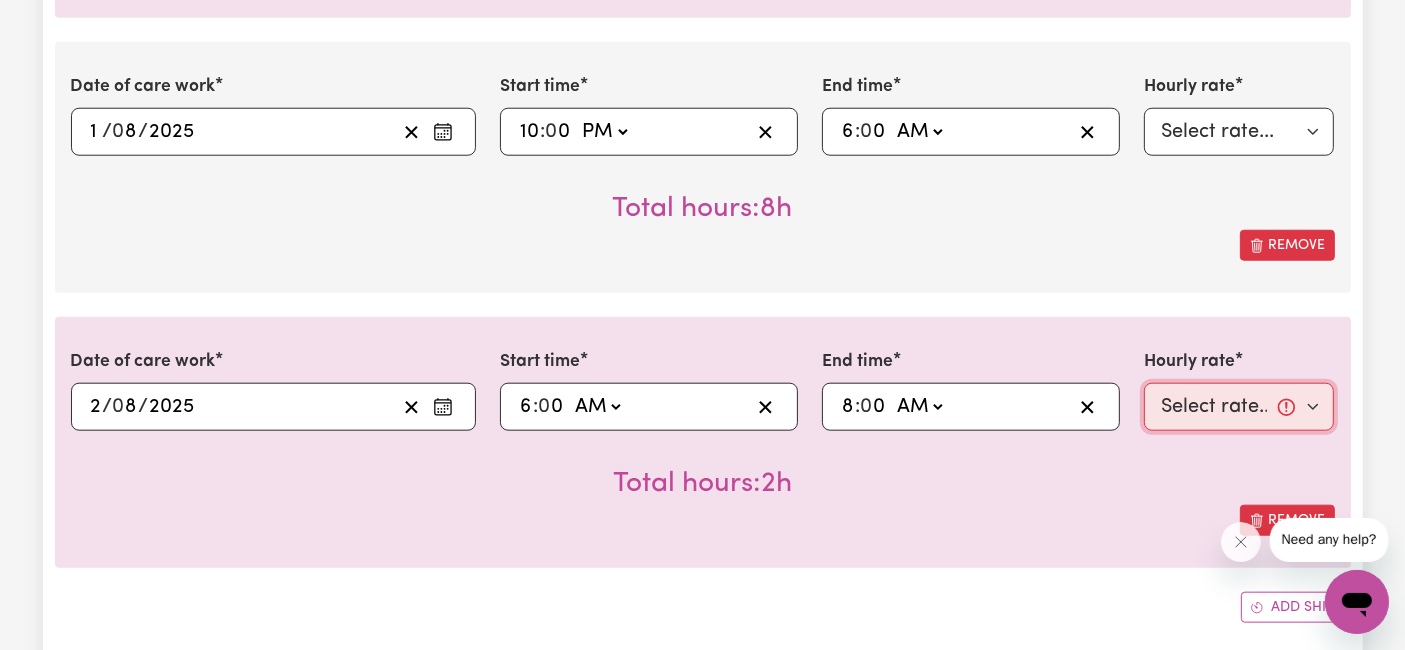 click on "Select rate... [PRICE] (Weekday) [PRICE] (Saturday) [PRICE] (Sunday) [PRICE] (Public Holiday) [PRICE] (Evening Care) [PRICE] (Overnight)" at bounding box center (1239, 407) 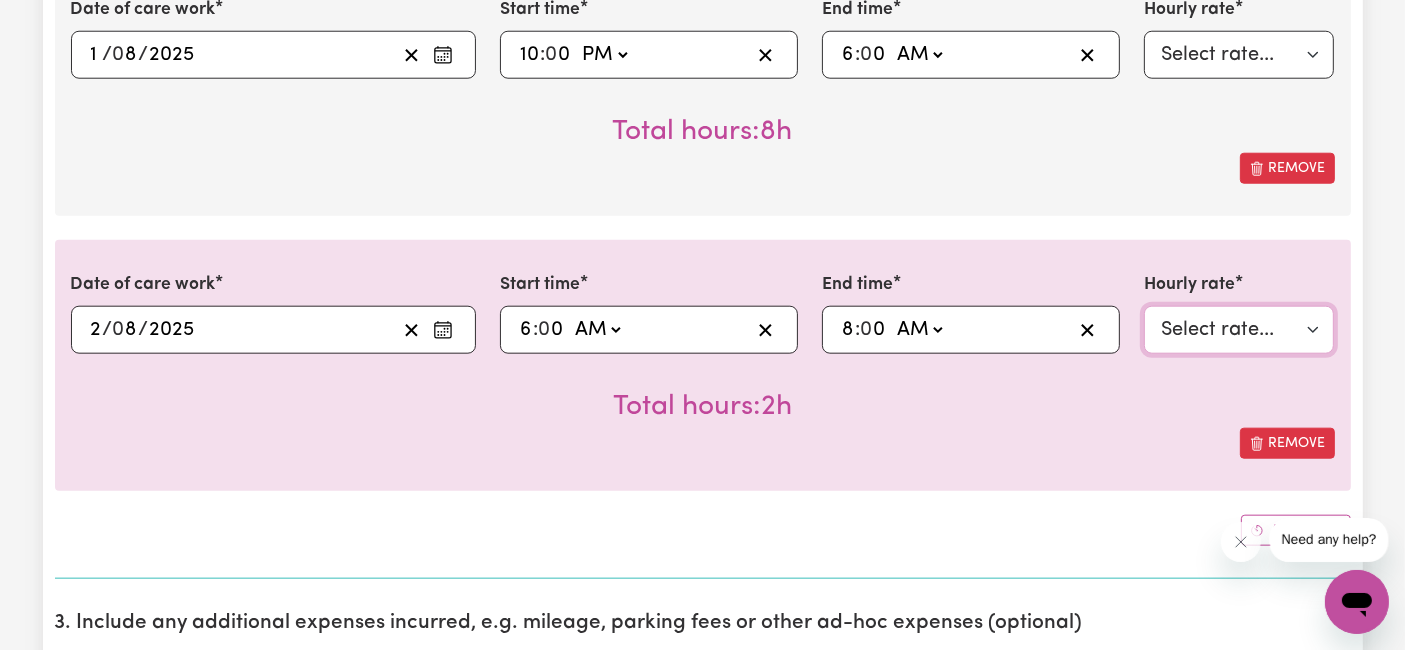 scroll, scrollTop: 2111, scrollLeft: 0, axis: vertical 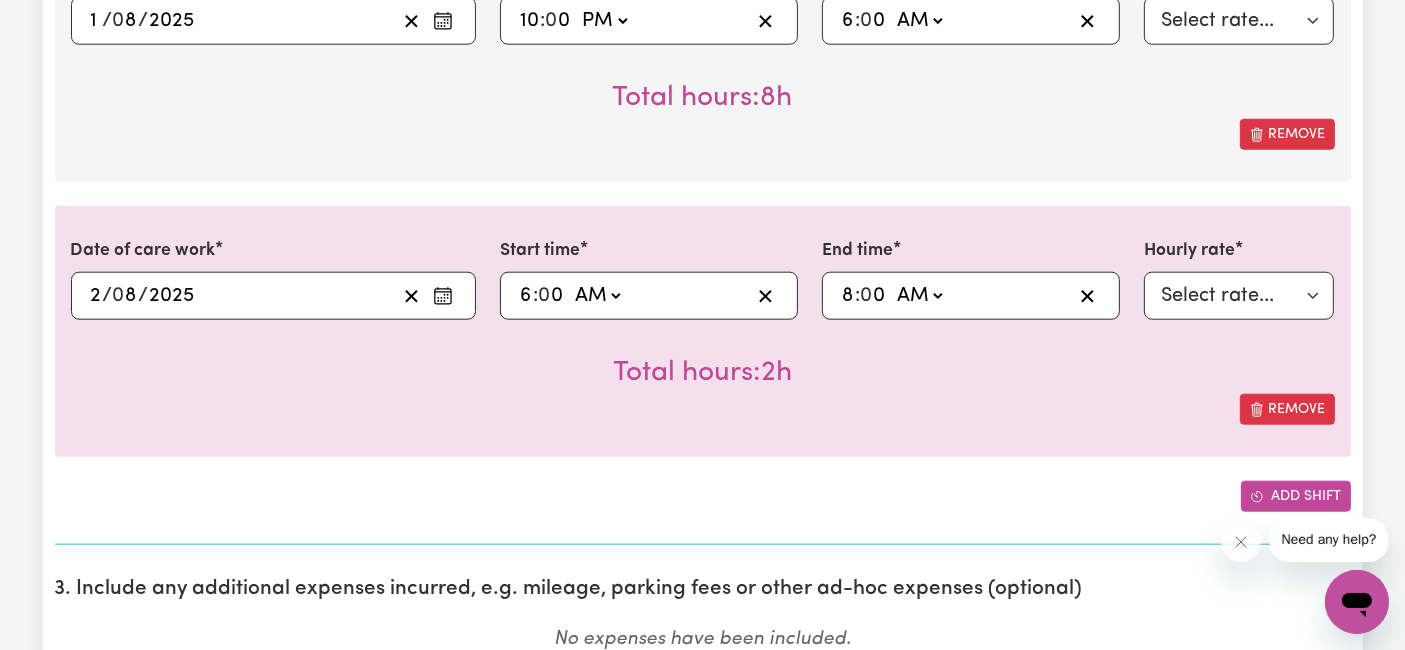 click on "Add shift" at bounding box center (1296, 496) 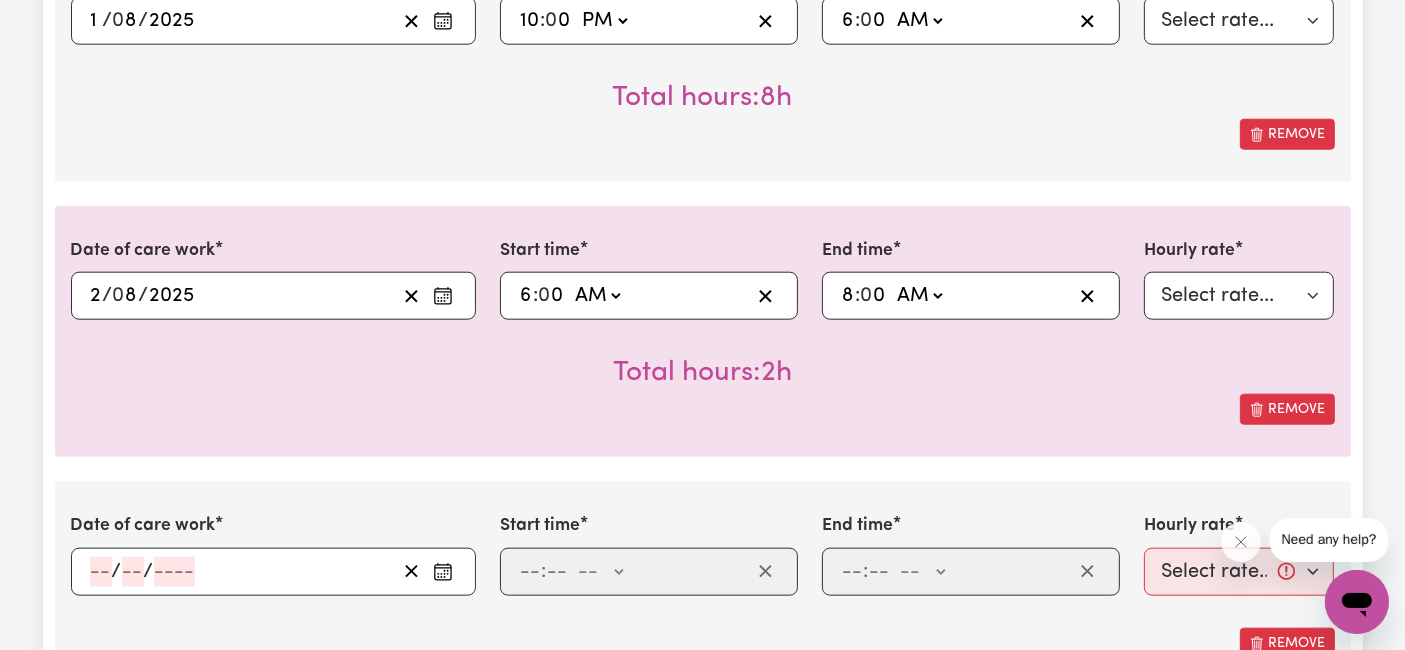 click 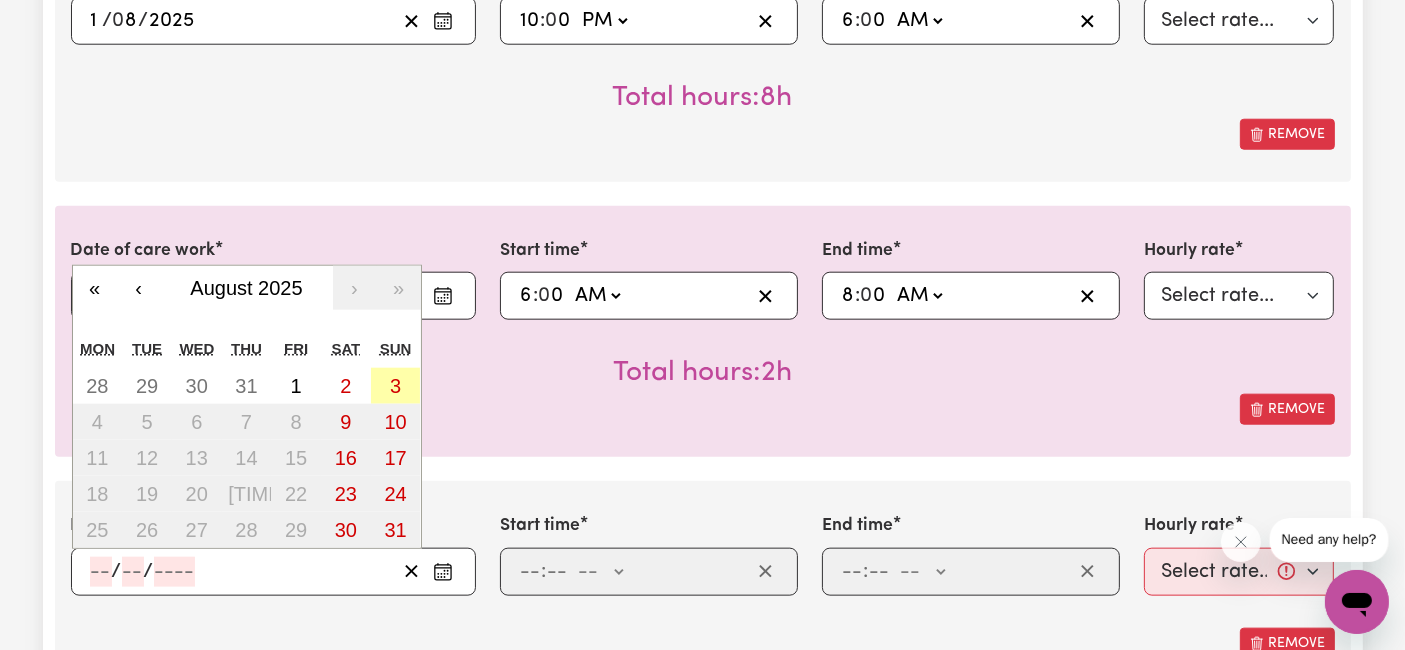 click on "3" at bounding box center (396, 386) 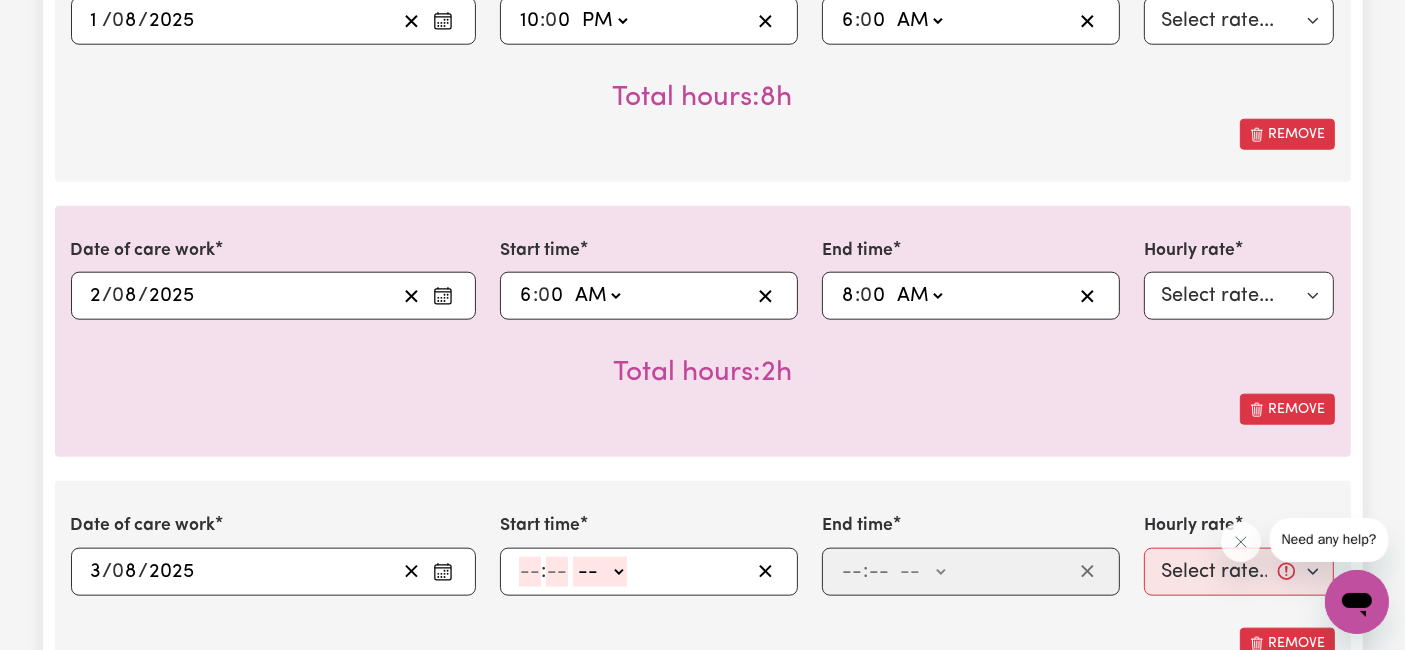 type on "[DATE]" 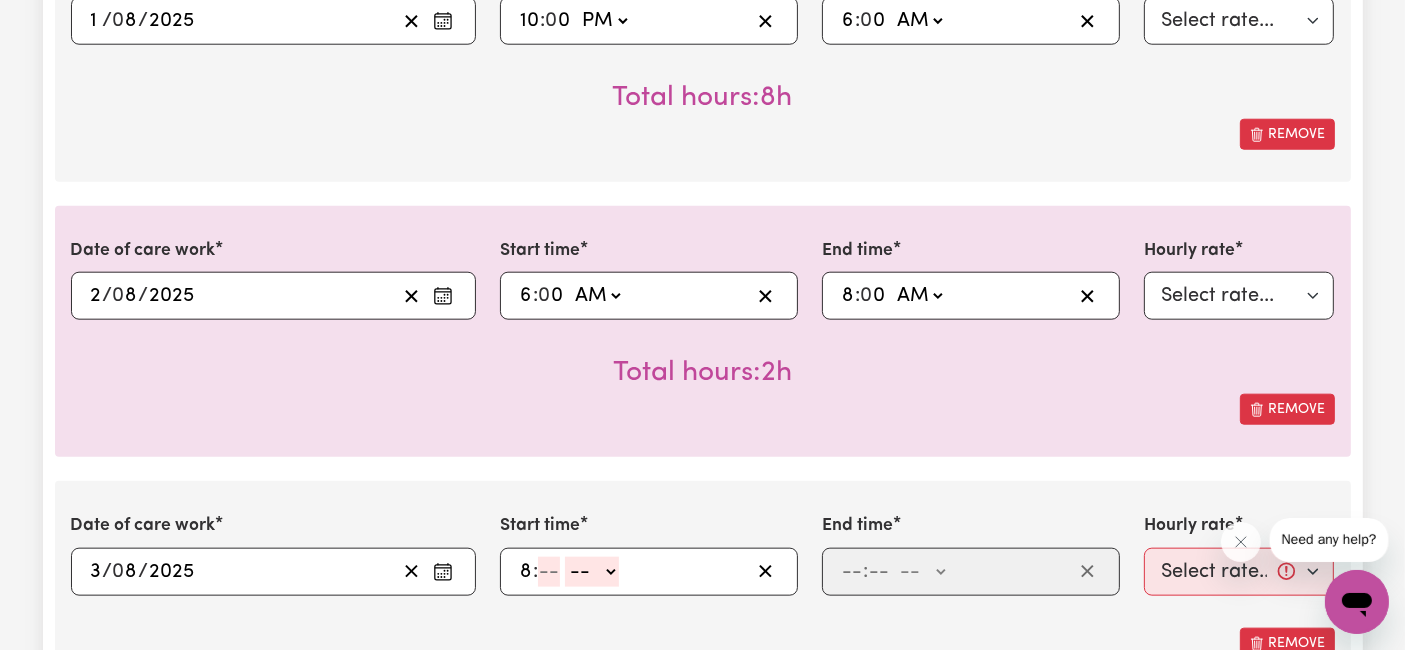 type on "8" 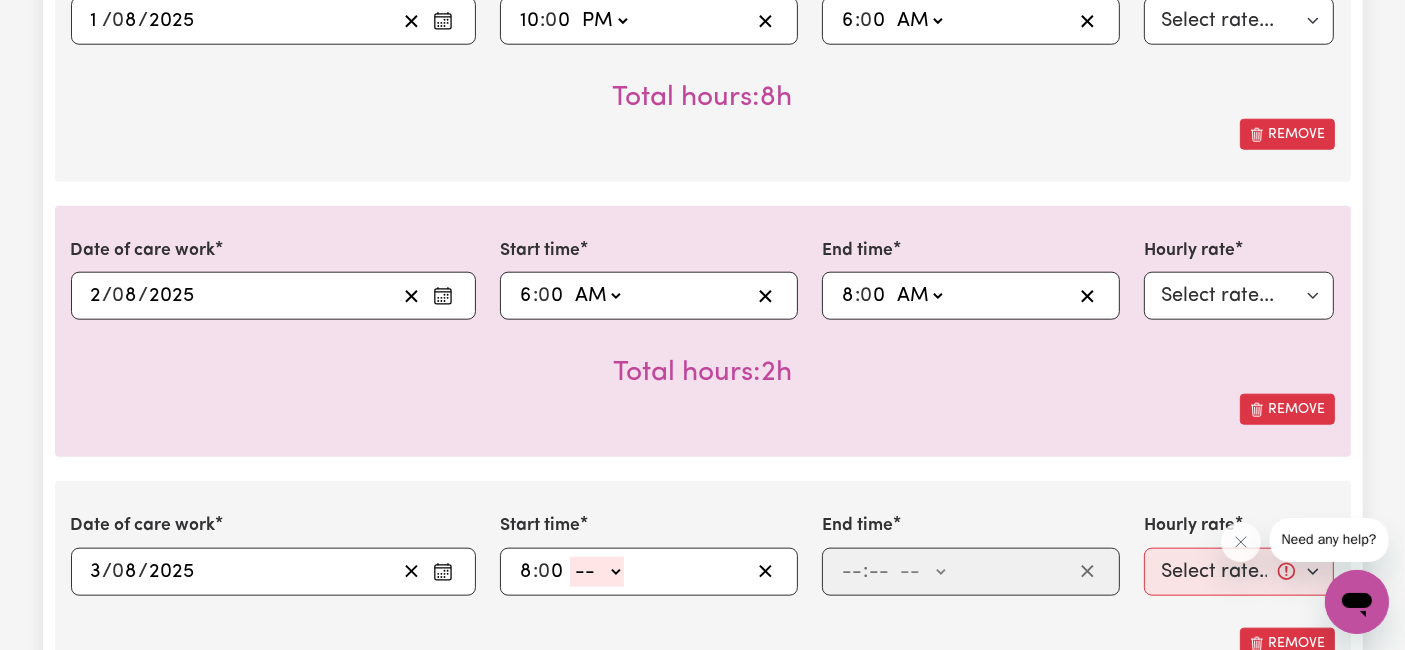 type on "0" 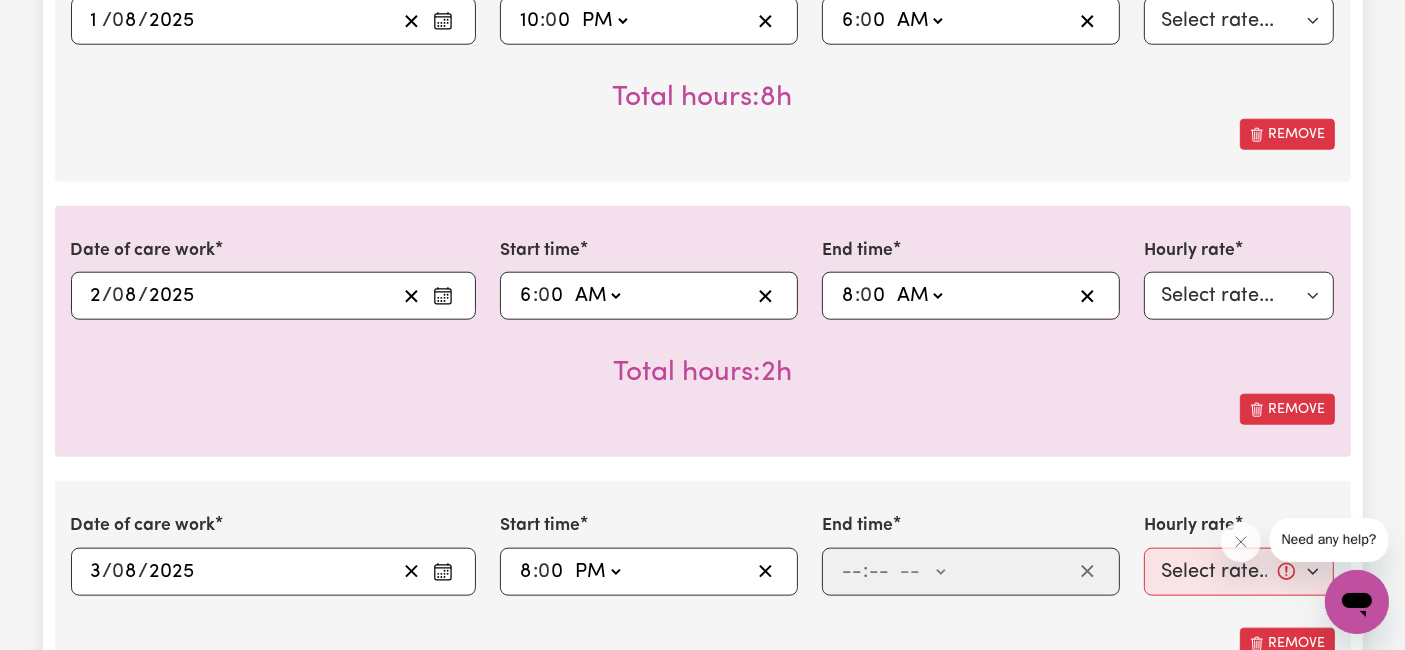 click on "-- AM PM" 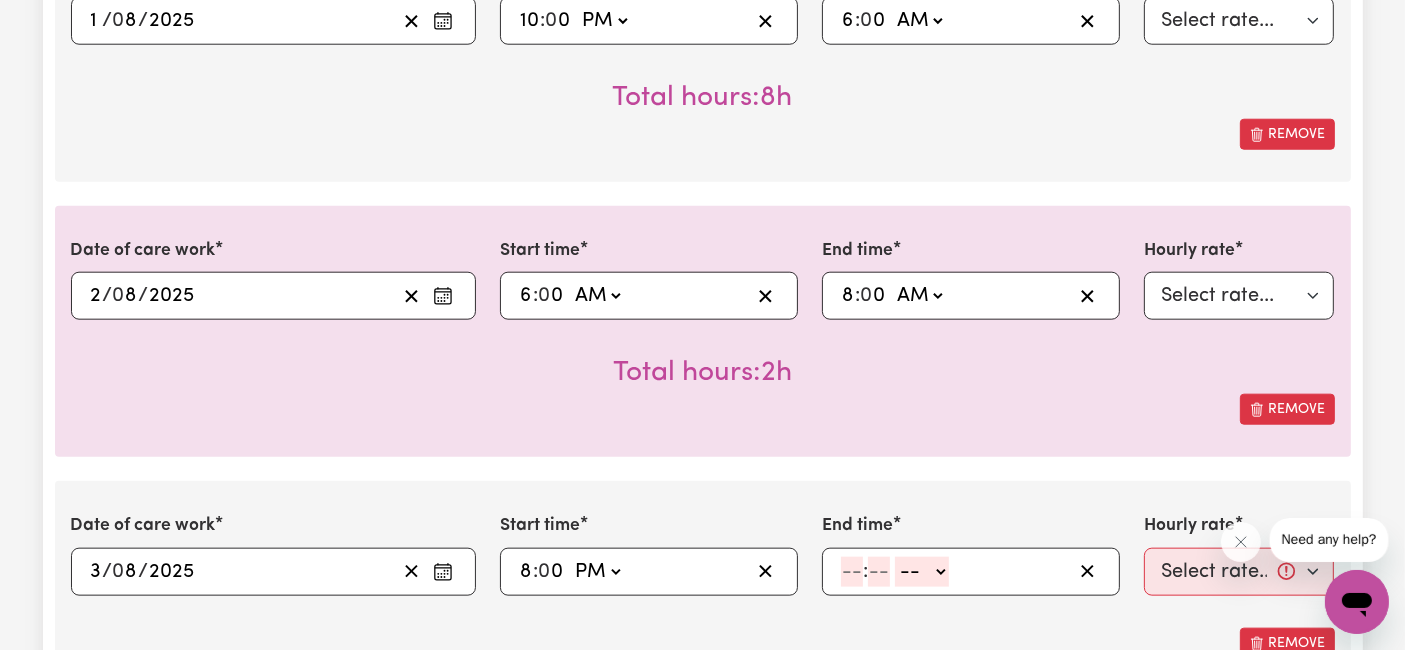 click 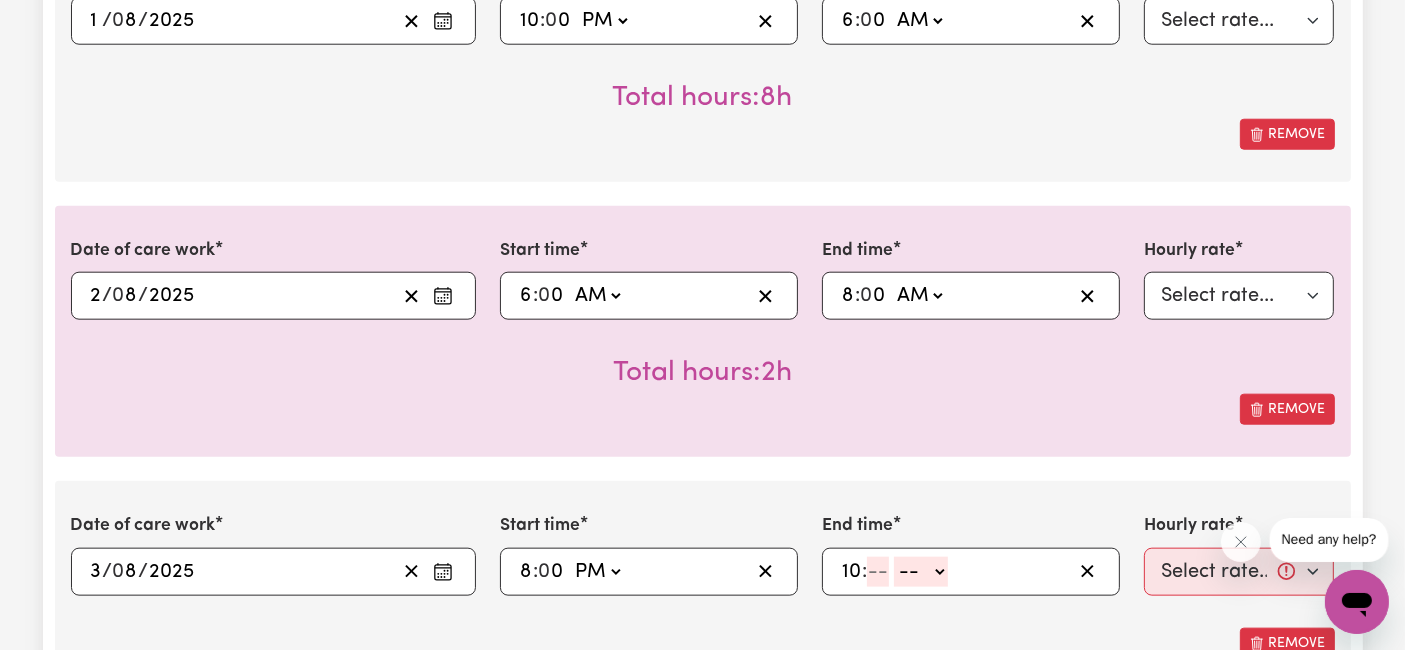 type on "10" 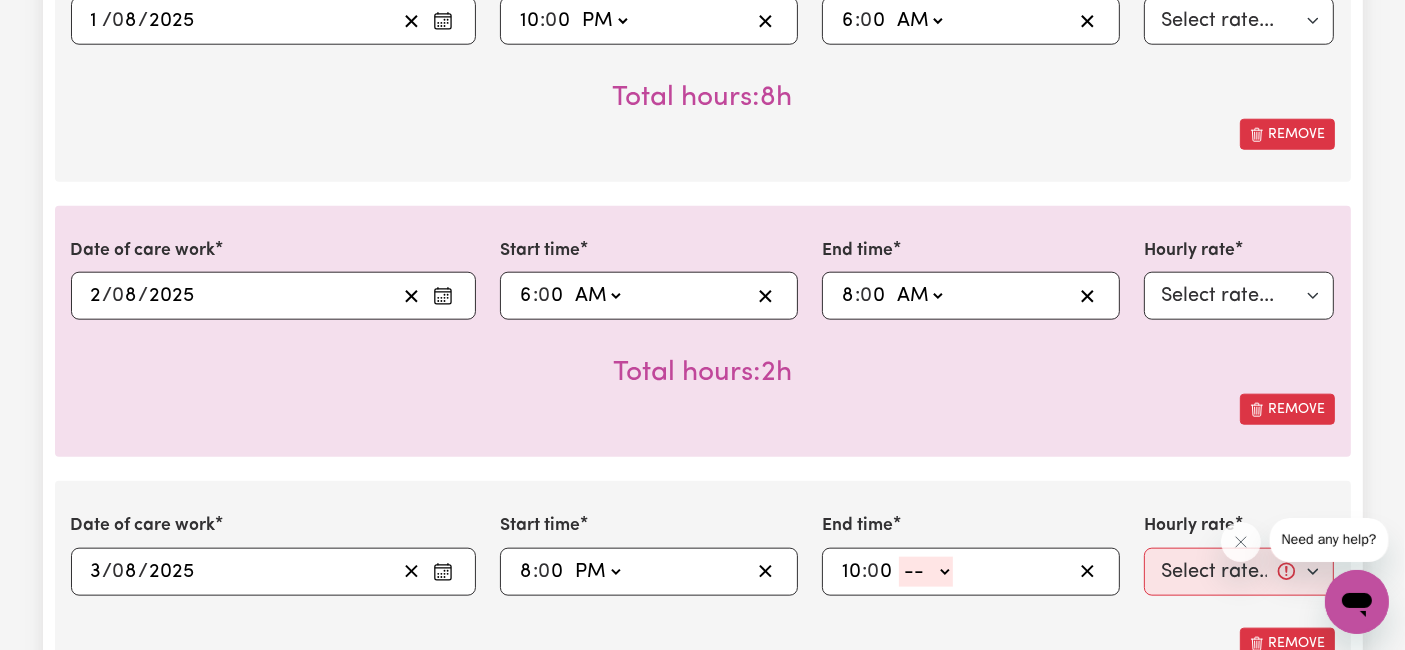 type on "0" 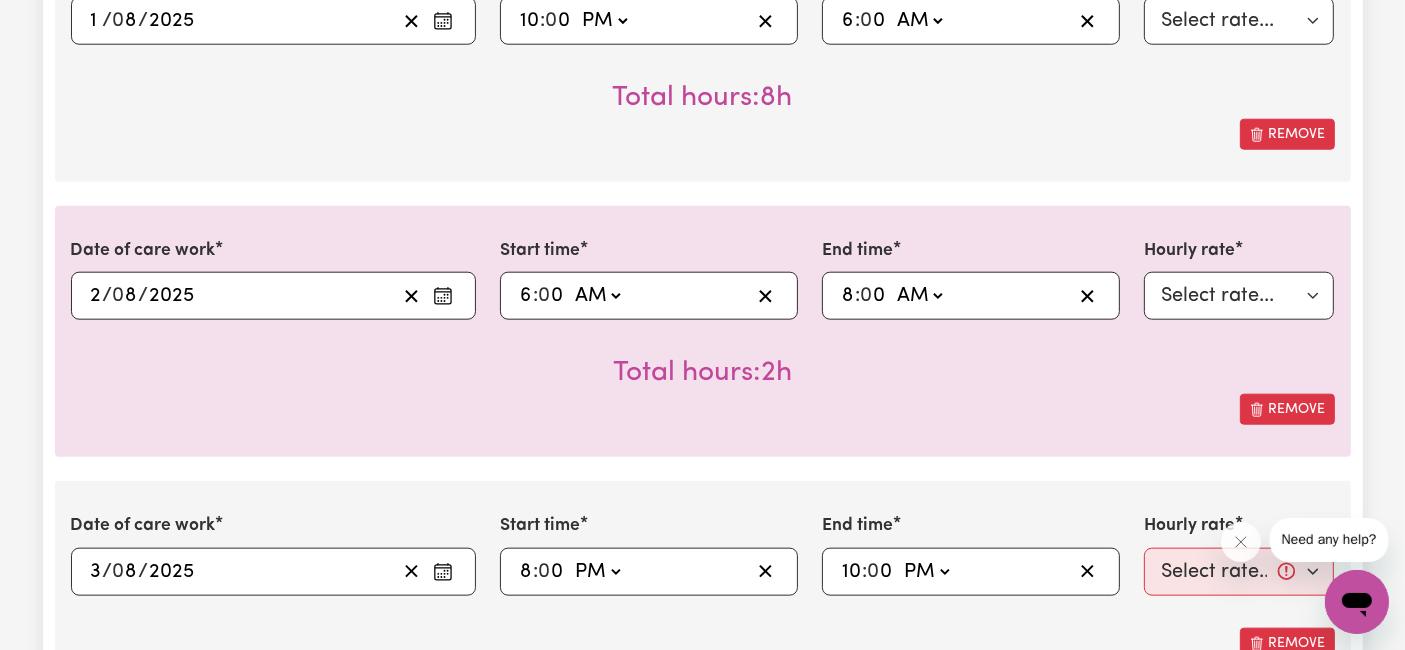 click on "-- AM PM" 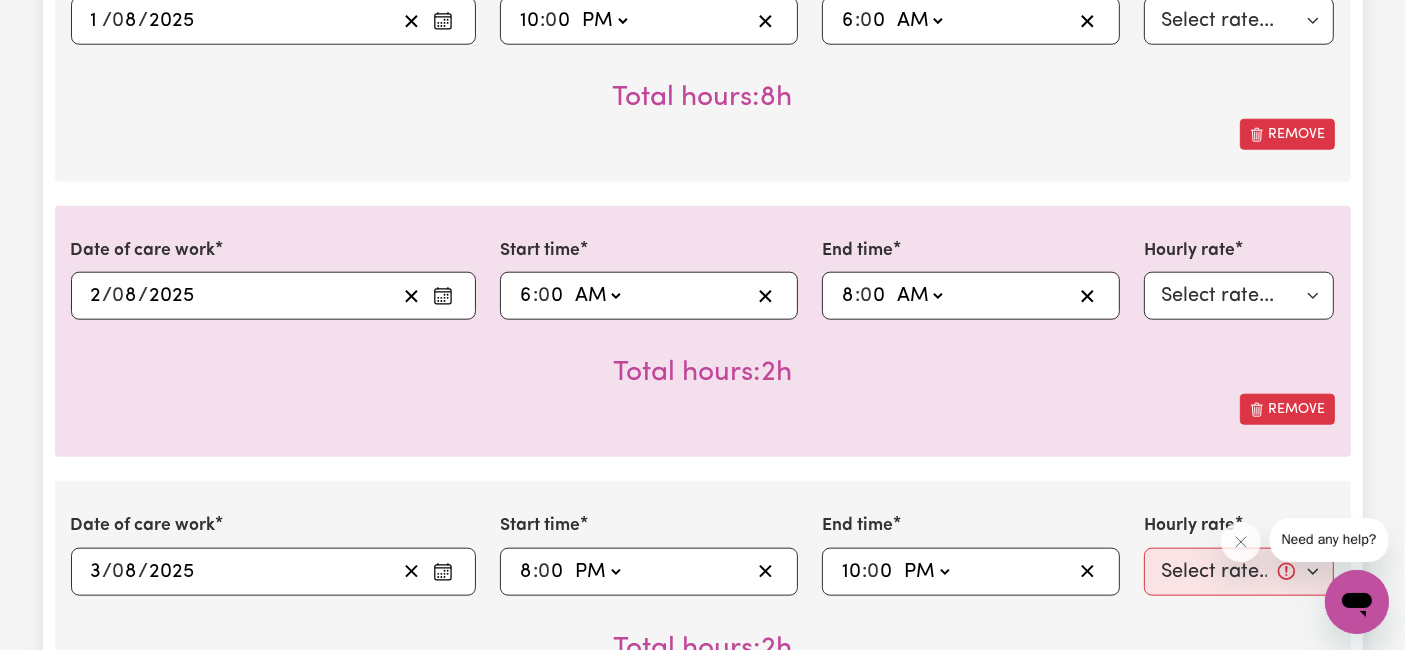 type on "22:00" 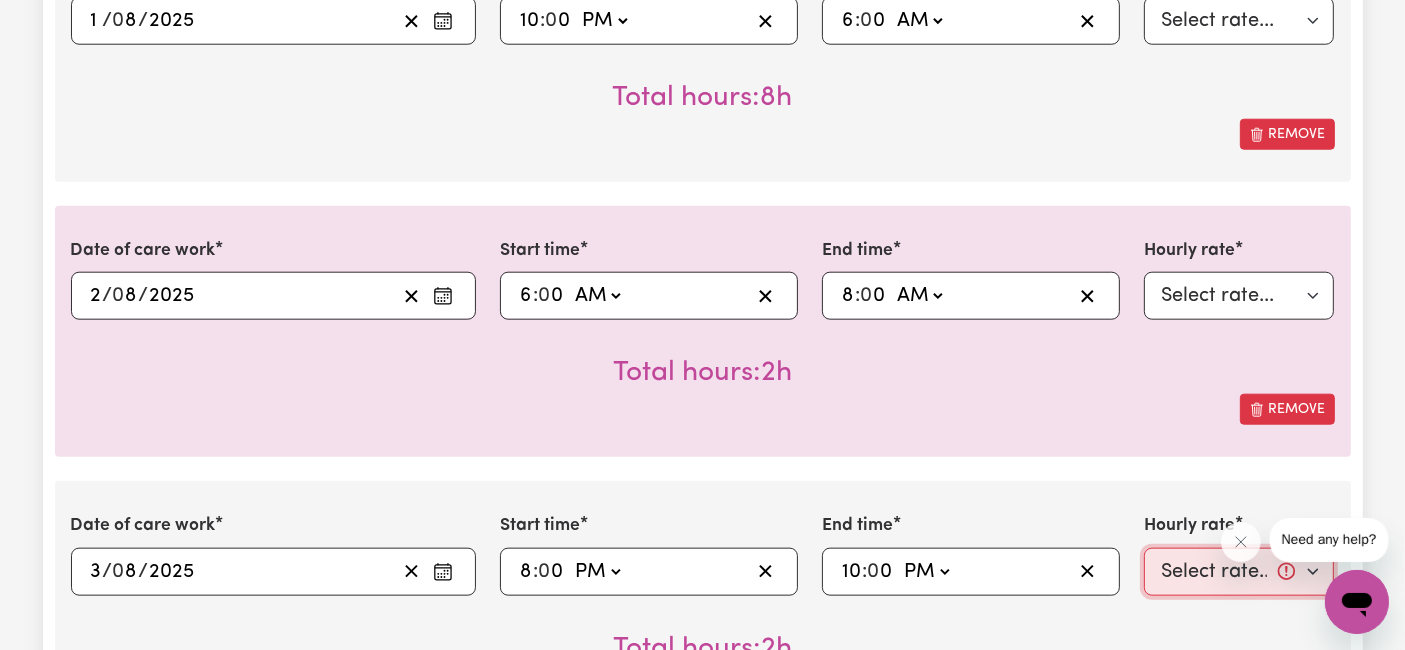 click on "Select rate... [PRICE] (Weekday) [PRICE] (Saturday) [PRICE] (Sunday) [PRICE] (Public Holiday) [PRICE] (Evening Care) [PRICE] (Overnight)" at bounding box center (1239, 572) 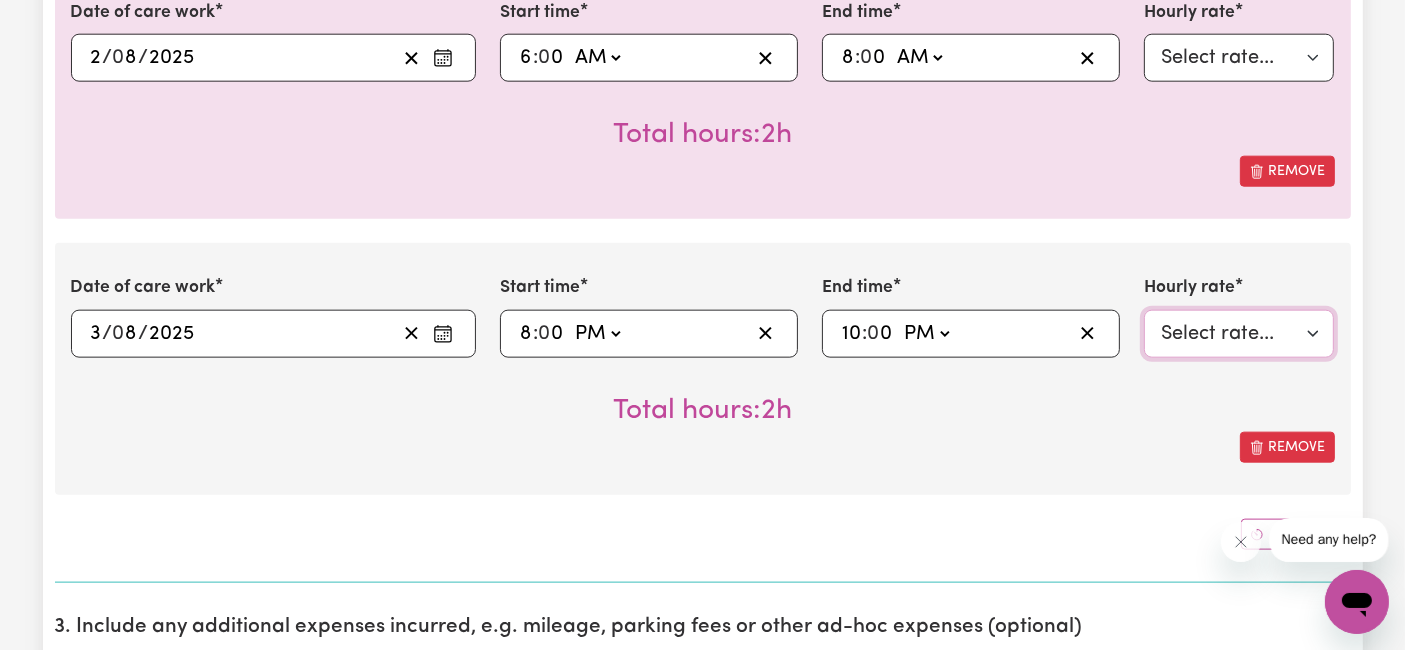 scroll, scrollTop: 2444, scrollLeft: 0, axis: vertical 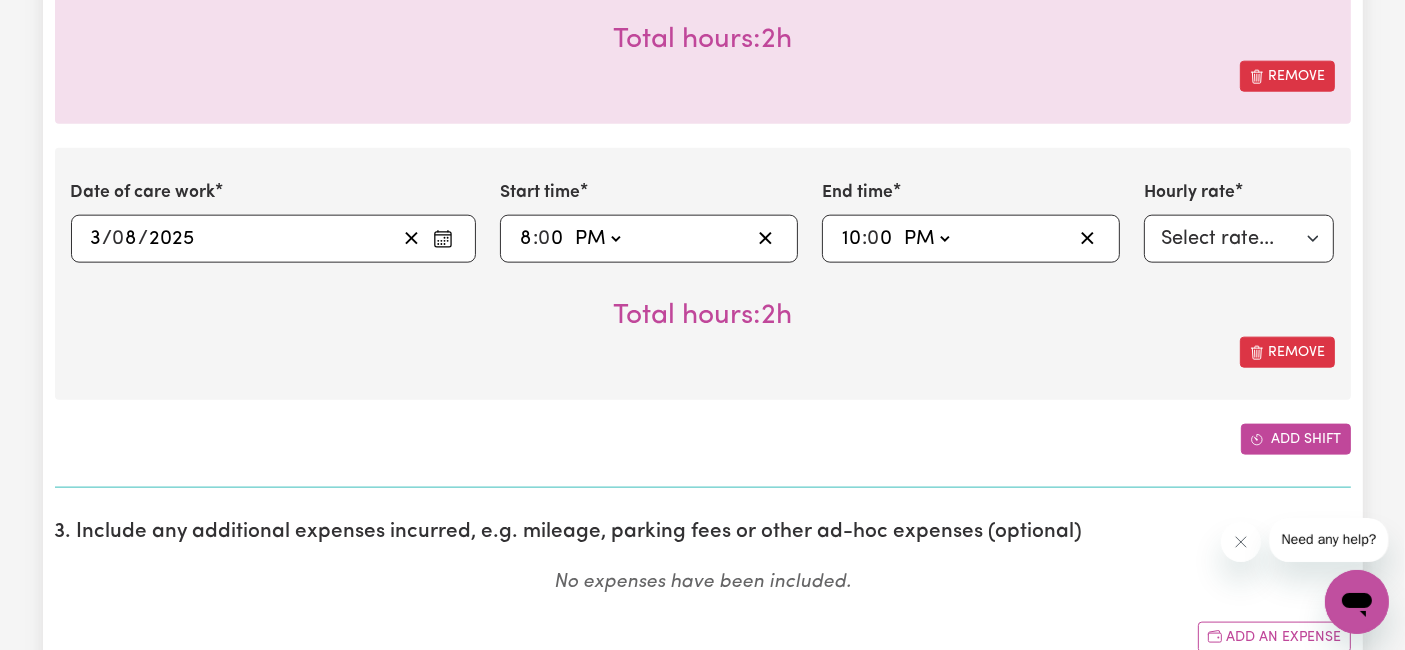 click 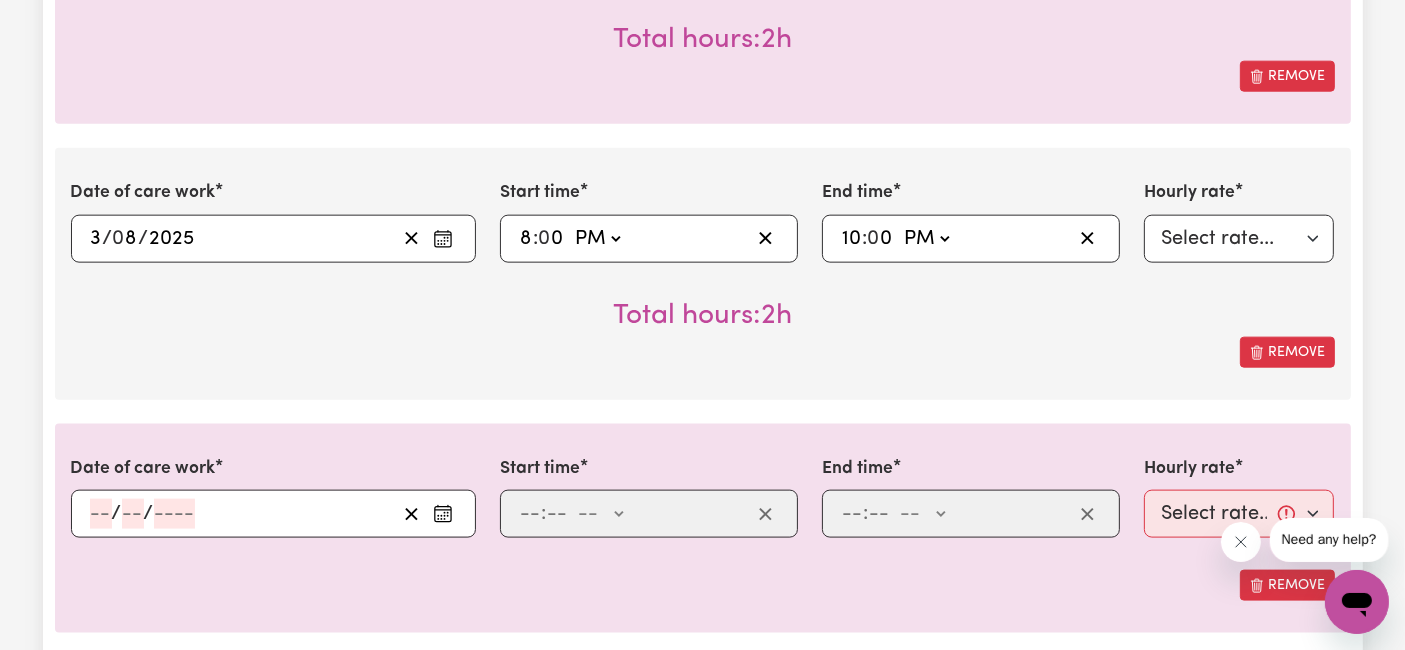 click 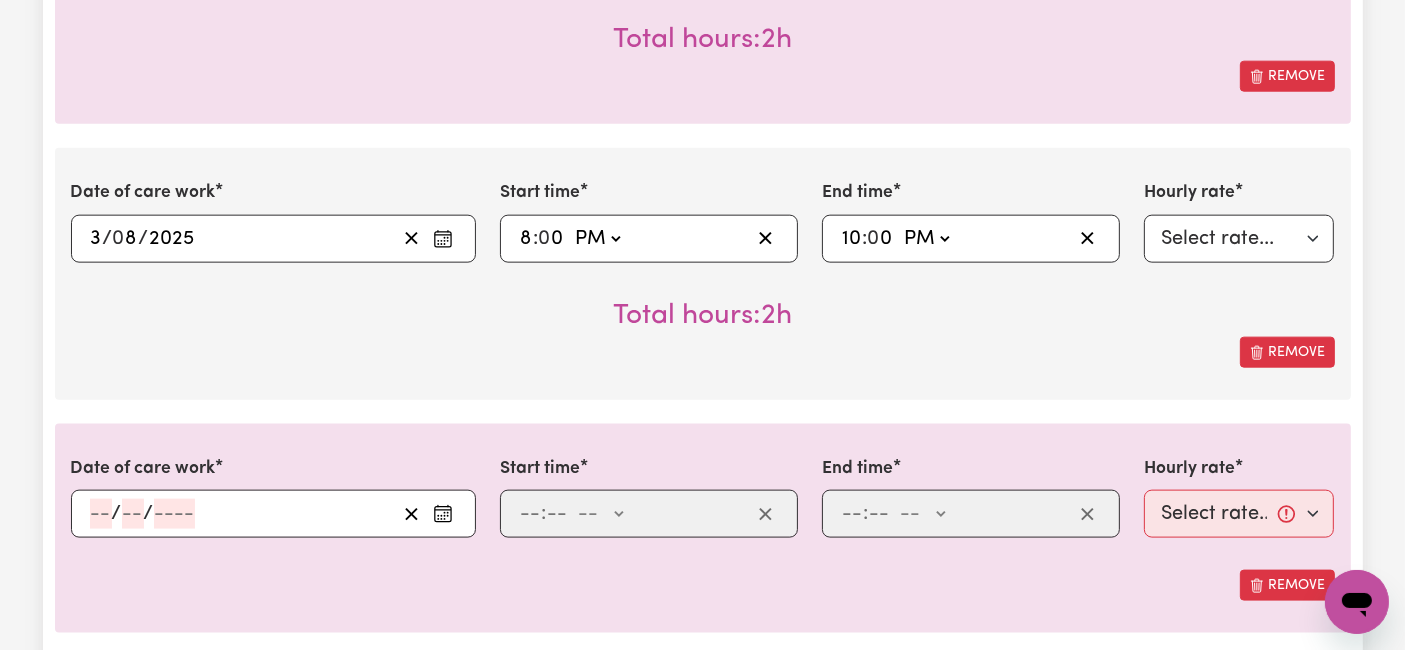 click 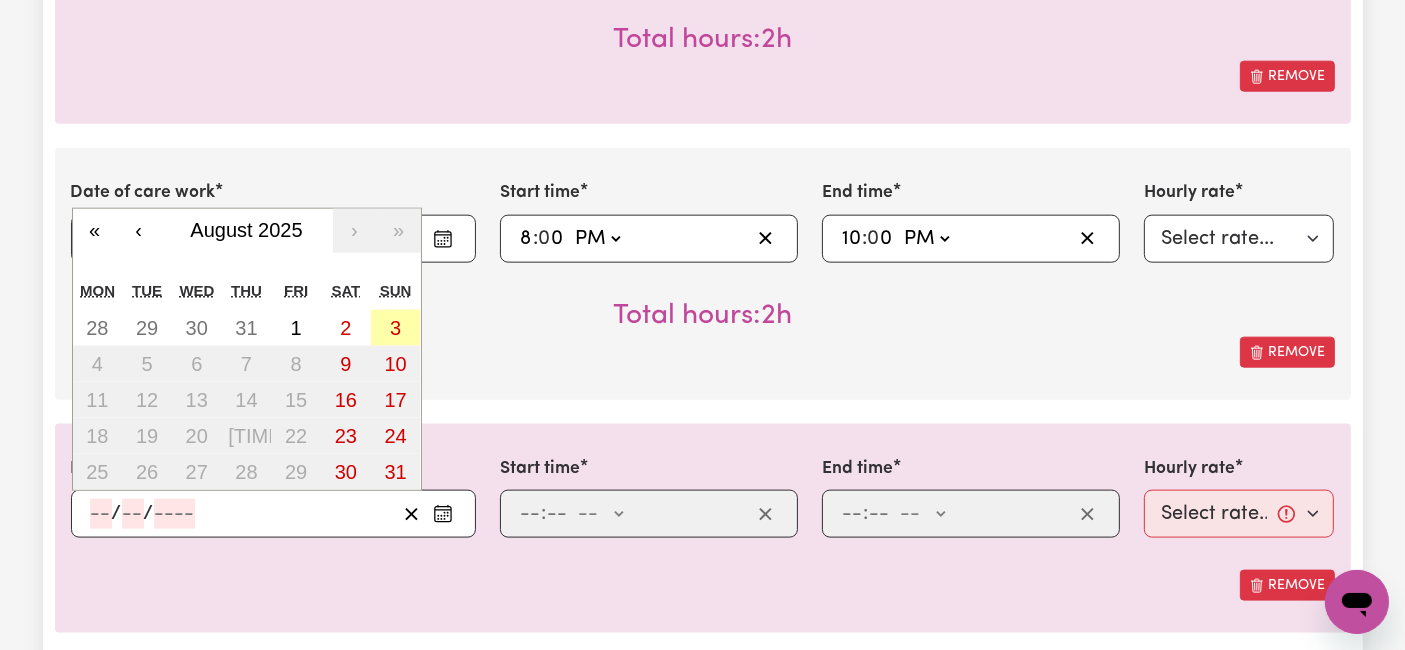 click on "3" at bounding box center (396, 328) 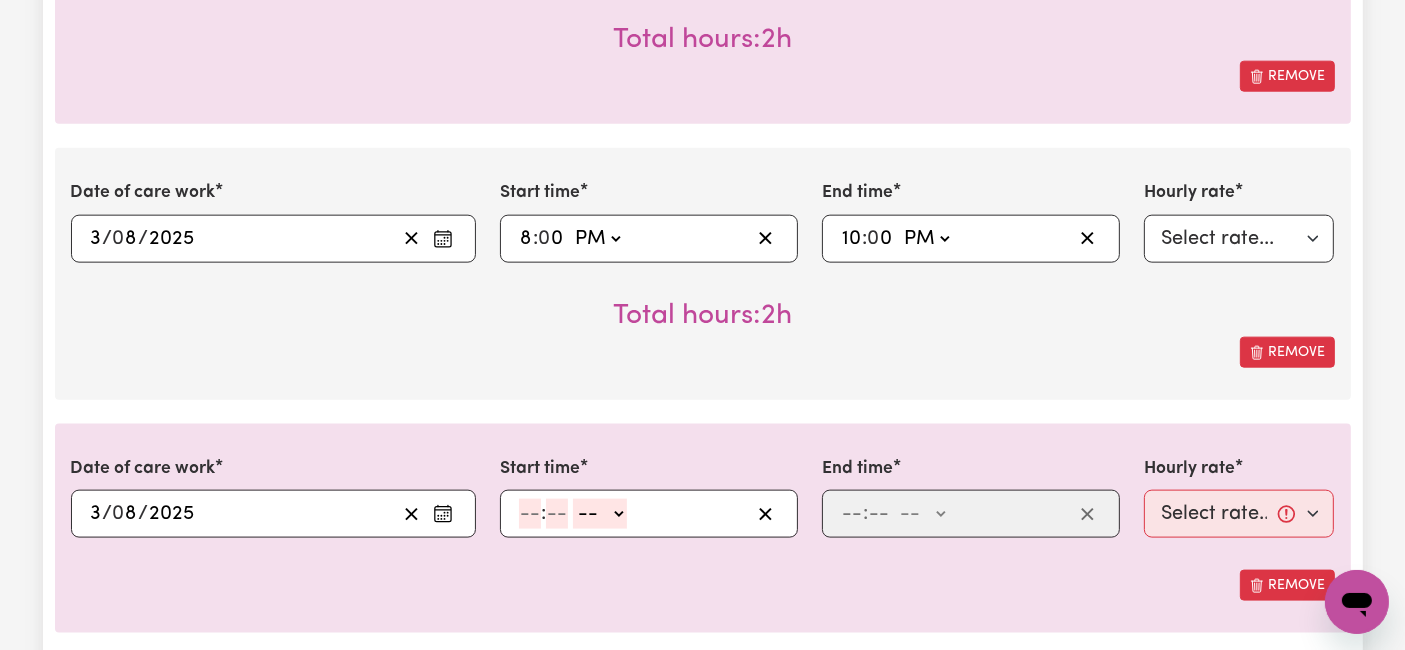 click 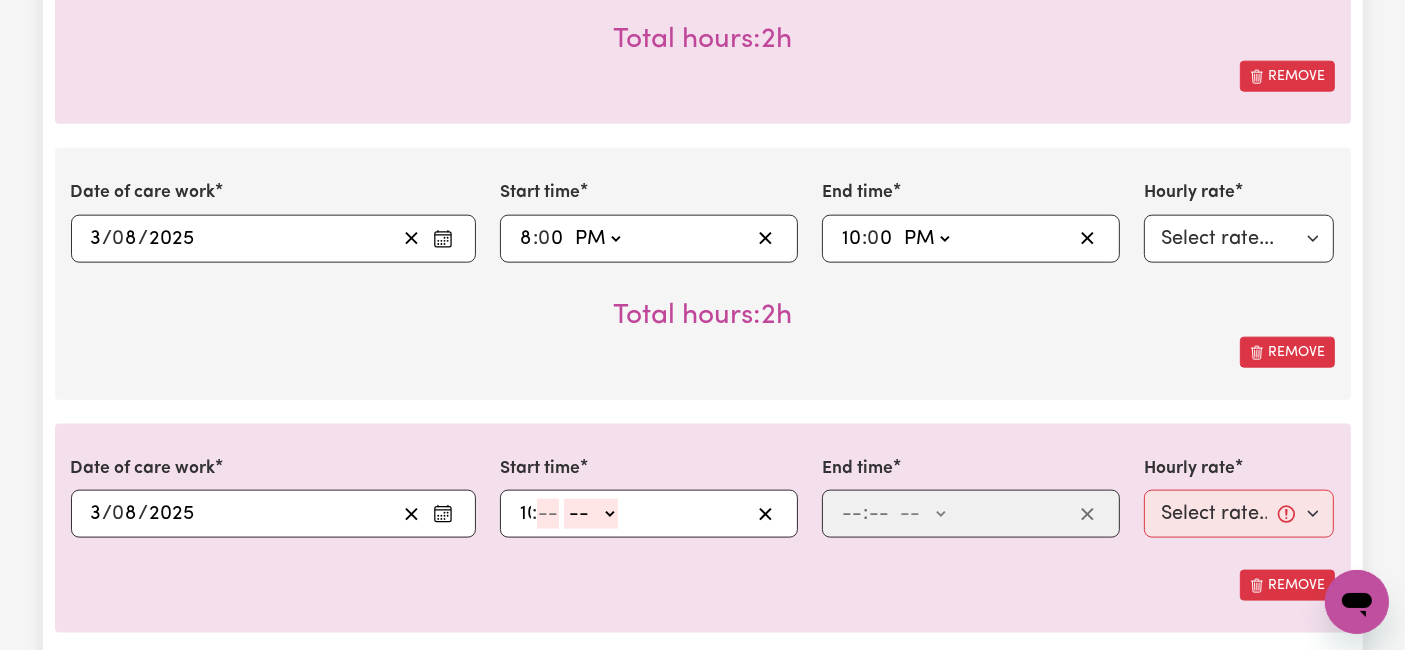 type on "10" 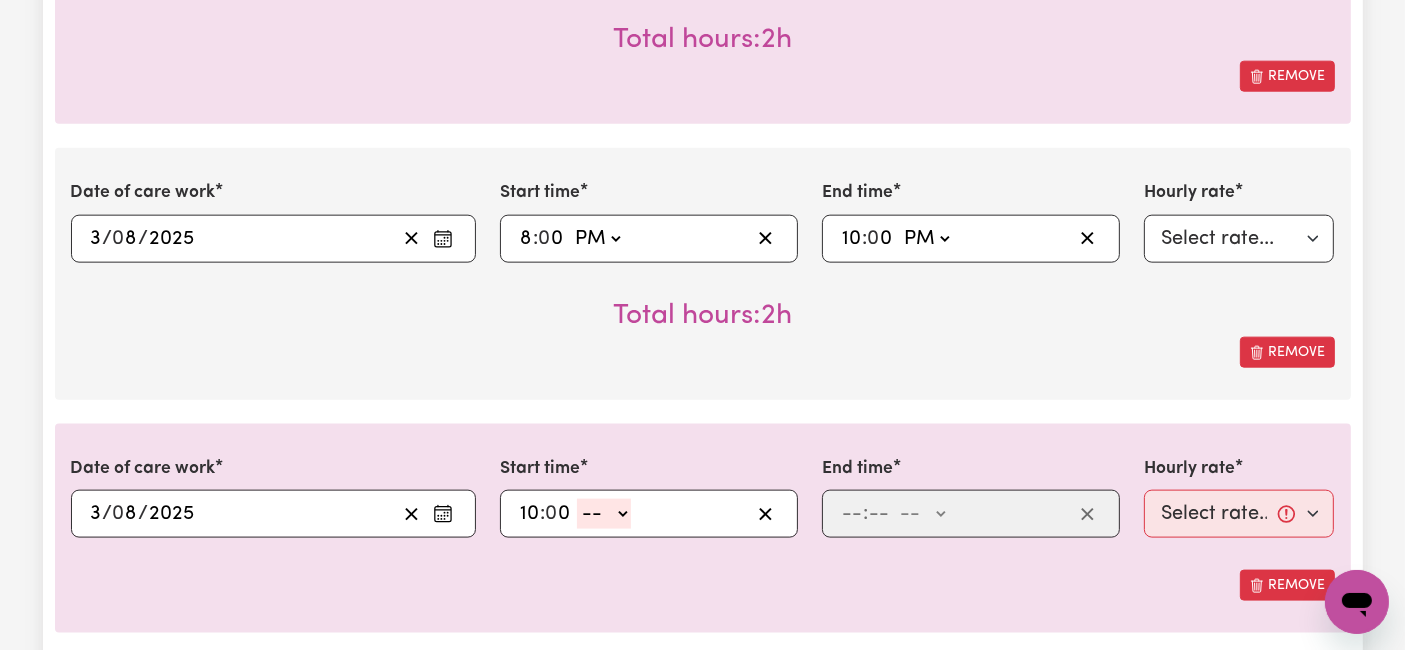 type on "0" 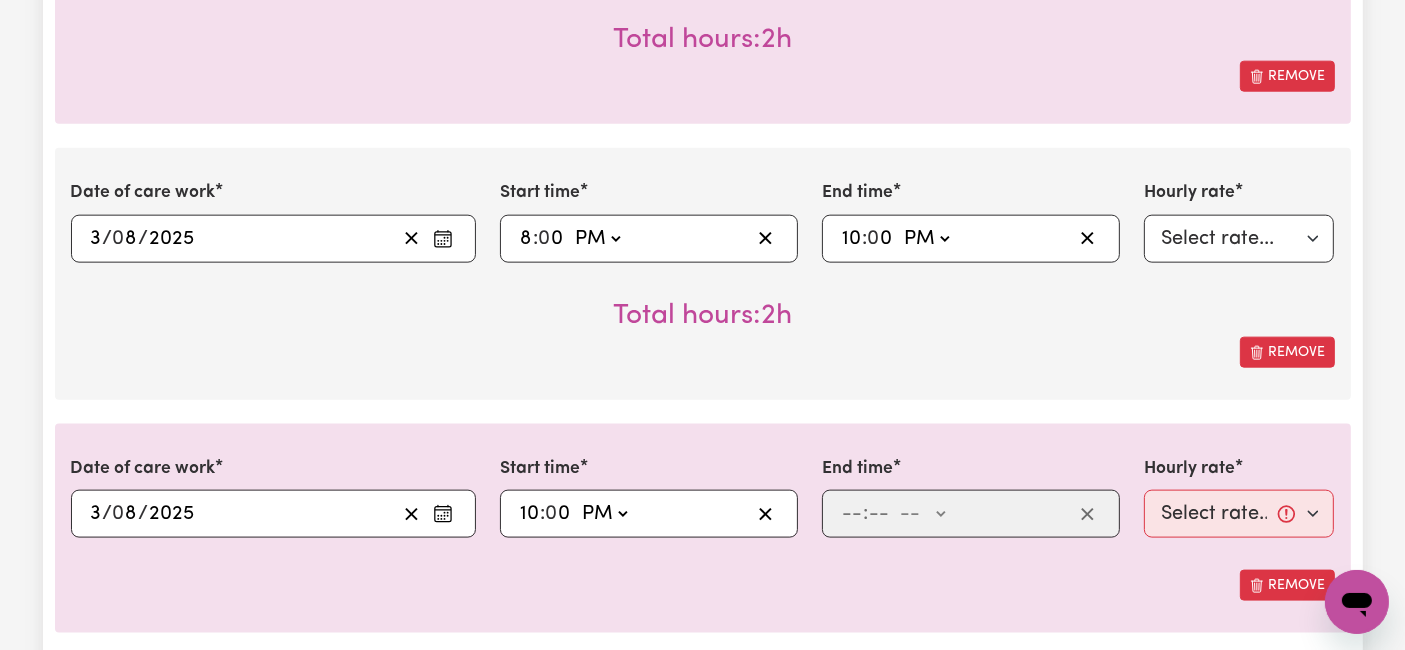 click on "-- AM PM" 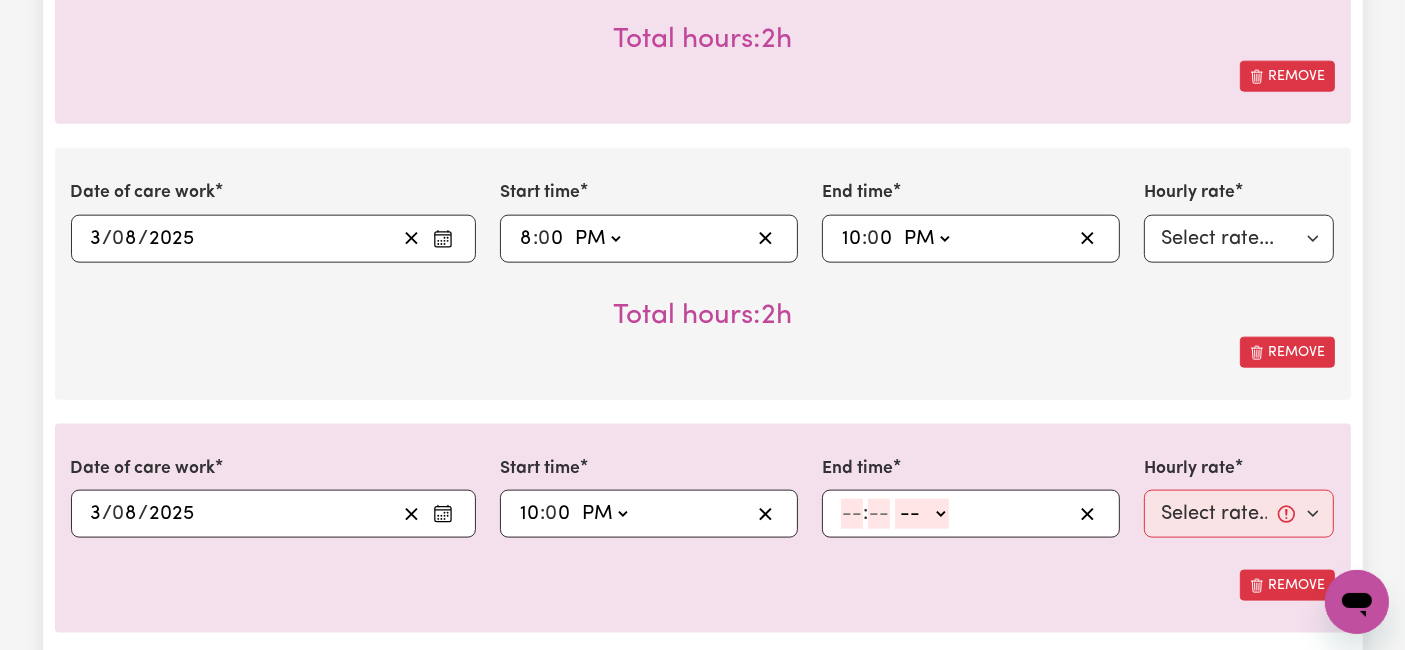 click 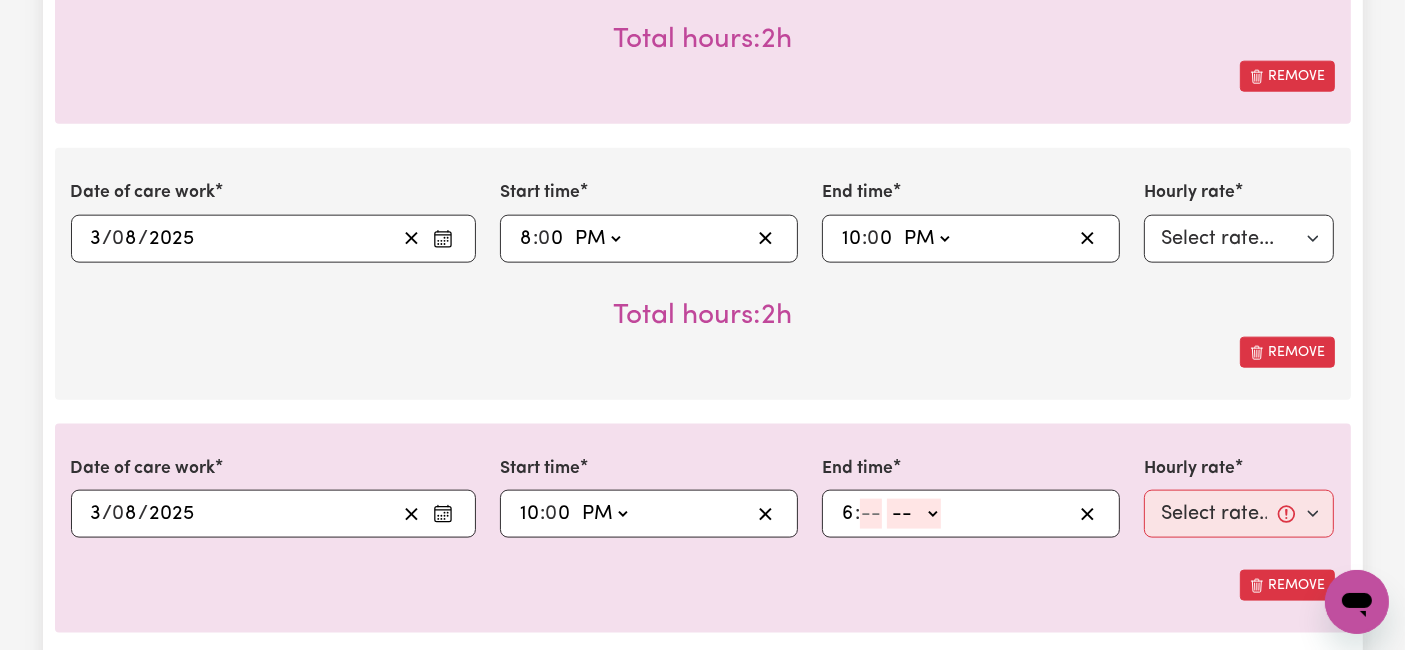 type on "6" 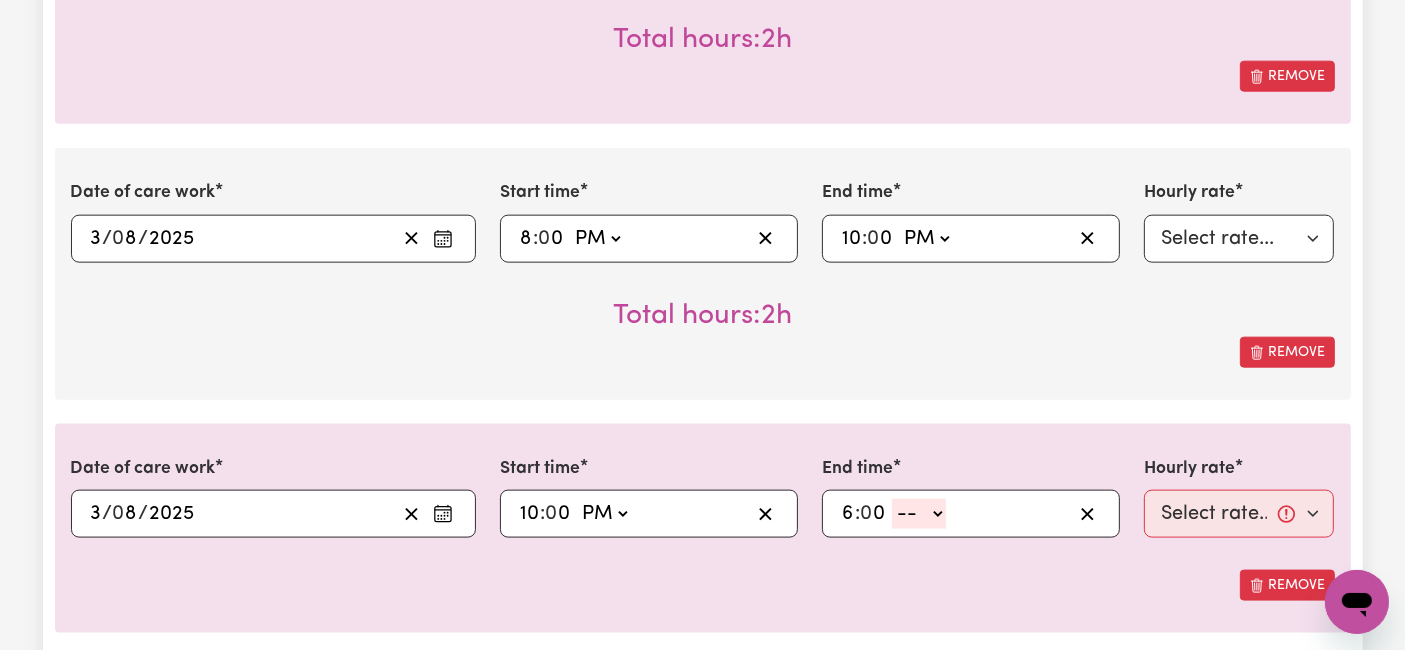 type on "0" 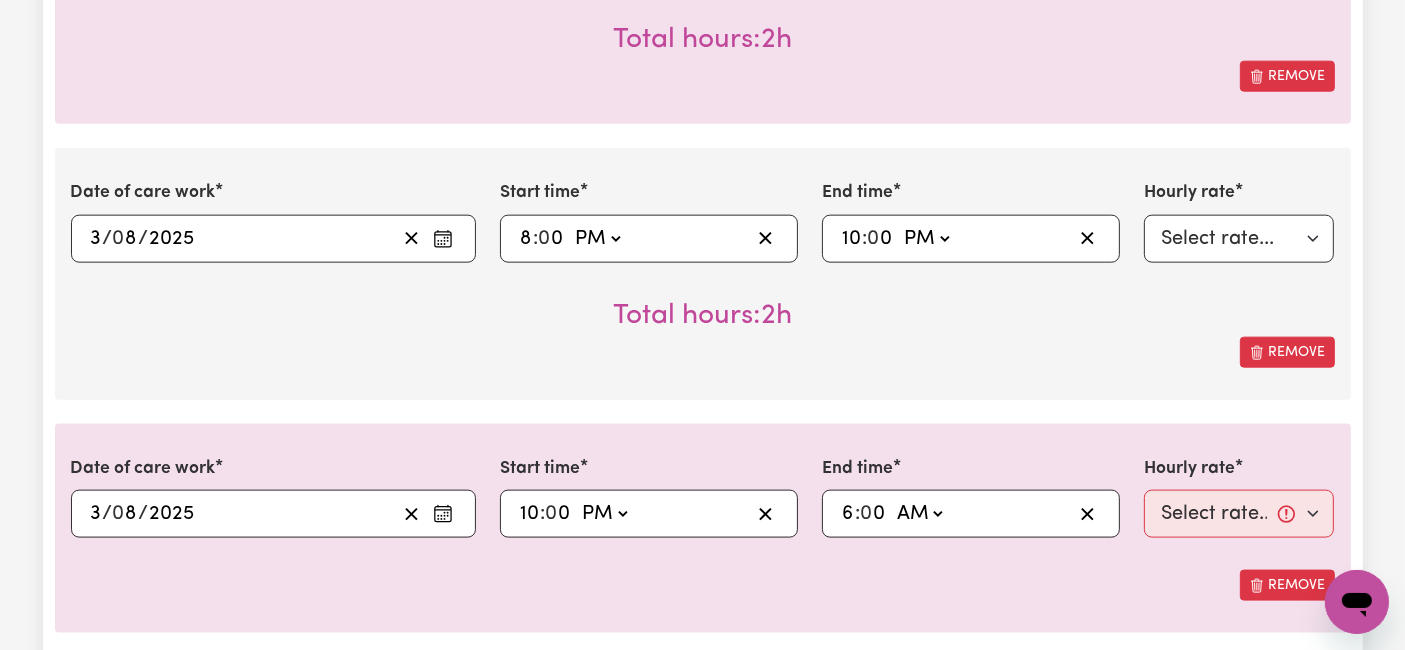 click on "-- AM PM" 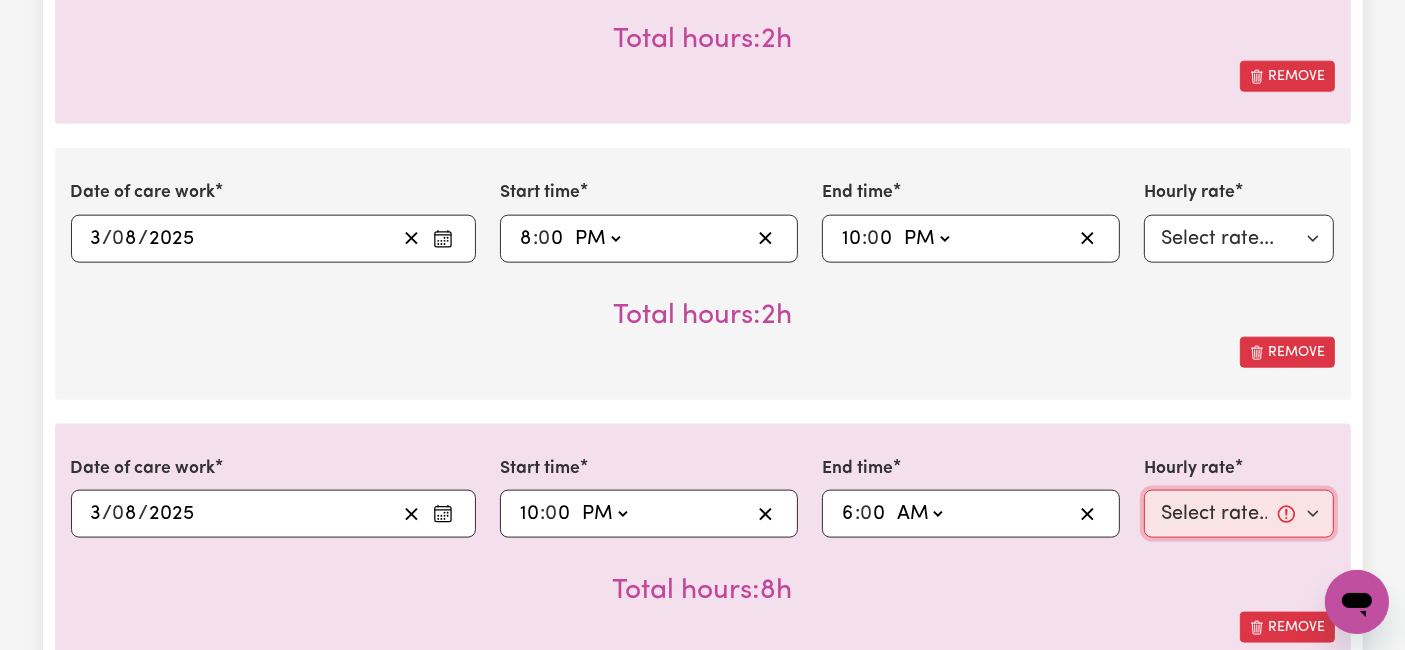click on "Select rate... [PRICE] (Weekday) [PRICE] (Saturday) [PRICE] (Sunday) [PRICE] (Public Holiday) [PRICE] (Evening Care) [PRICE] (Overnight)" at bounding box center [1239, 514] 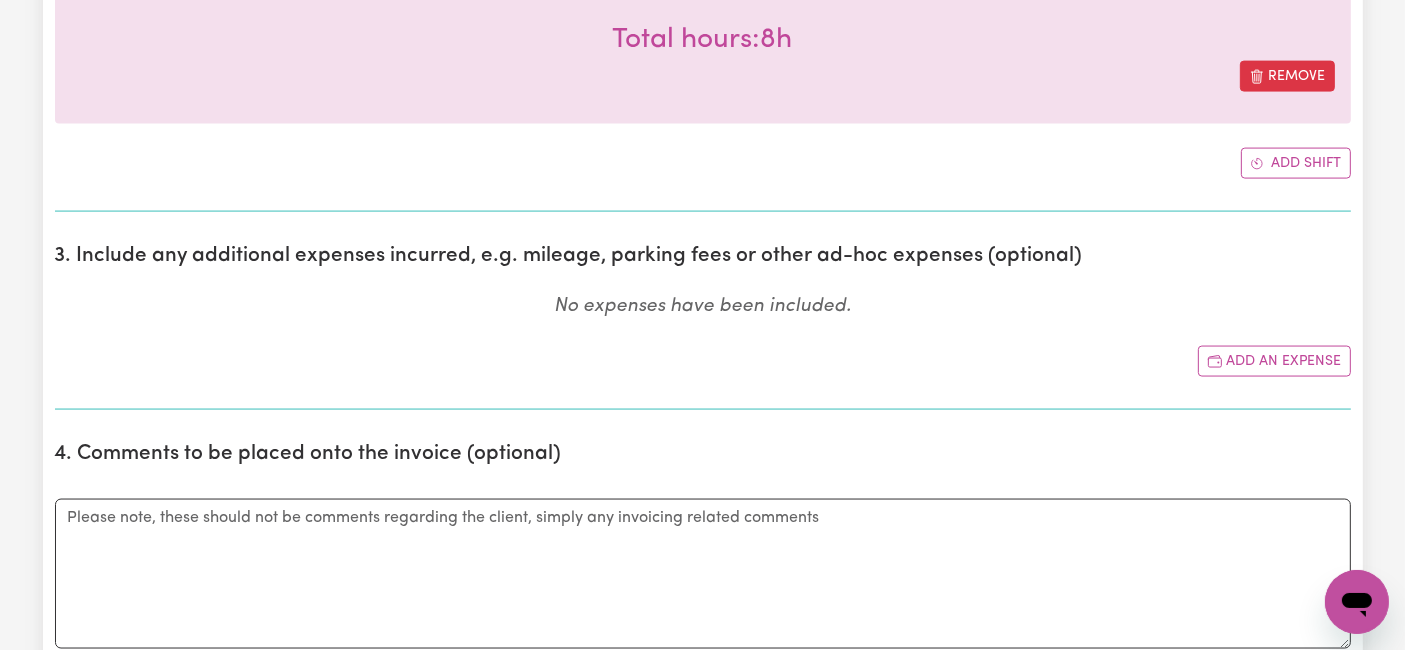 scroll, scrollTop: 3000, scrollLeft: 0, axis: vertical 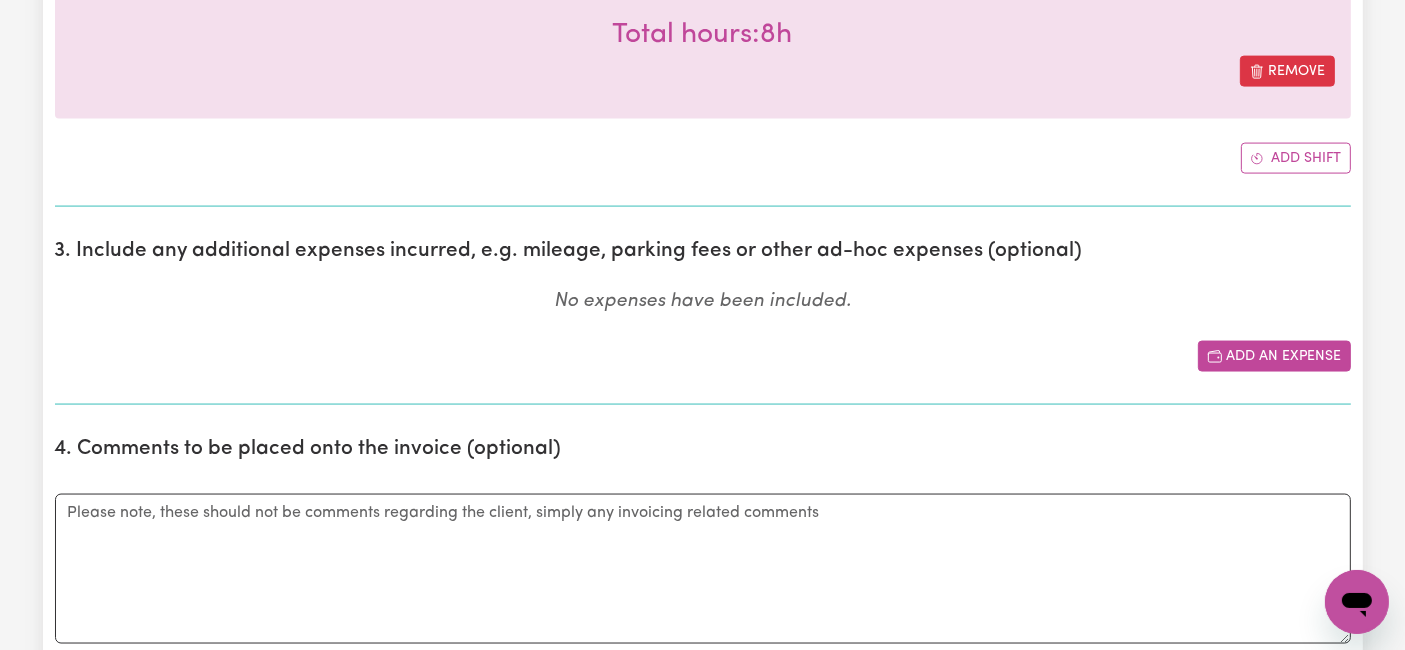 click on "Add an expense" at bounding box center [1274, 356] 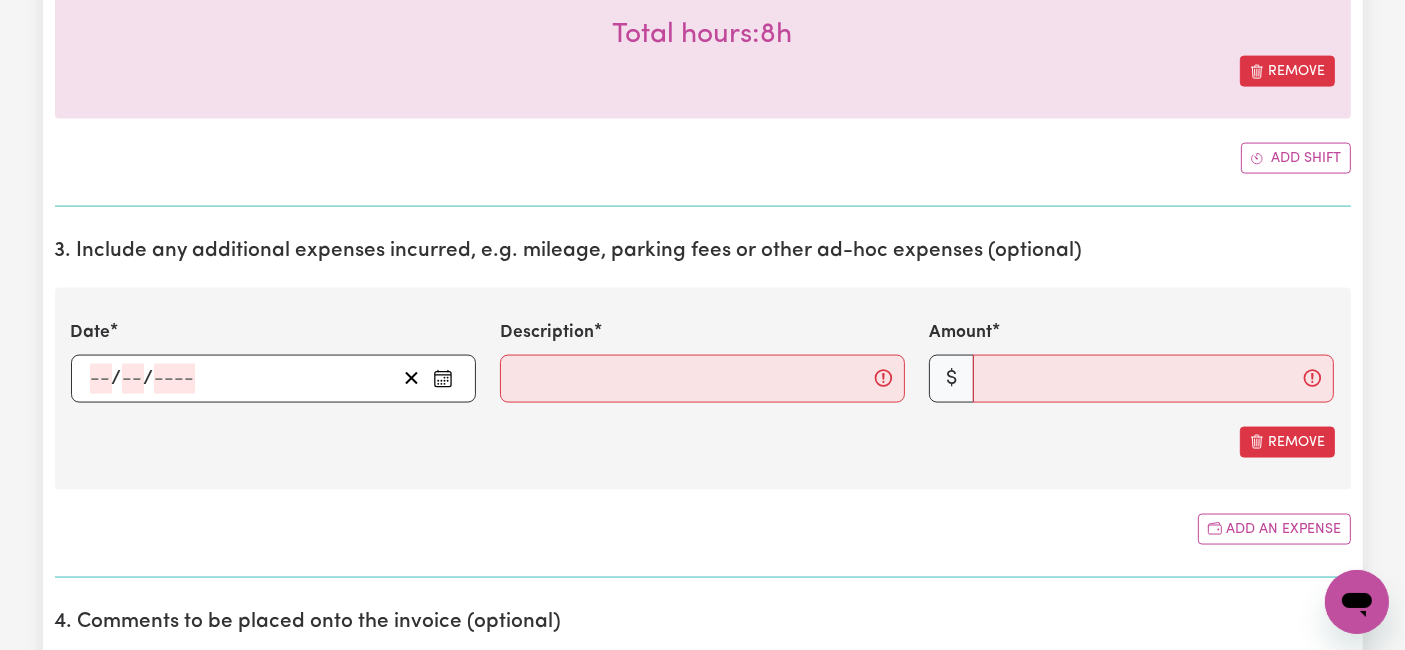 click 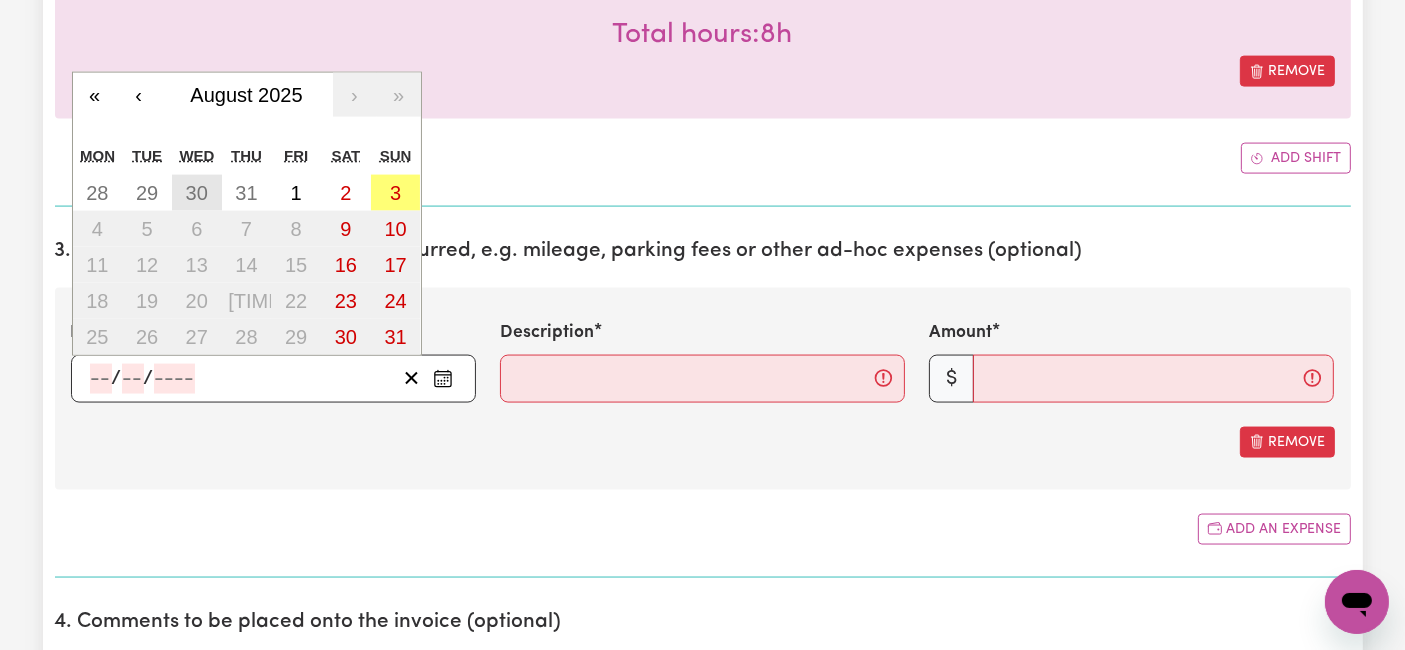 click on "30" at bounding box center (197, 193) 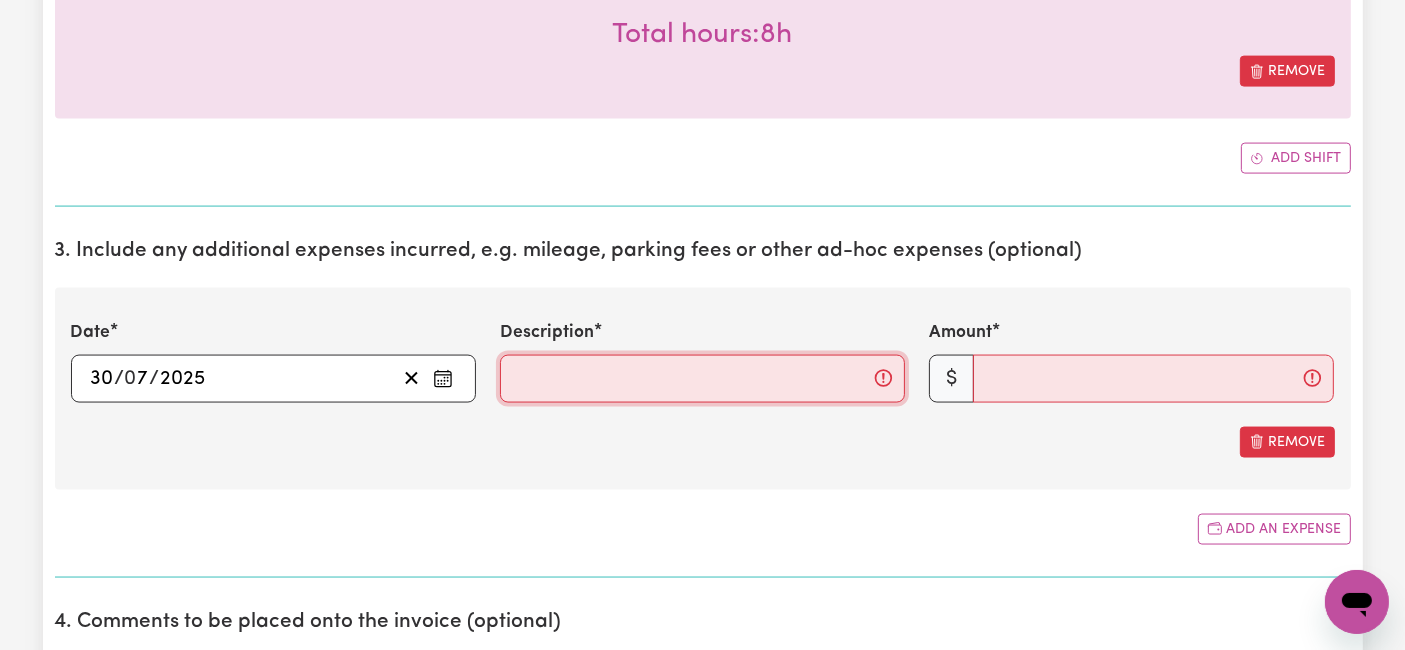 click on "Description" at bounding box center [702, 379] 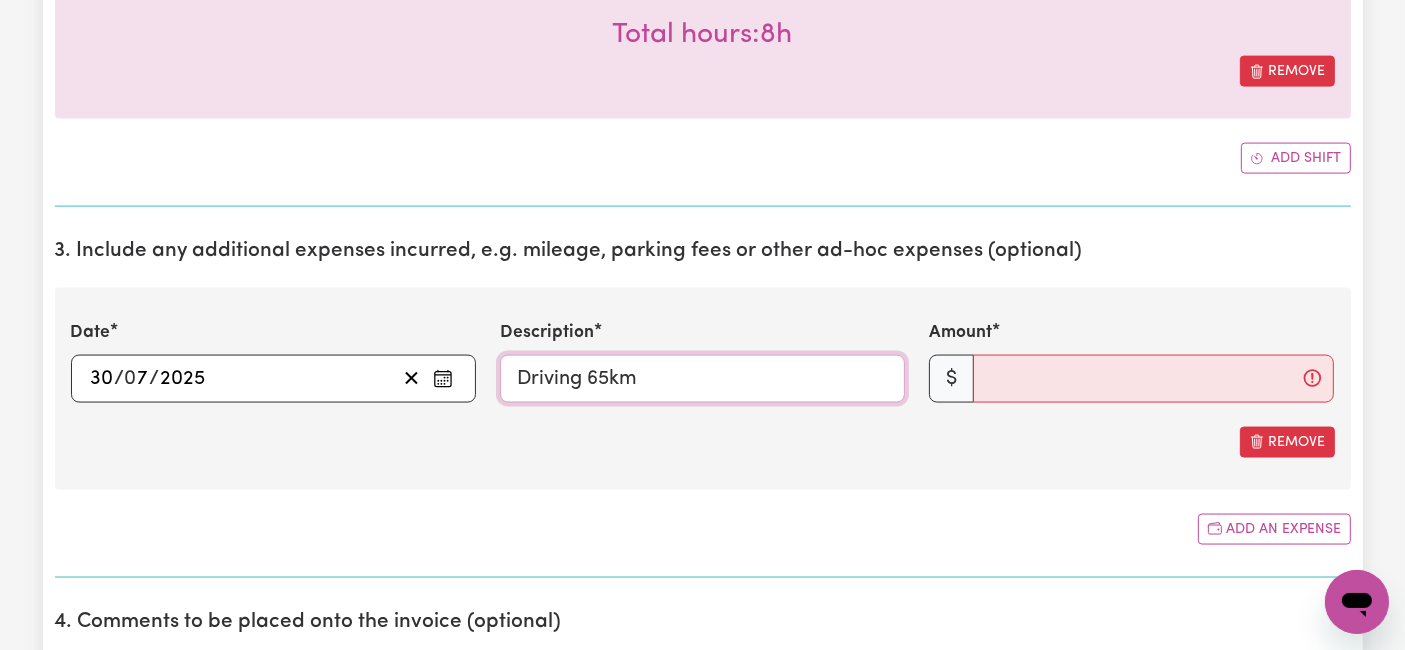 type on "Driving 65km" 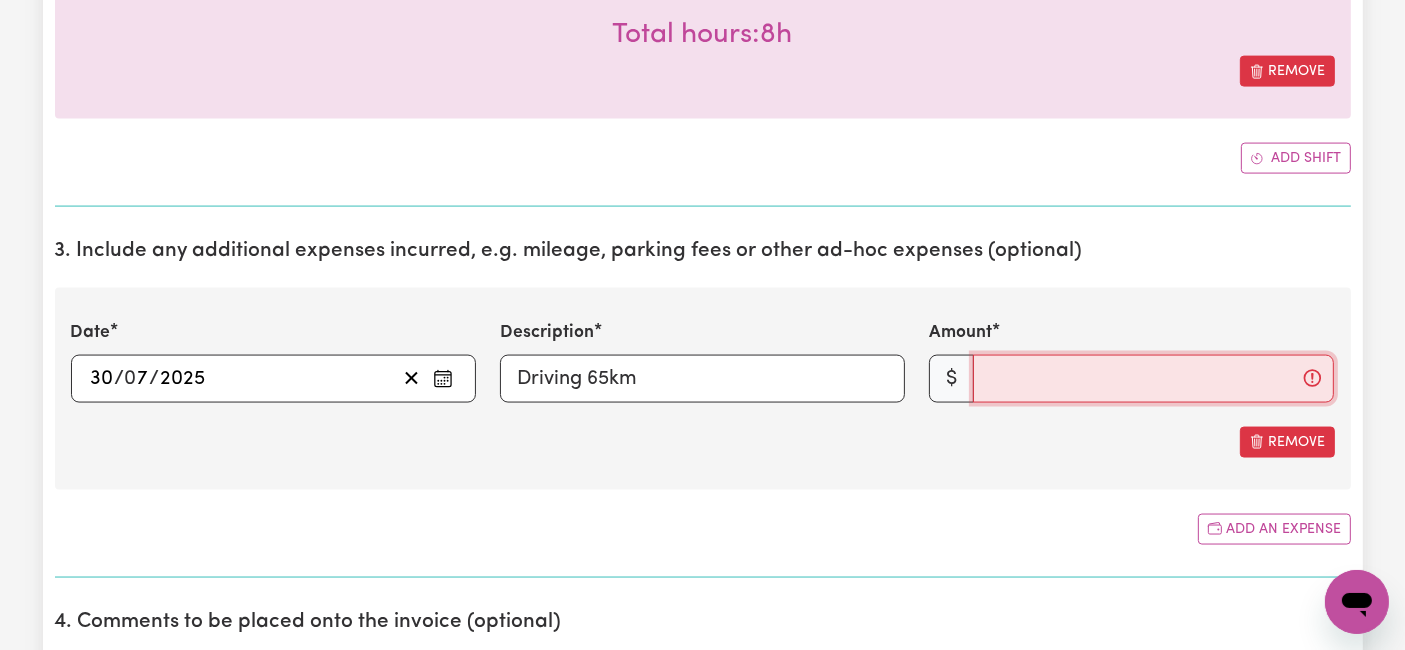 click on "Amount" at bounding box center (1153, 379) 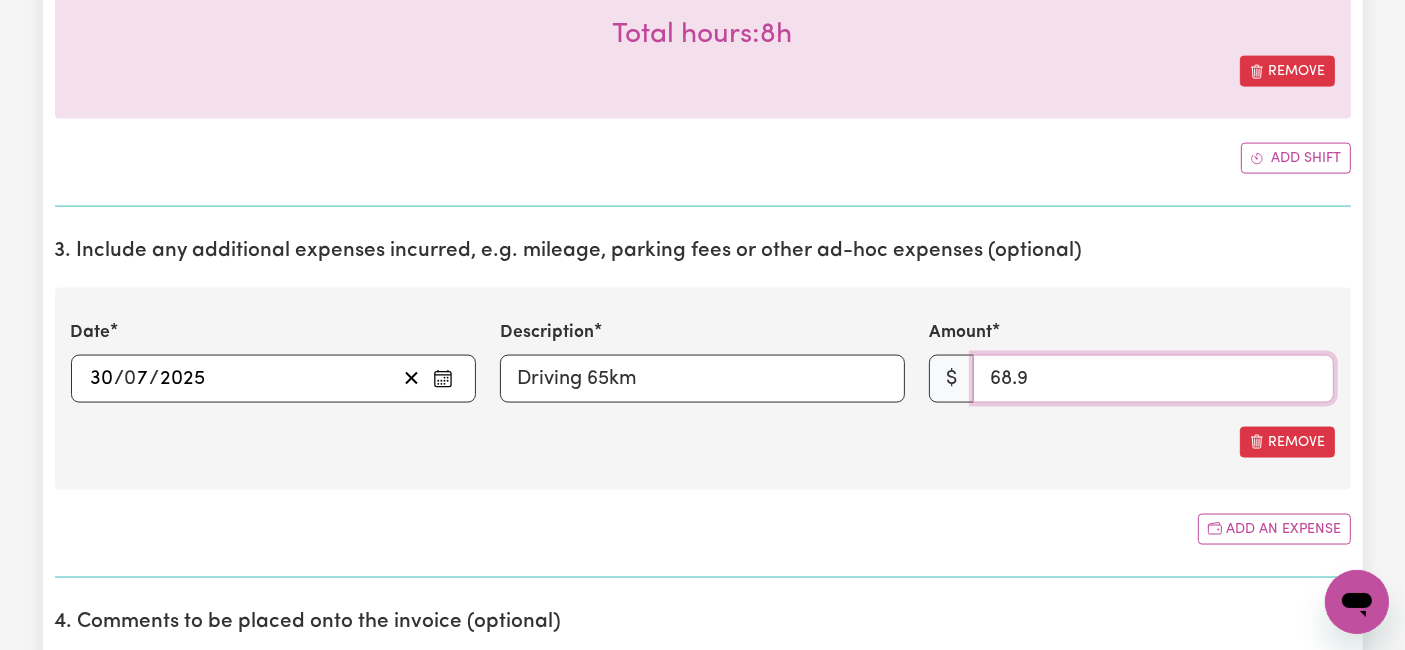 type on "68.9" 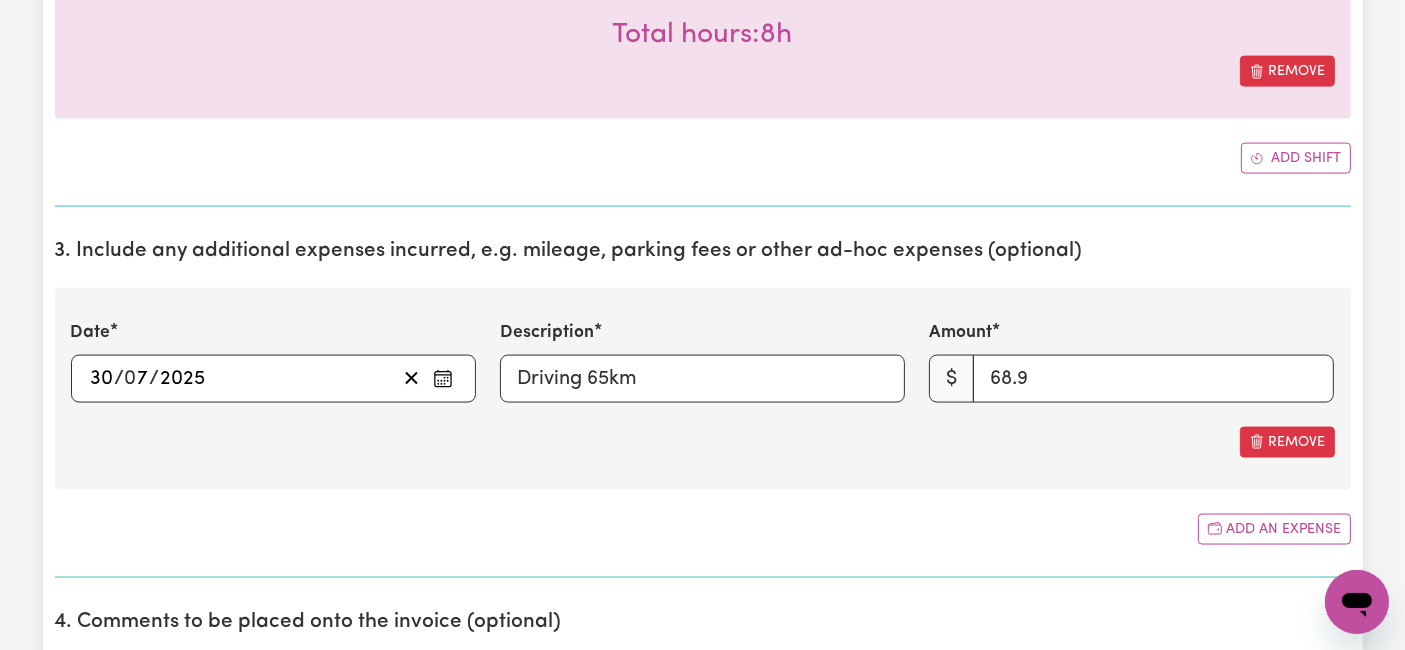 click on "Remove" at bounding box center [703, 442] 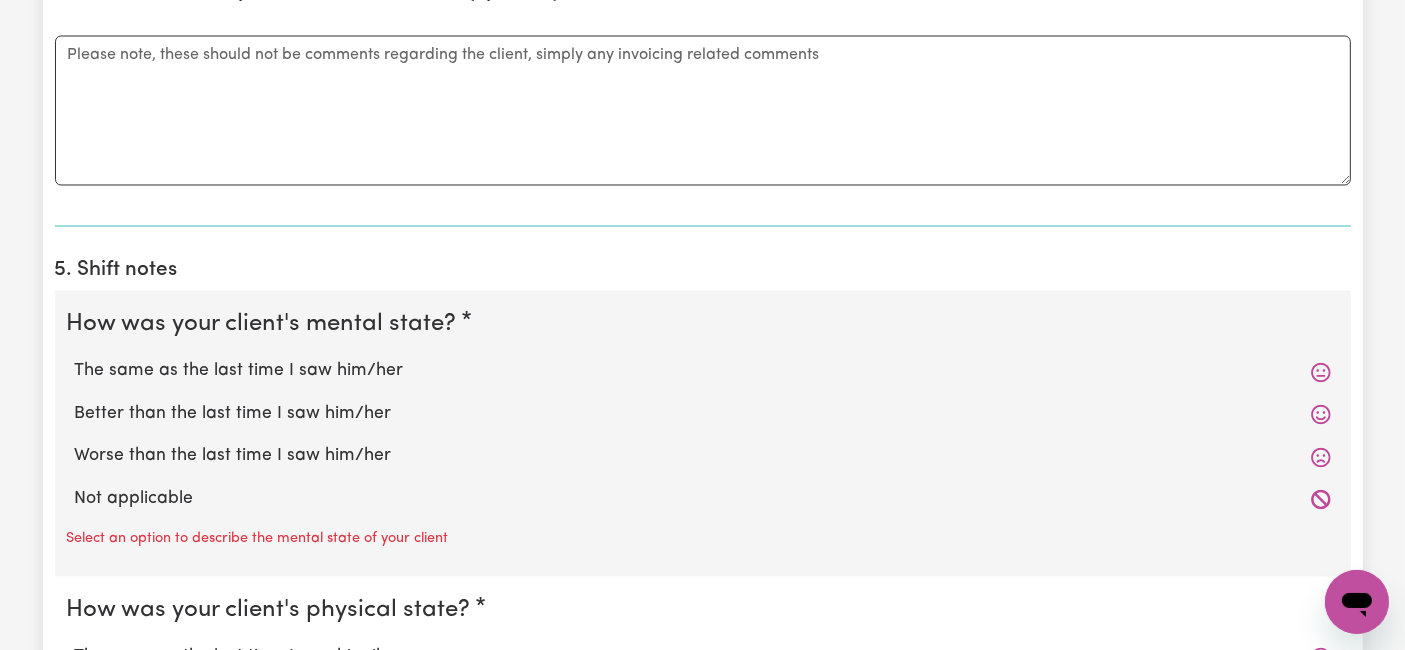 scroll, scrollTop: 3666, scrollLeft: 0, axis: vertical 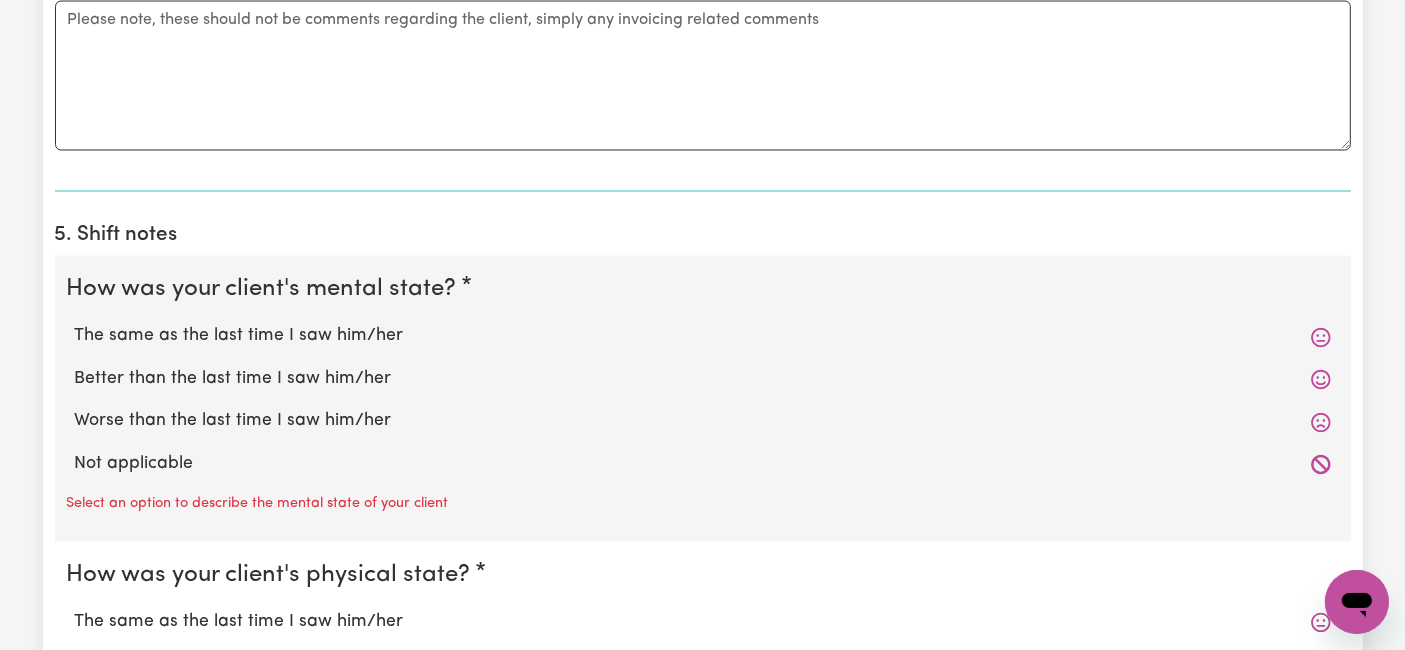 click on "The same as the last time I saw him/her" at bounding box center (703, 337) 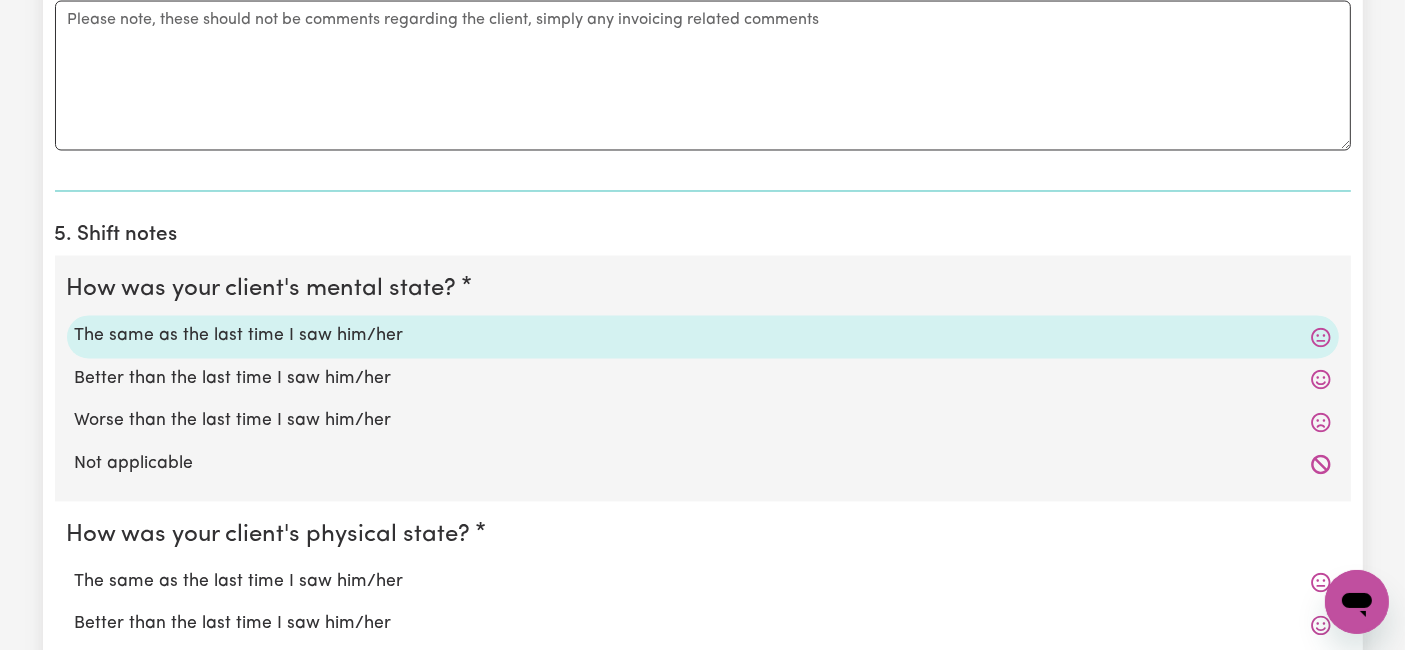 click on "The same as the last time I saw him/her" at bounding box center (703, 583) 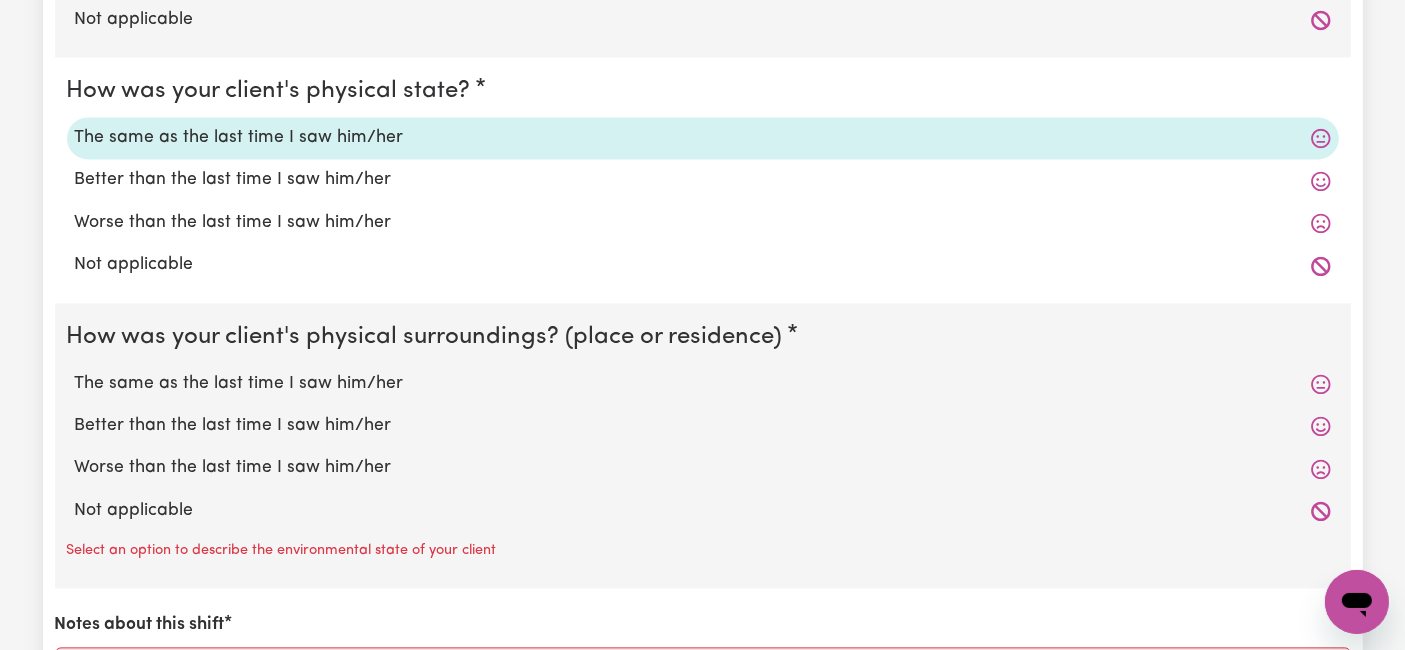 click on "The same as the last time I saw him/her" at bounding box center [703, 384] 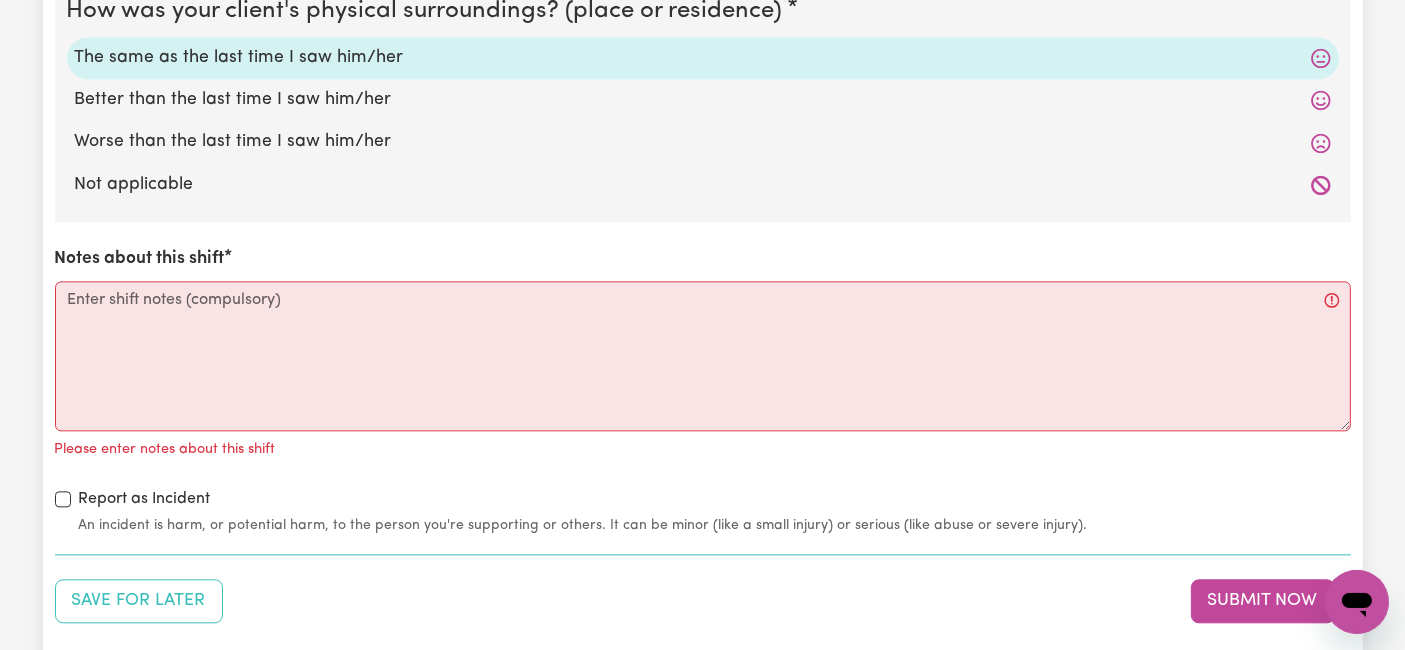 scroll, scrollTop: 4444, scrollLeft: 0, axis: vertical 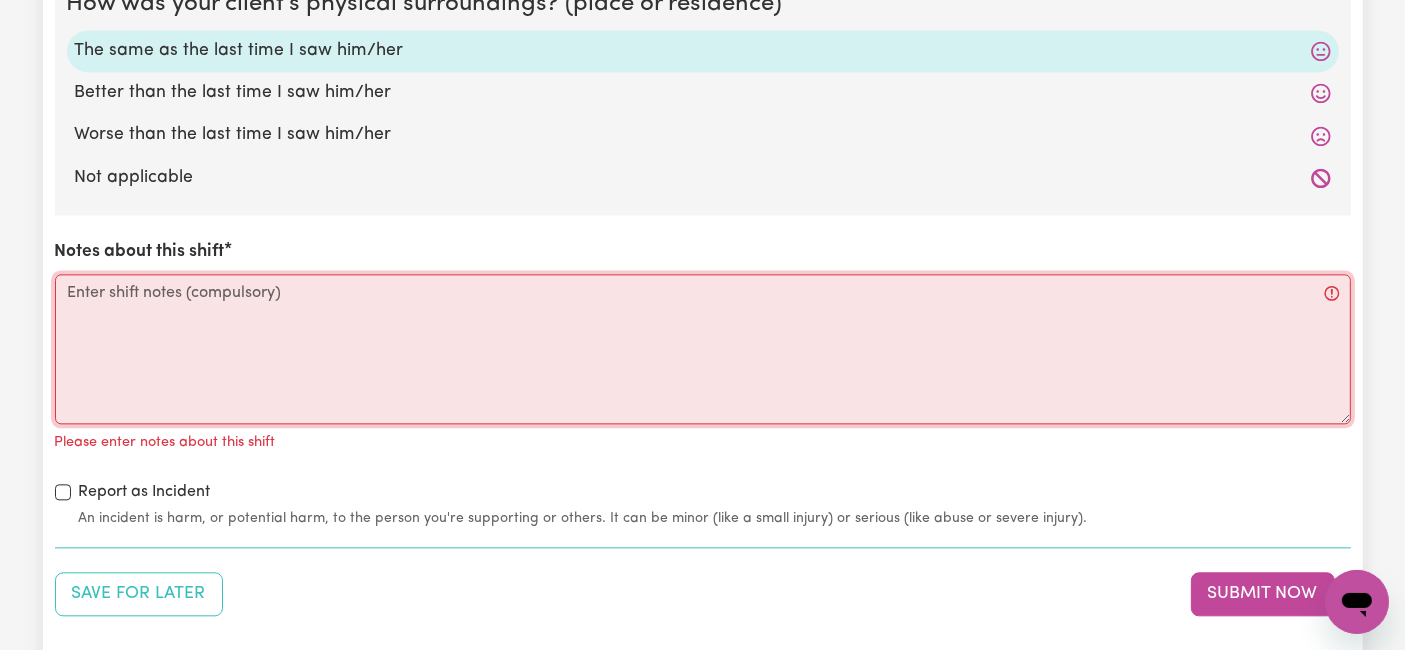 click on "Notes about this shift" at bounding box center [703, 349] 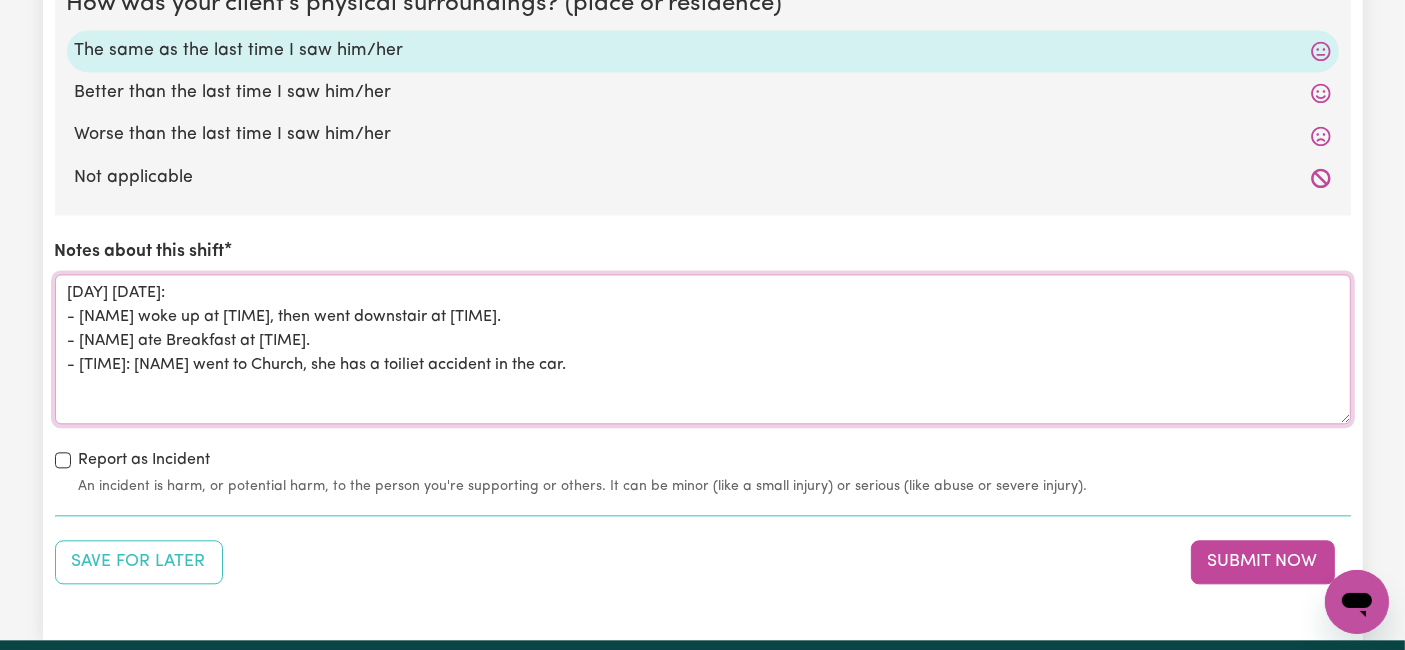 click on "[DAY] [DATE]:
- [NAME] woke up at [TIME], then went downstair at [TIME].
- [NAME] ate Breakfast at [TIME].
- [TIME]: [NAME] went to Church, she has a toiliet accident in the car." at bounding box center [703, 349] 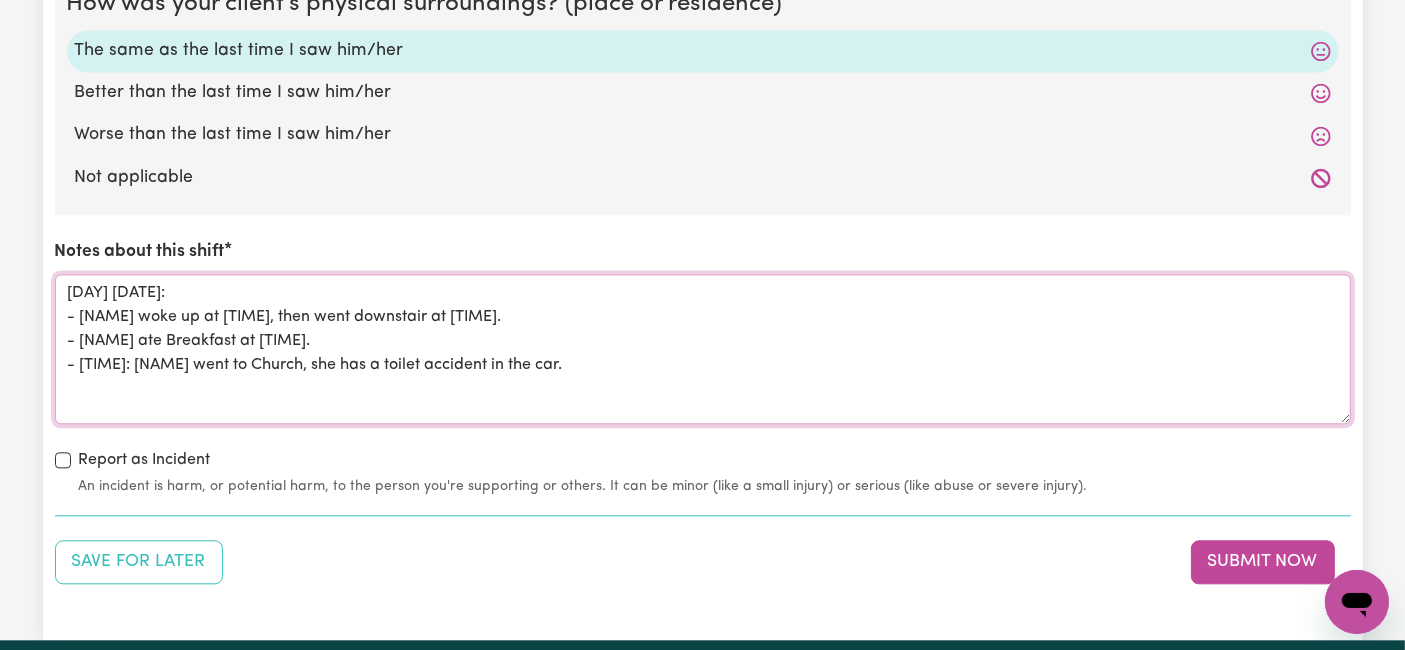 click on "[DAY] [DATE]:
- [NAME] woke up at [TIME], then went downstair at [TIME].
- [NAME] ate Breakfast at [TIME].
- [TIME]: [NAME] went to Church, she has a toilet accident in the car." at bounding box center (703, 349) 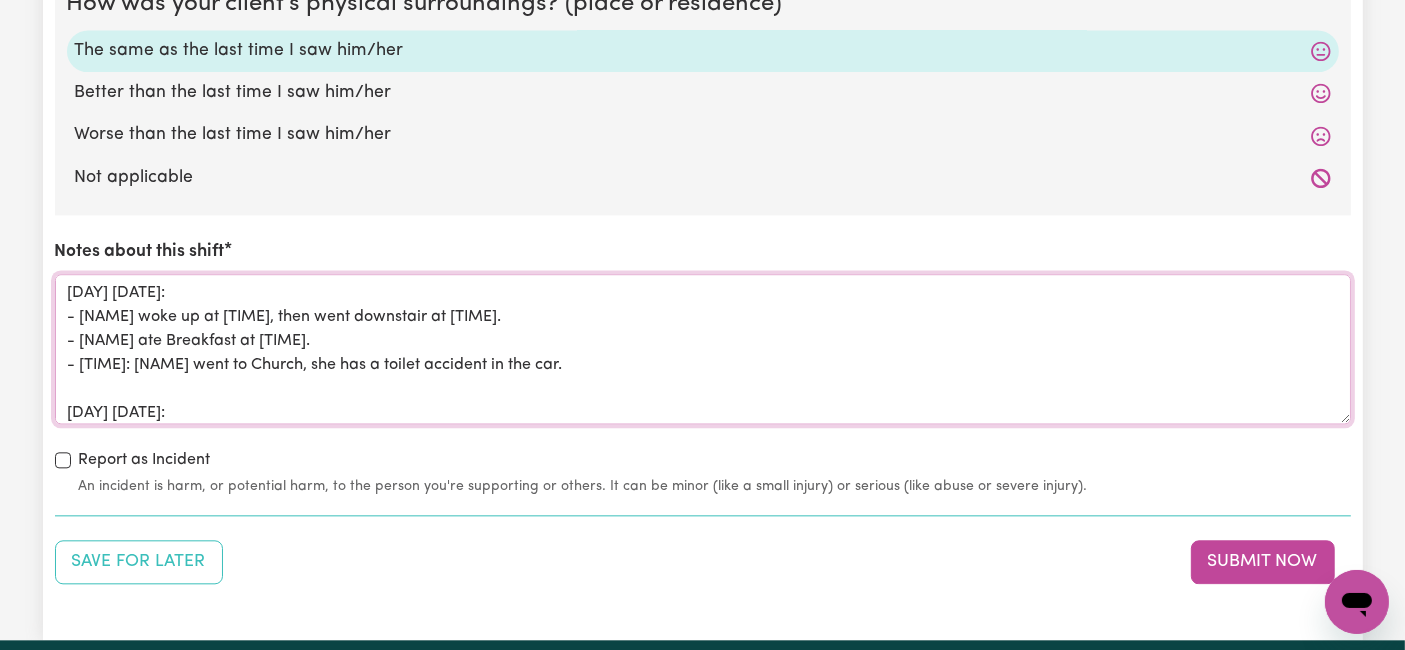 scroll, scrollTop: 23, scrollLeft: 0, axis: vertical 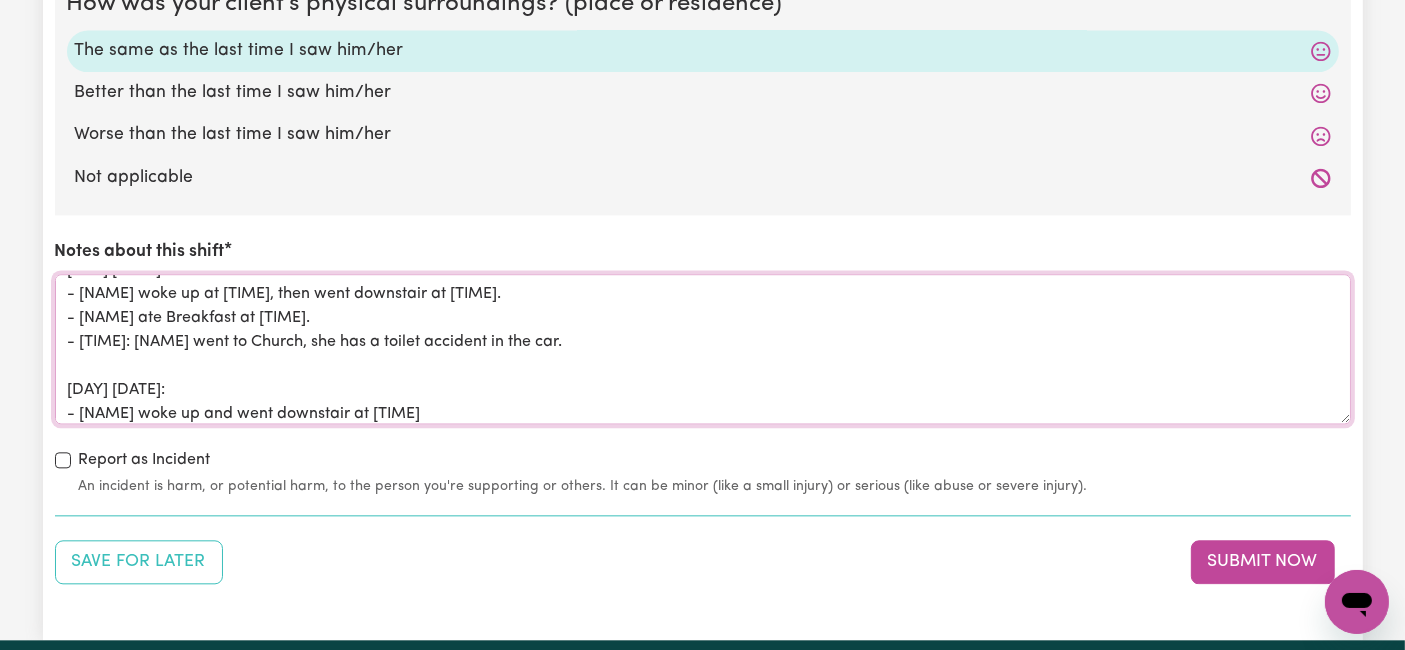 click on "[DAY] [DATE]:
- [NAME] woke up at [TIME], then went downstair at [TIME].
- [NAME] ate Breakfast at [TIME].
- [TIME]: [NAME] went to Church, she has a toilet accident in the car.
[DAY] [DATE]:
- [NAME] woke up and went downstair at [TIME]" at bounding box center (703, 349) 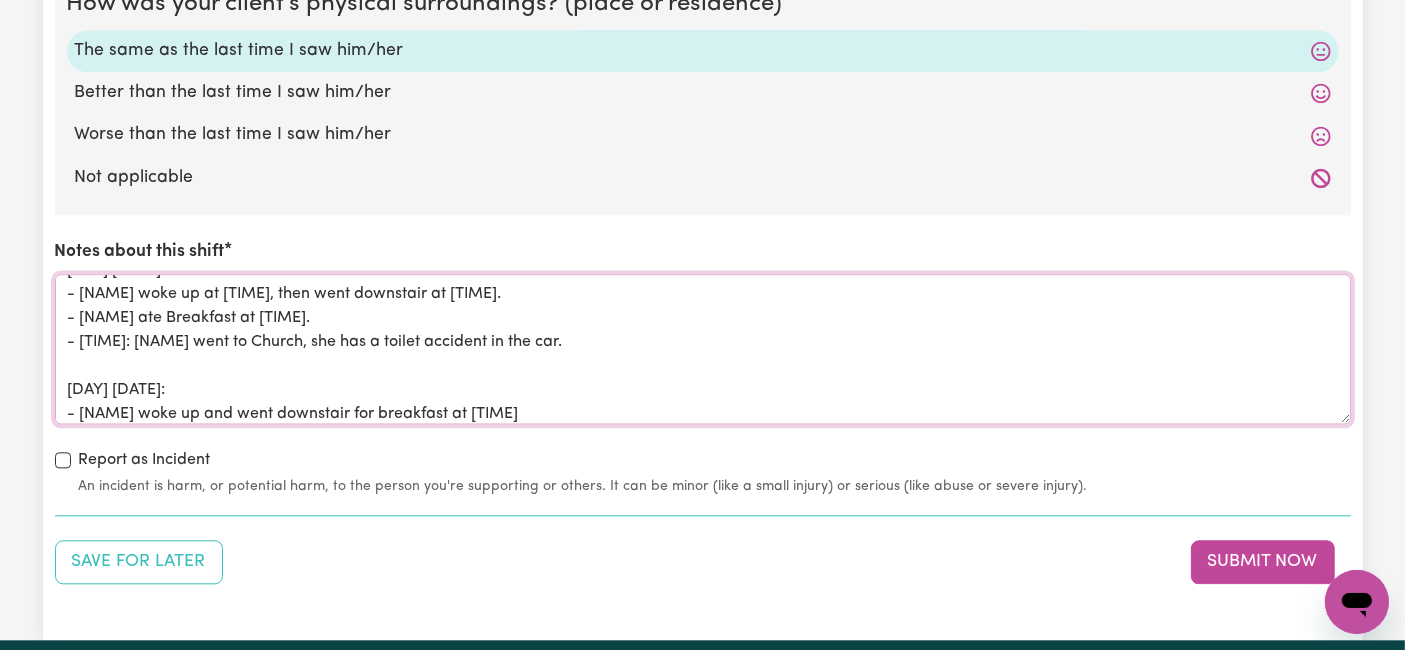 click on "[DAY] [DATE]:
- [NAME] woke up at [TIME], then went downstair at [TIME].
- [NAME] ate Breakfast at [TIME].
- [TIME]: [NAME] went to Church, she has a toilet accident in the car.
[DAY] [DATE]:
- [NAME] woke up and went downstair for breakfast at [TIME]" at bounding box center [703, 349] 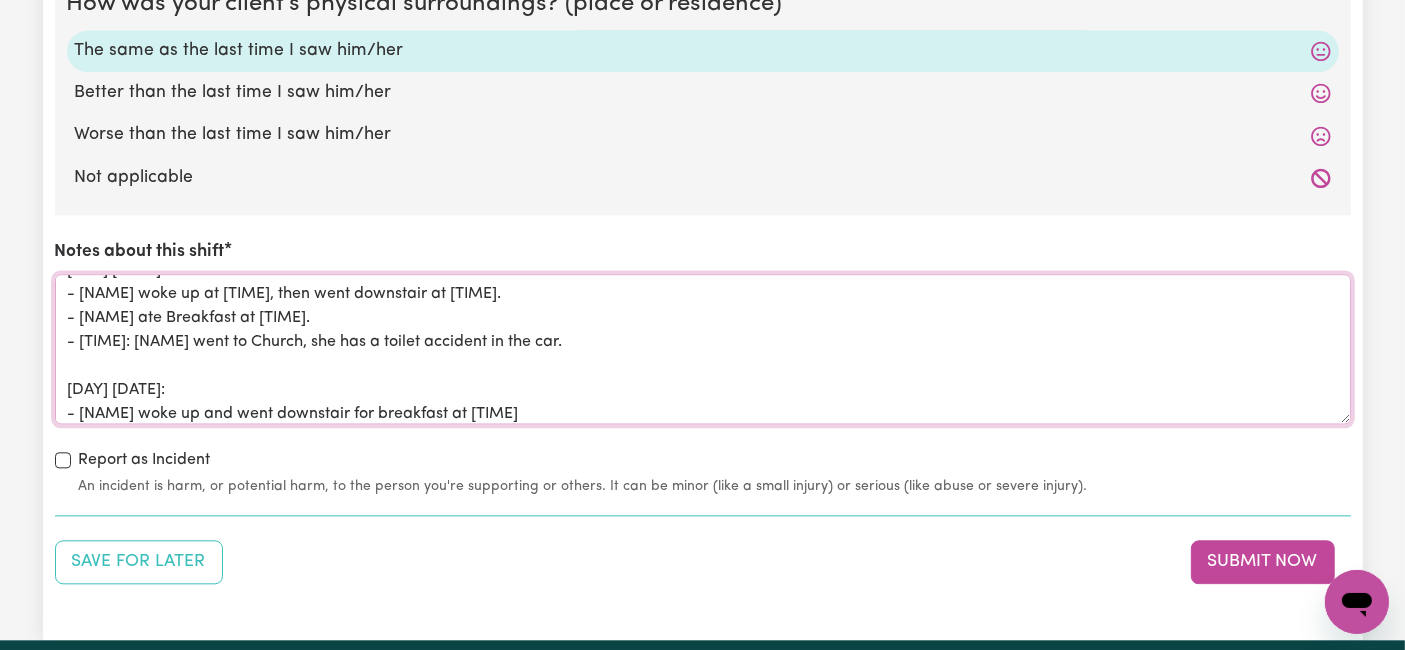 click on "[DAY] [DATE]:
- [NAME] woke up at [TIME], then went downstair at [TIME].
- [NAME] ate Breakfast at [TIME].
- [TIME]: [NAME] went to Church, she has a toilet accident in the car.
[DAY] [DATE]:
- [NAME] woke up and went downstair for breakfast at [TIME]" at bounding box center (703, 349) 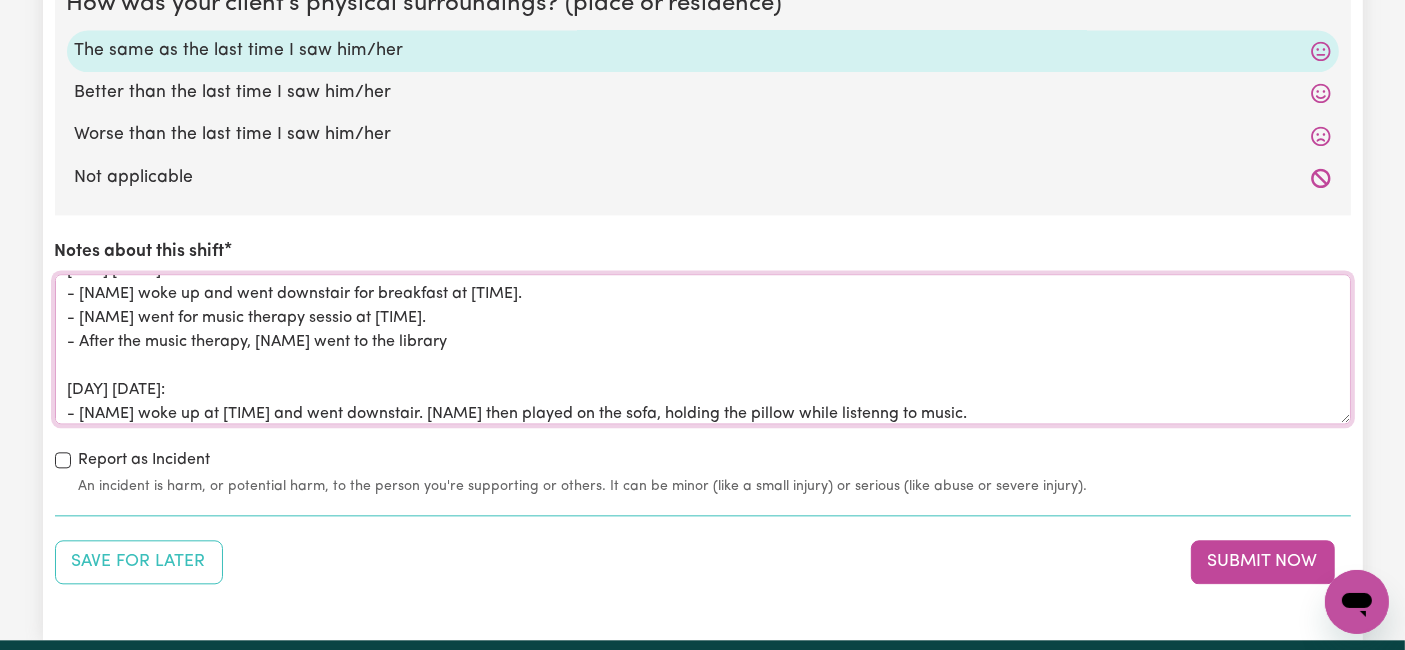 scroll, scrollTop: 167, scrollLeft: 0, axis: vertical 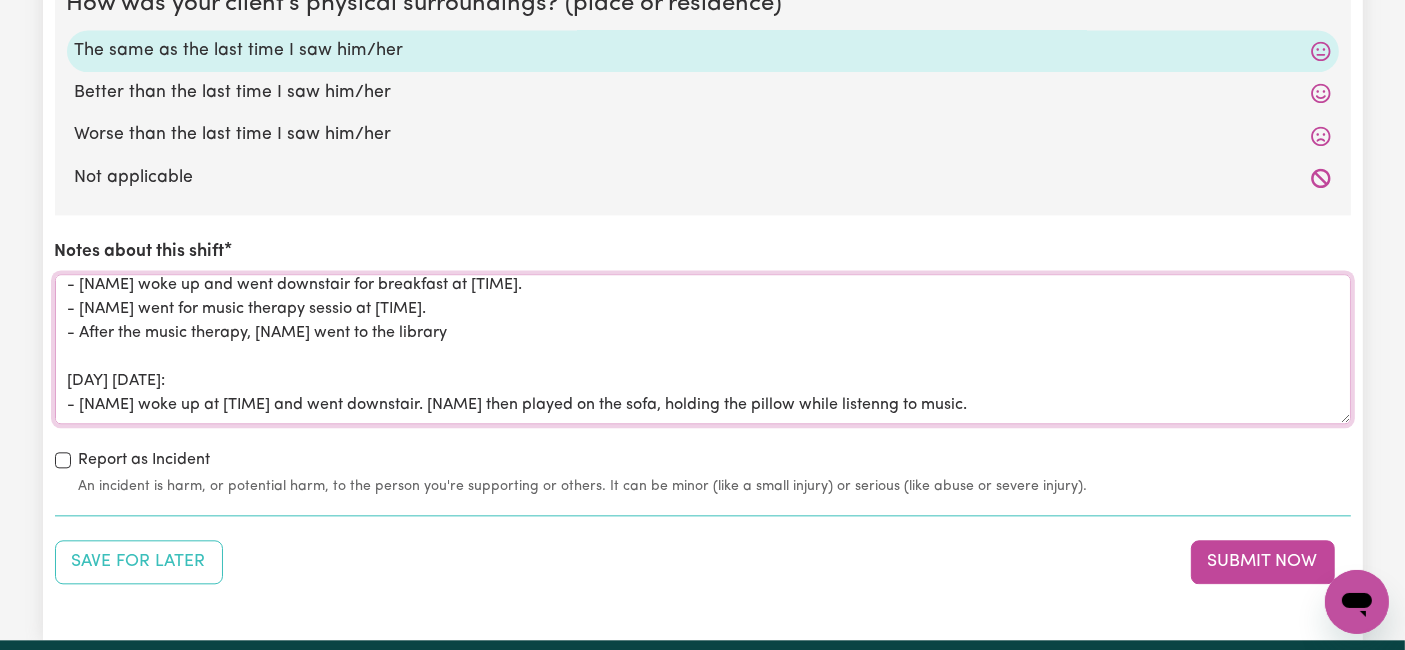 click on "[DAY] [DATE]:
- [NAME] woke up at [TIME], then went downstair at [TIME].
- [NAME] ate Breakfast at [TIME].
- [TIME]: [NAME] went to Church, she has a toilet accident in the car.
[DAY] [DATE]:
- [NAME] woke up and went downstair for breakfast at [TIME].
- [NAME] went for music therapy sessio at [TIME].
- After the music therapy, [NAME] went to the library
[DAY] [DATE]:
- [NAME] woke up at [TIME] and went downstair. [NAME] then played on the sofa, holding the pillow while listenng to music." at bounding box center (703, 349) 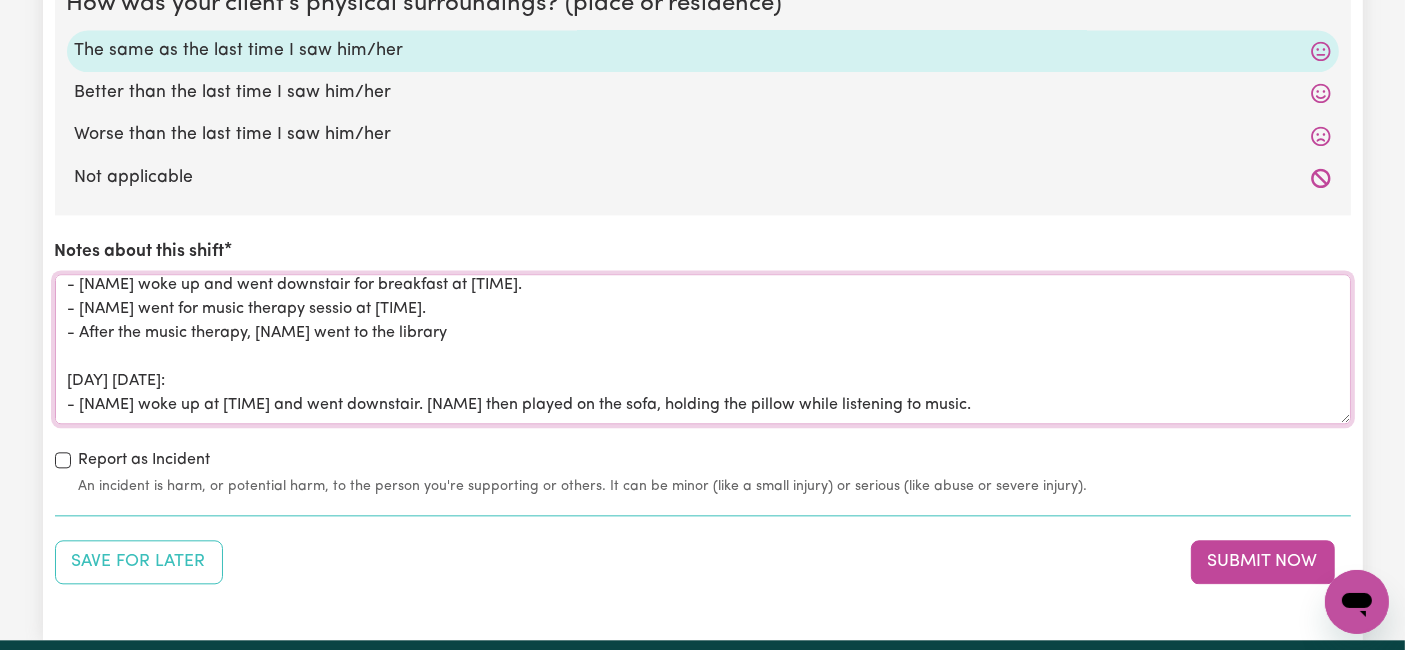 click on "[DAY] [DATE]:
- [NAME] woke up at [TIME], then went downstair at [TIME].
- [NAME] ate Breakfast at [TIME].
- [TIME]: [NAME] went to Church, she has a toilet accident in the car.
[DAY] [DATE]:
- [NAME] woke up and went downstair for breakfast at [TIME].
- [NAME] went for music therapy sessio at [TIME].
- After the music therapy, [NAME] went to the library
[DAY] [DATE]:
- [NAME] woke up at [TIME] and went downstair. [NAME] then played on the sofa, holding the pillow while listening to music." at bounding box center [703, 349] 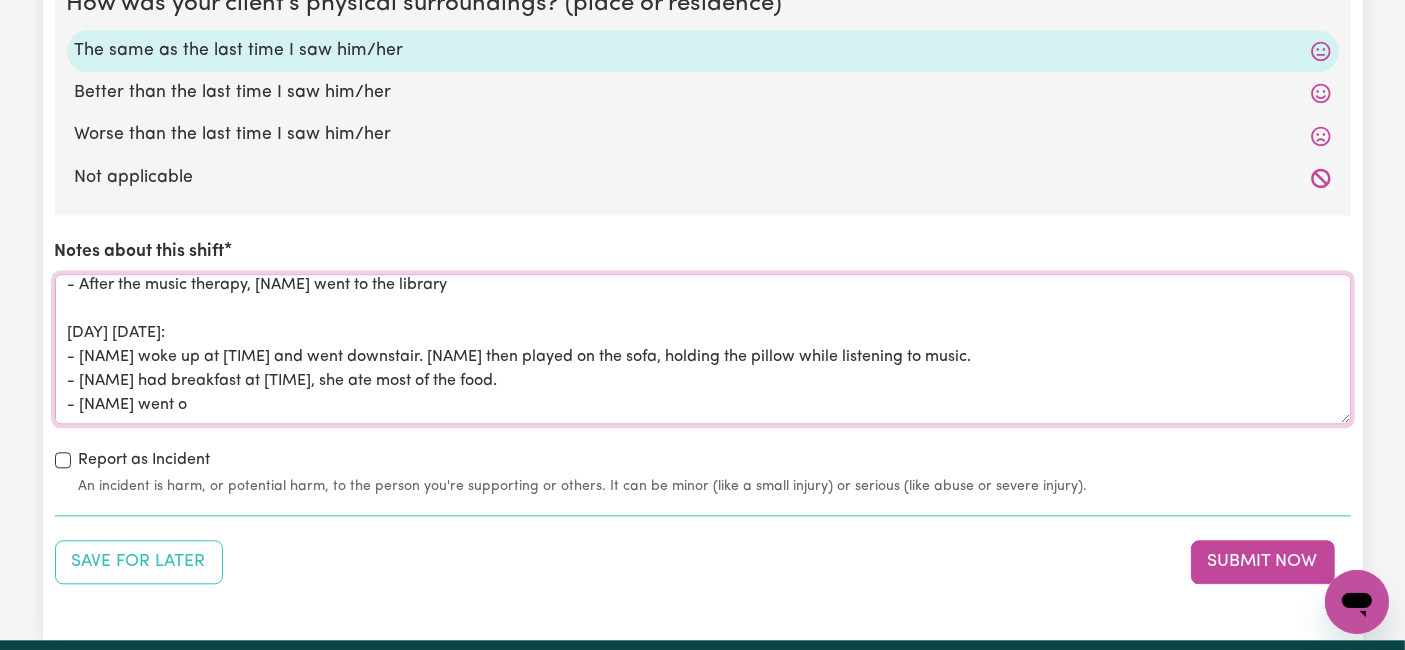 scroll, scrollTop: 200, scrollLeft: 0, axis: vertical 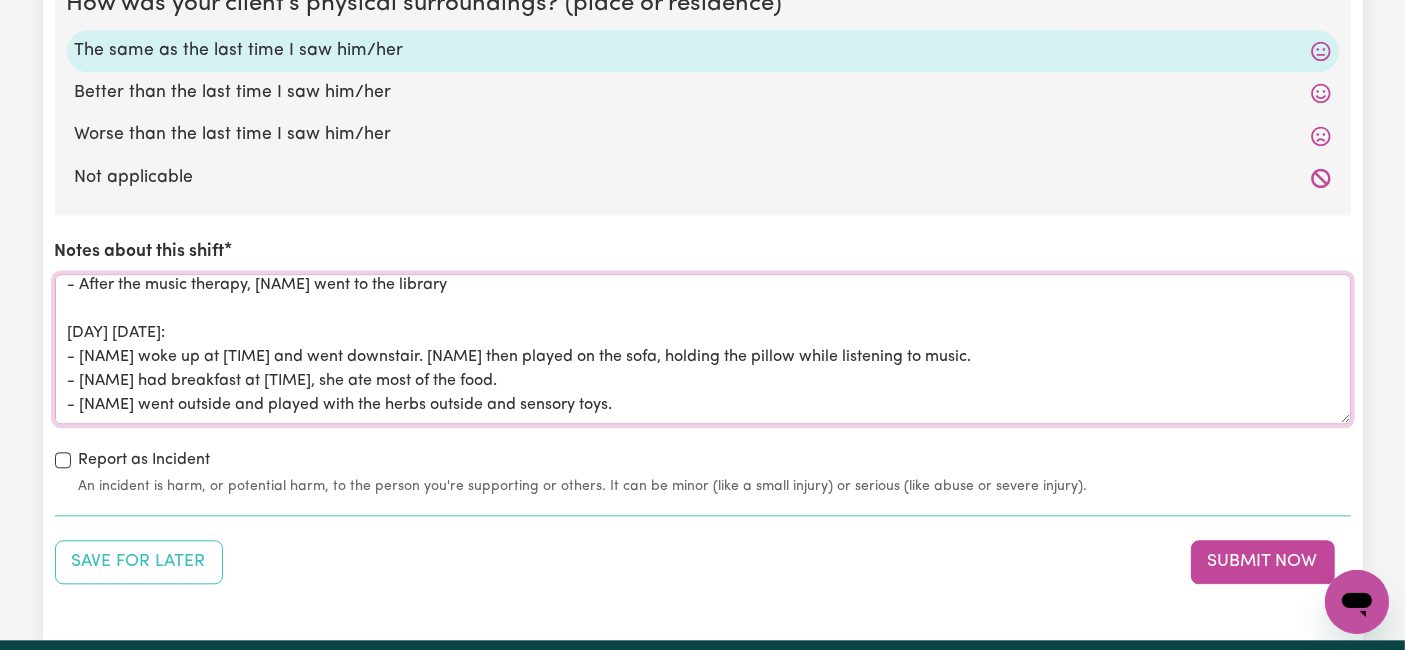 click on "[DAY] [DATE]:
- [NAME] woke up at [TIME], then went downstair at [TIME].
- [NAME] ate Breakfast at [TIME].
- [TIME]: [NAME] went to Church, she has a toilet accident in the car.
[DAY] [DATE]:
- [NAME] woke up and went downstair for breakfast at [TIME].
- [NAME] went for music therapy sessio at [TIME].
- After the music therapy, [NAME] went to the library
[DAY] [DATE]:
- [NAME] woke up at [TIME] and went downstair. [NAME] then played on the sofa, holding the pillow while listening to music.
- [NAME] had breakfast at [TIME], she ate most of the food.
- [NAME] went outside and played with the herbs outside and sensory toys." at bounding box center (703, 349) 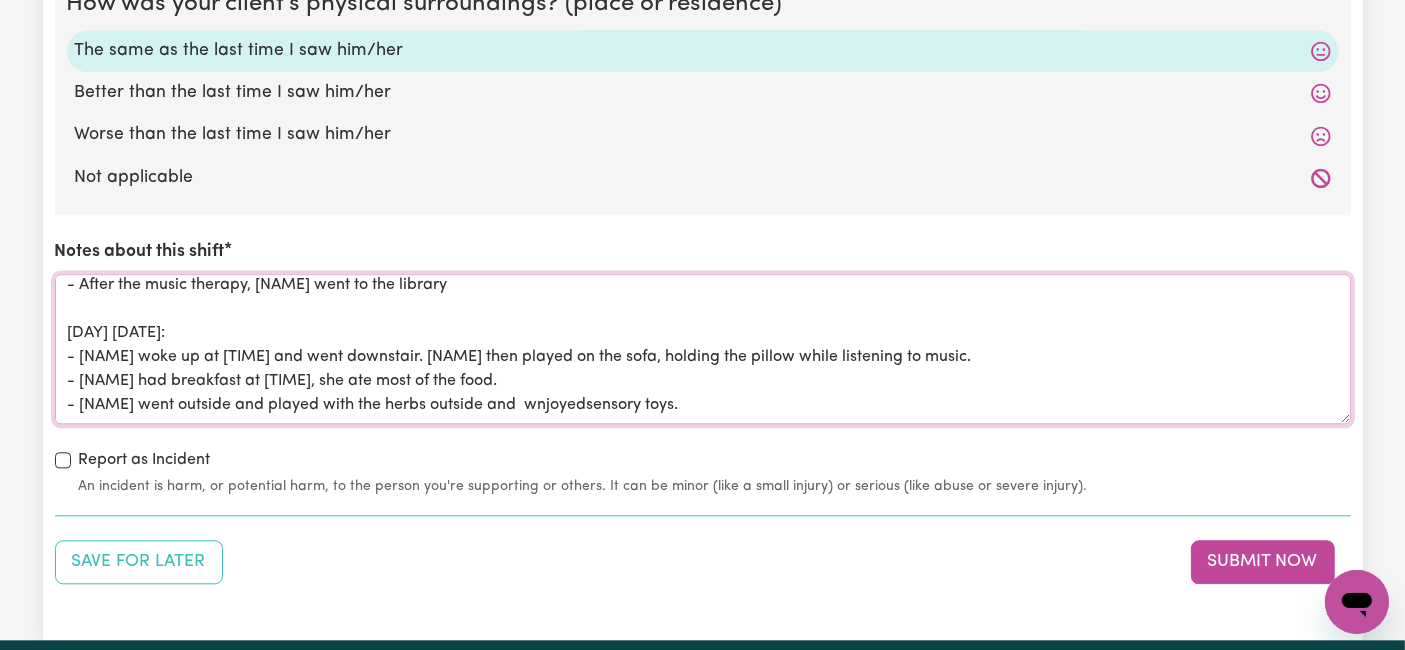 click on "[DAY] [DATE]:
- [NAME] woke up at [TIME], then went downstair at [TIME].
- [NAME] ate Breakfast at [TIME].
- [TIME]: [NAME] went to Church, she has a toilet accident in the car.
[DAY] [DATE]:
- [NAME] woke up and went downstair for breakfast at [TIME].
- [NAME] went for music therapy sessio at [TIME].
- After the music therapy, [NAME] went to the library
[DAY] [DATE]:
- [NAME] woke up at [TIME] and went downstair. [NAME] then played on the sofa, holding the pillow while listening to music.
- [NAME] had breakfast at [TIME], she ate most of the food.
- [NAME] went outside and played with the herbs outside and  wnjoyedsensory toys." at bounding box center [703, 349] 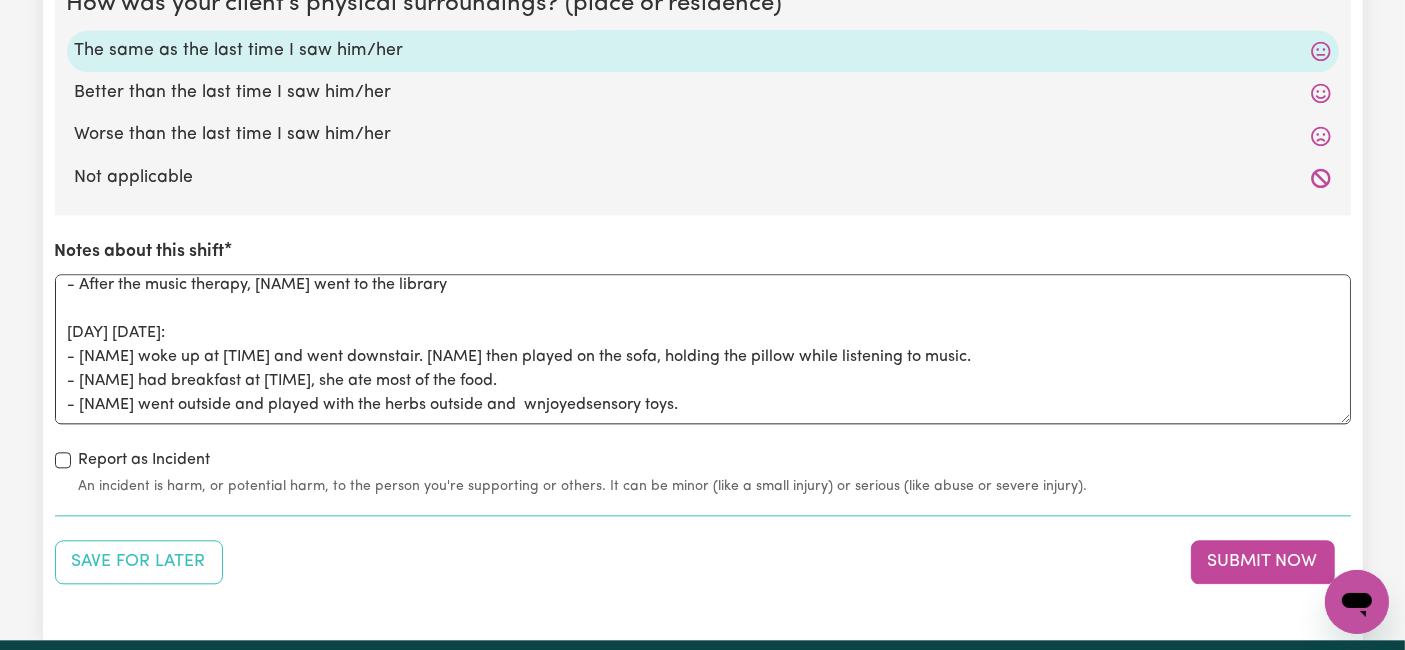 drag, startPoint x: 577, startPoint y: 398, endPoint x: 531, endPoint y: 355, distance: 62.968246 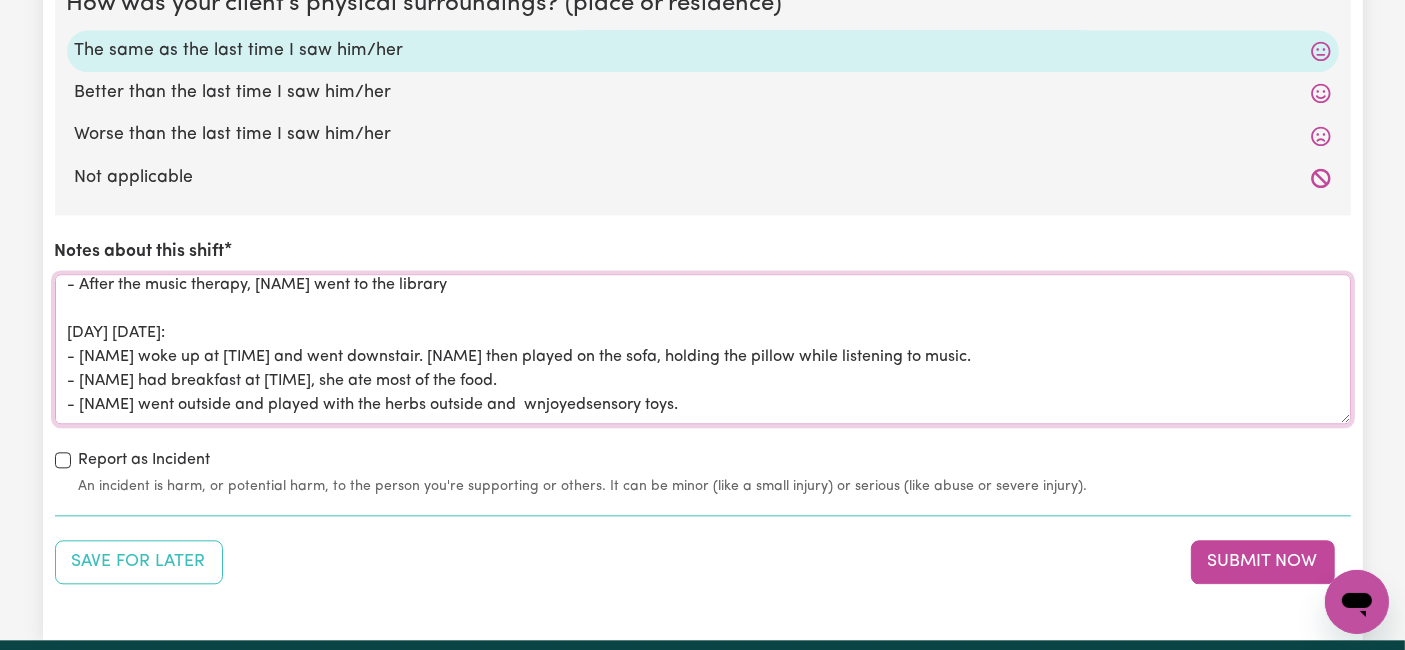 click on "[DAY] [DATE]:
- [NAME] woke up at [TIME], then went downstair at [TIME].
- [NAME] ate Breakfast at [TIME].
- [TIME]: [NAME] went to Church, she has a toilet accident in the car.
[DAY] [DATE]:
- [NAME] woke up and went downstair for breakfast at [TIME].
- [NAME] went for music therapy sessio at [TIME].
- After the music therapy, [NAME] went to the library
[DAY] [DATE]:
- [NAME] woke up at [TIME] and went downstair. [NAME] then played on the sofa, holding the pillow while listening to music.
- [NAME] had breakfast at [TIME], she ate most of the food.
- [NAME] went outside and played with the herbs outside and  wnjoyedsensory toys." at bounding box center [703, 349] 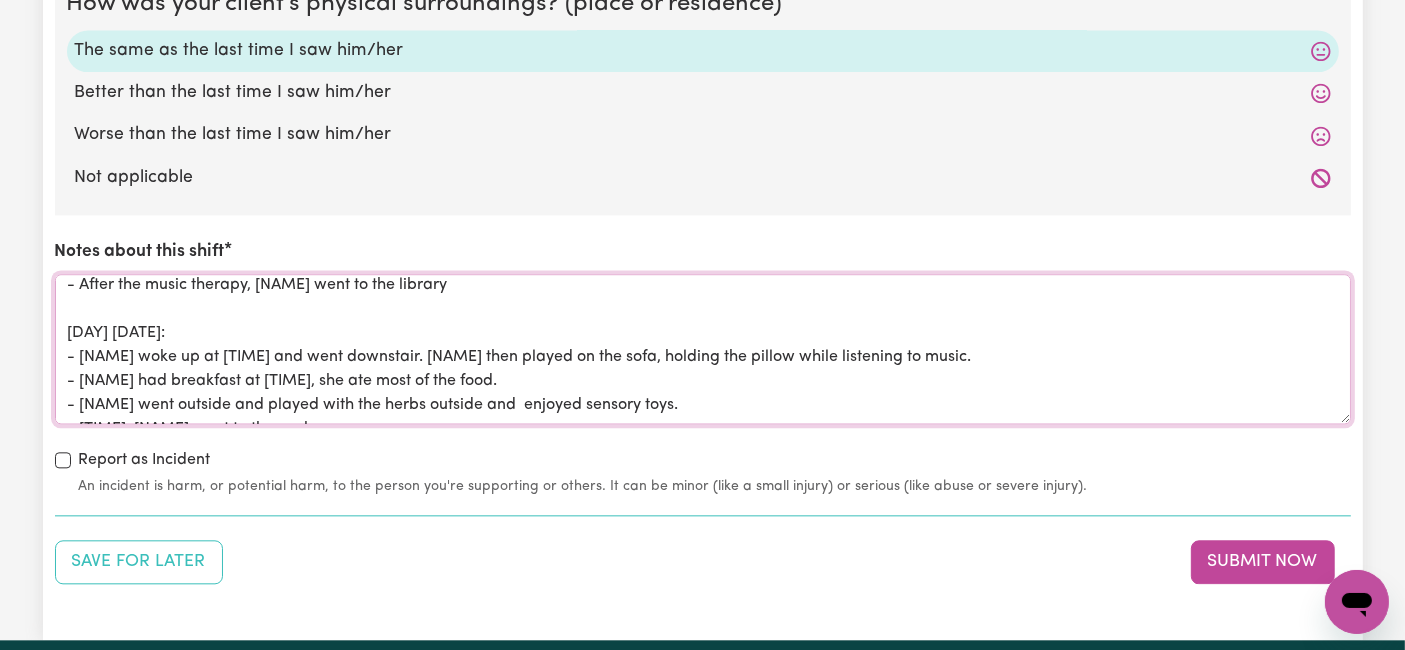 click on "[DAY] [DATE]:
- [NAME] woke up at [TIME], then went downstair at [TIME].
- [NAME] ate Breakfast at [TIME].
- [TIME]: [NAME] went to Church, she has a toilet accident in the car.
[DAY] [DATE]:
- [NAME] woke up and went downstair for breakfast at [TIME].
- [NAME] went for music therapy sessio at [TIME].
- After the music therapy, [NAME] went to the library
[DAY] [DATE]:
- [NAME] woke up at [TIME] and went downstair. [NAME] then played on the sofa, holding the pillow while listening to music.
- [NAME] had breakfast at [TIME], she ate most of the food.
- [NAME] went outside and played with the herbs outside and  enjoyed sensory toys.
- [TIME]: [NAME] went to the park
- [TIME]:" at bounding box center (703, 349) 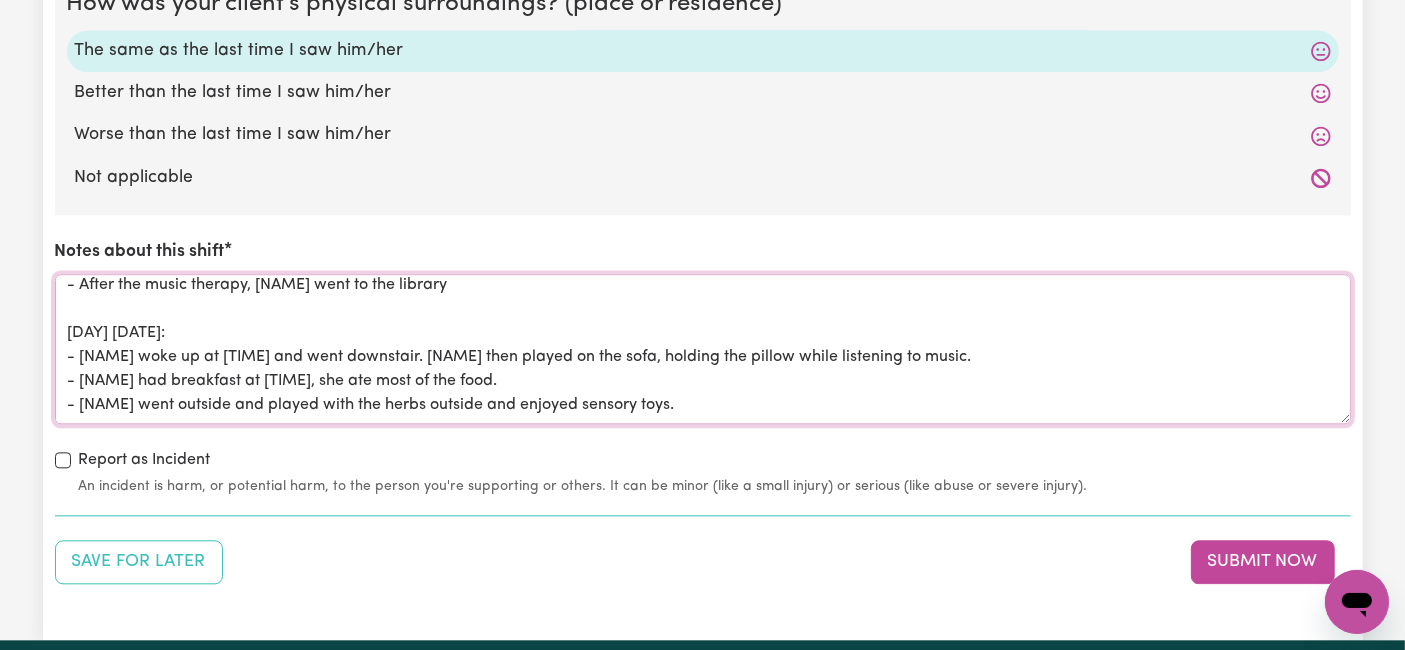 click on "[DAY] [DATE]:
- [NAME] woke up at [TIME], then went downstair at [TIME].
- [NAME] ate Breakfast at [TIME].
- [TIME]: [NAME] went to Church, she has a toilet accident in the car.
[DAY] [DATE]:
- [NAME] woke up and went downstair for breakfast at [TIME].
- [NAME] went for music therapy sessio at [TIME].
- After the music therapy, [NAME] went to the library
[DAY] [DATE]:
- [NAME] woke up at [TIME] and went downstair. [NAME] then played on the sofa, holding the pillow while listening to music.
- [NAME] had breakfast at [TIME], she ate most of the food.
- [NAME] went outside and played with the herbs outside and enjoyed sensory toys." at bounding box center [703, 349] 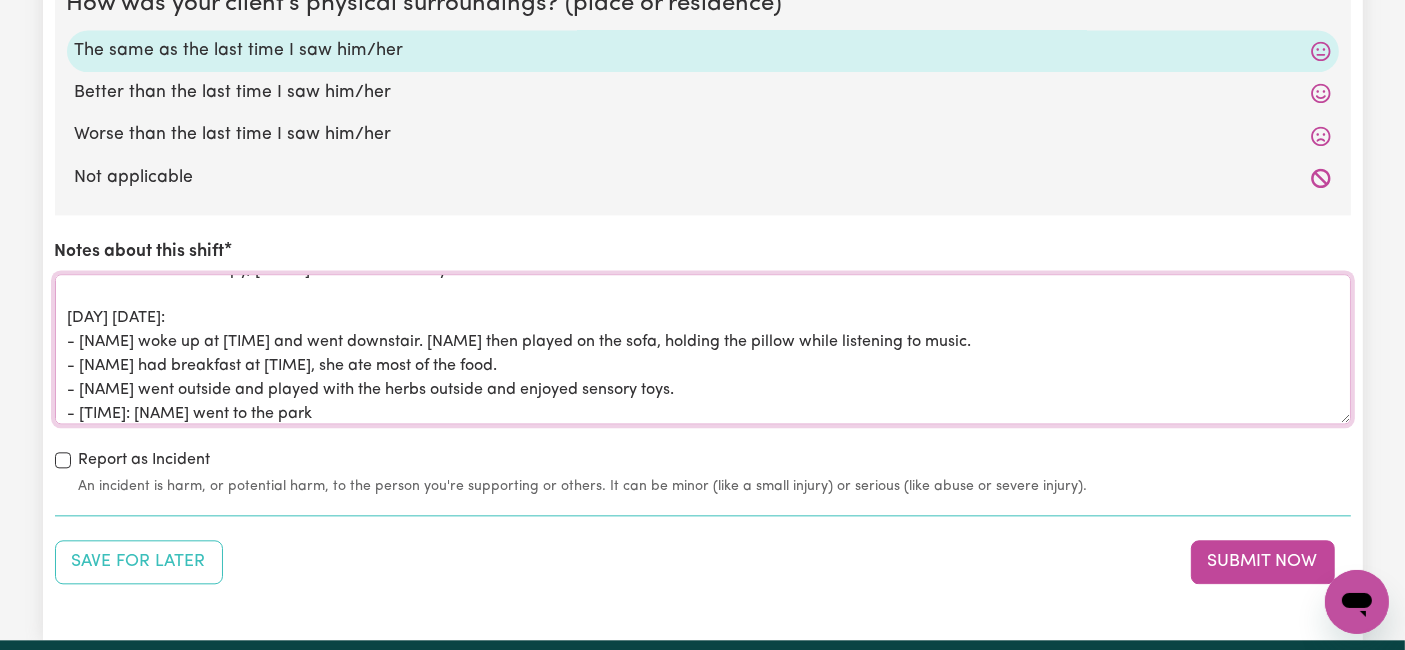 scroll, scrollTop: 239, scrollLeft: 0, axis: vertical 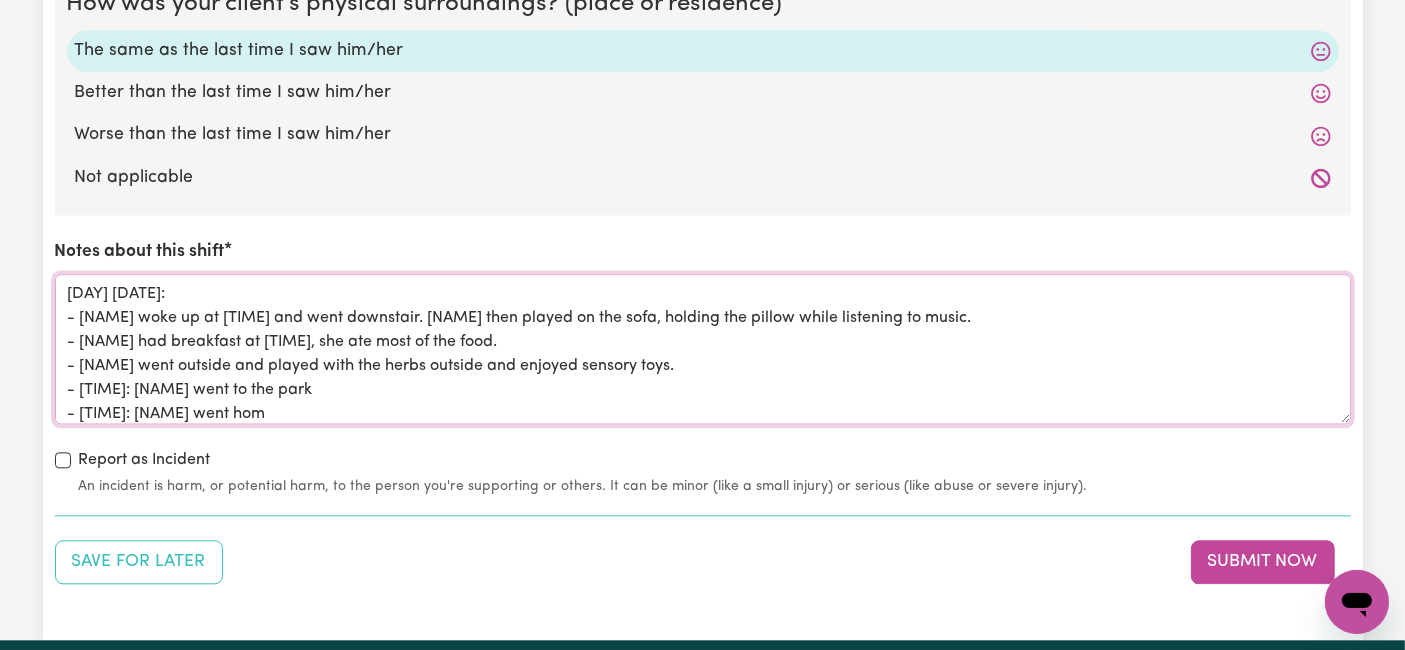 type on "[DAY] [DATE]:
- [NAME] woke up at [TIME], then went downstairs at [TIME].
- [NAME] ate Breakfast at [TIME].
- [TIME]: [NAME] went to Church, she has a toilet accident in the car.
[DAY] [DATE]:
- [NAME] woke up and went downstairs for breakfast at [TIME].
- [NAME] went for music therapy session at [TIME].
- After the music therapy, [NAME] went to the library
[DAY] [DATE]:
- [NAME] woke up at [TIME] and went downstairs. [NAME] then played on the sofa, holding the pillow while listening to music.
- [NAME] had breakfast at [TIME], she ate most of the food.
- [NAME] went outside and played with the herbs outside and enjoyed sensory toys.
- [TIME]: [NAME] went to the park
- [TIME]am: [NAME] went home" 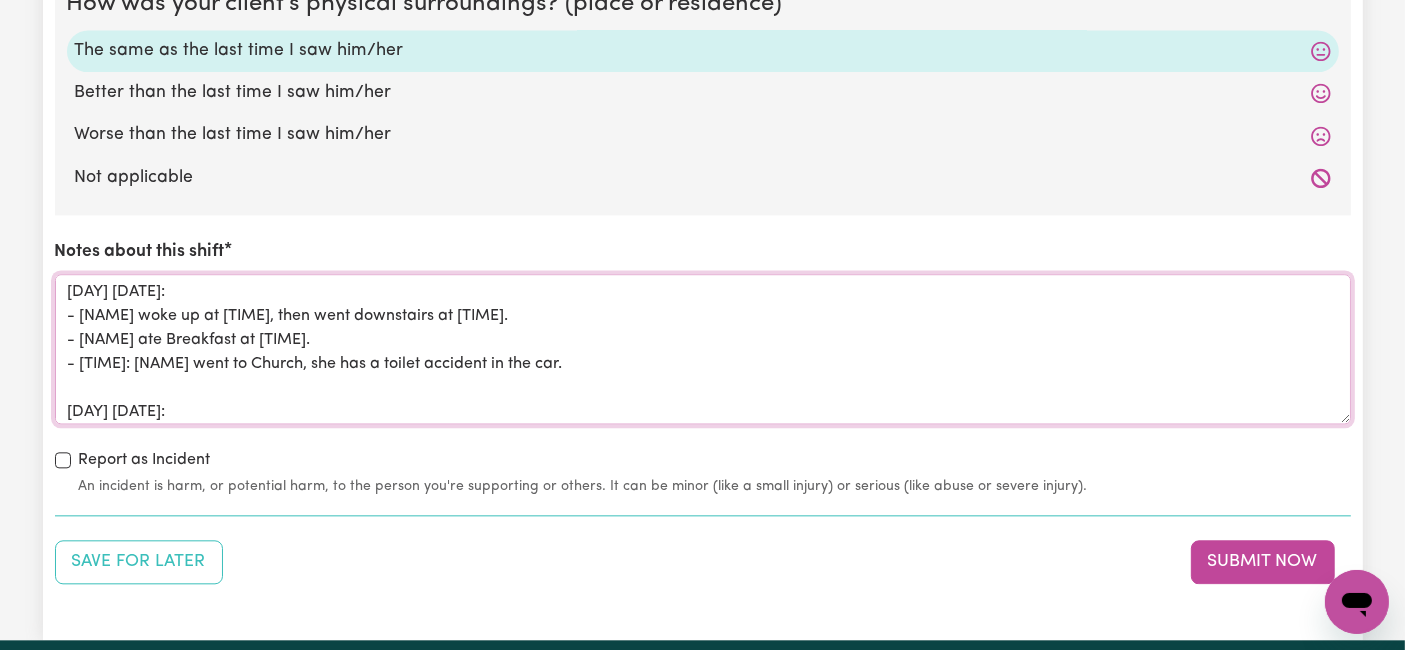 scroll, scrollTop: 0, scrollLeft: 0, axis: both 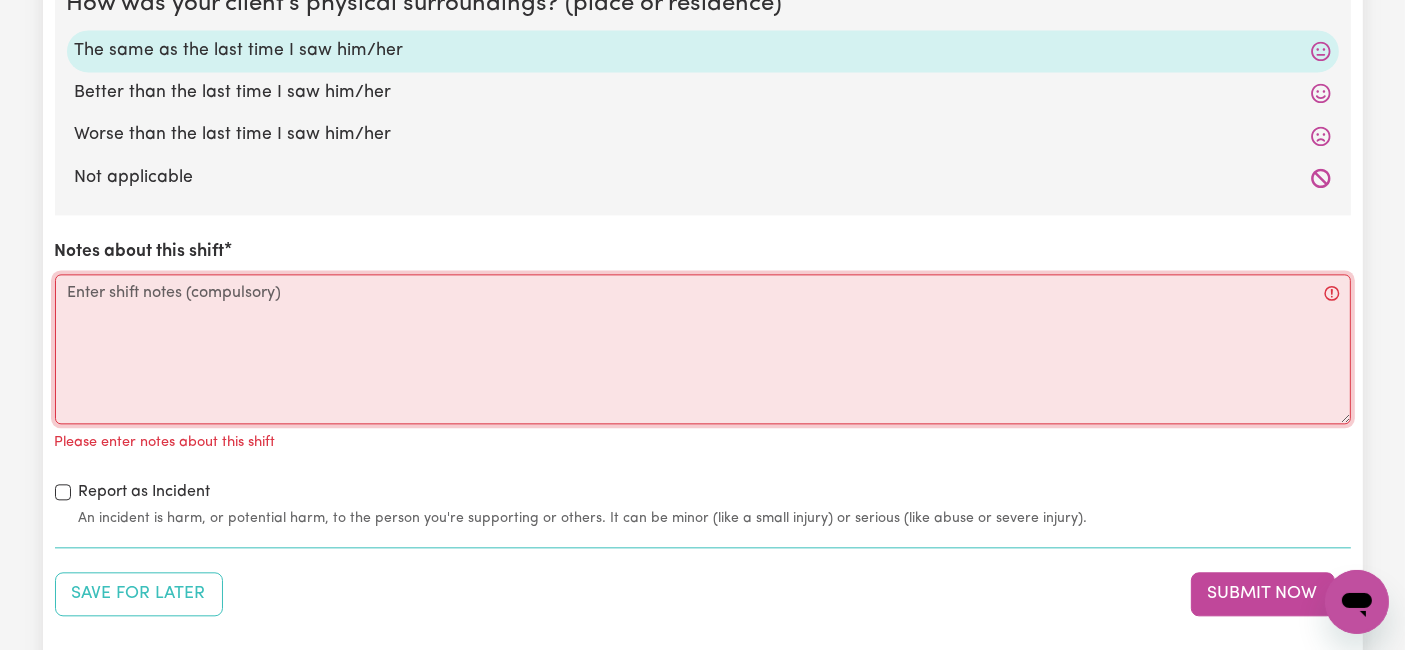 click on "Notes about this shift" at bounding box center (703, 349) 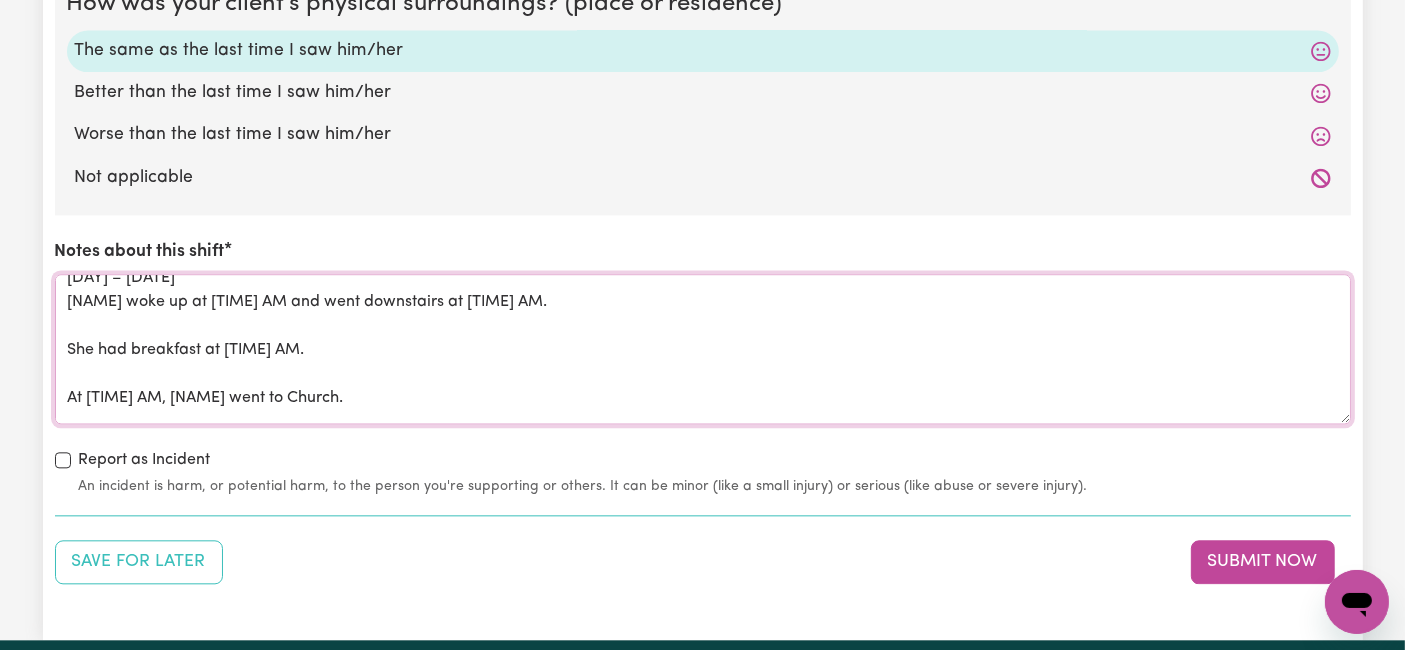 scroll, scrollTop: 0, scrollLeft: 0, axis: both 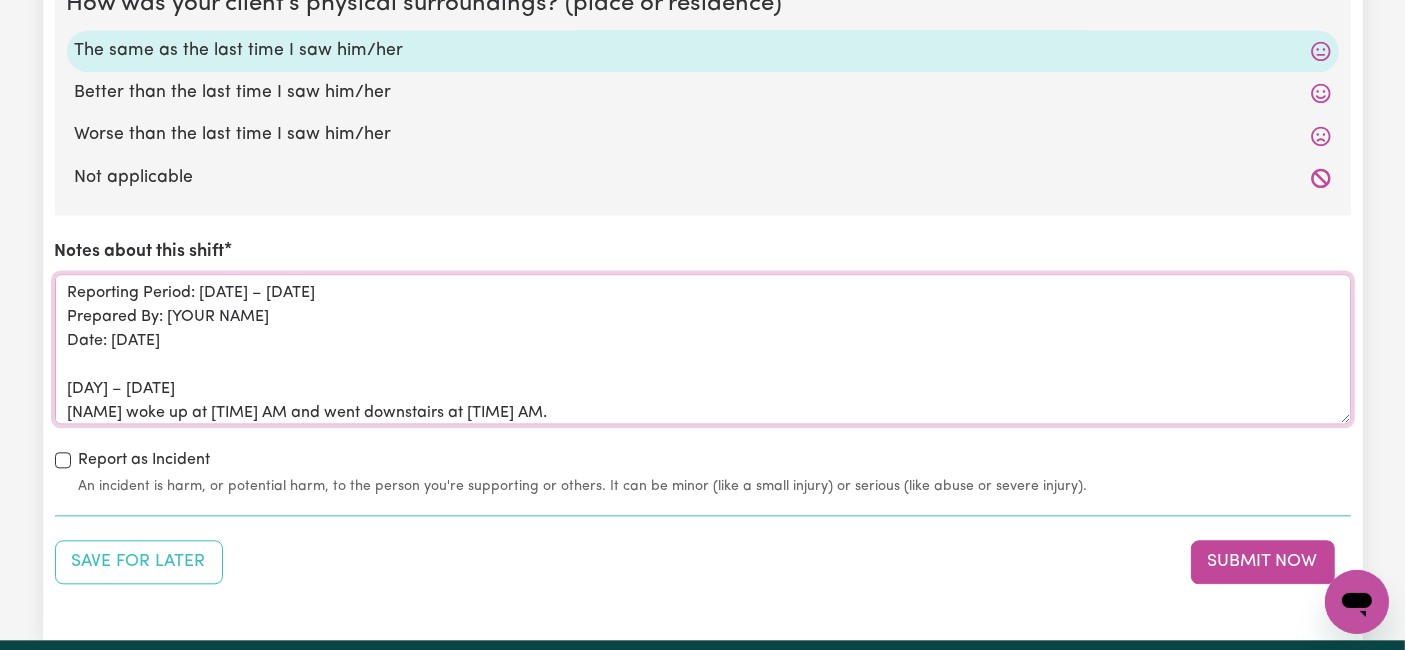 drag, startPoint x: 271, startPoint y: 313, endPoint x: 167, endPoint y: 311, distance: 104.019226 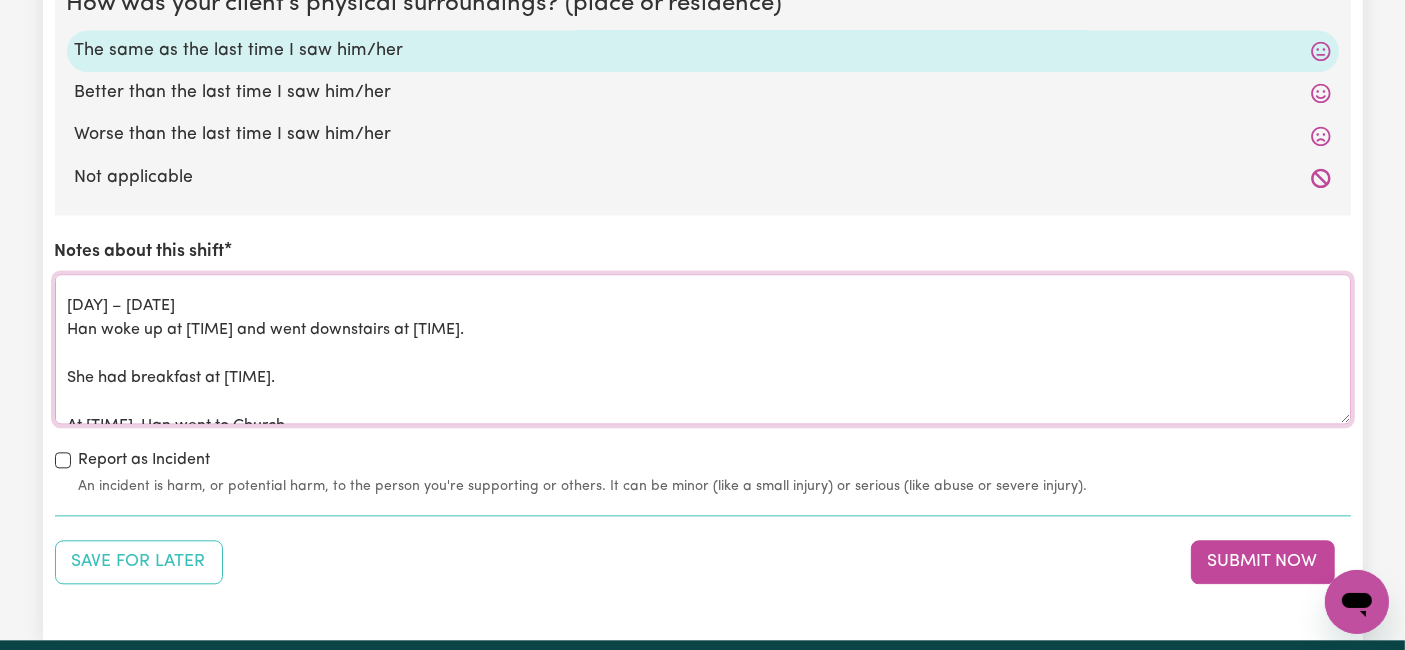 scroll, scrollTop: 111, scrollLeft: 0, axis: vertical 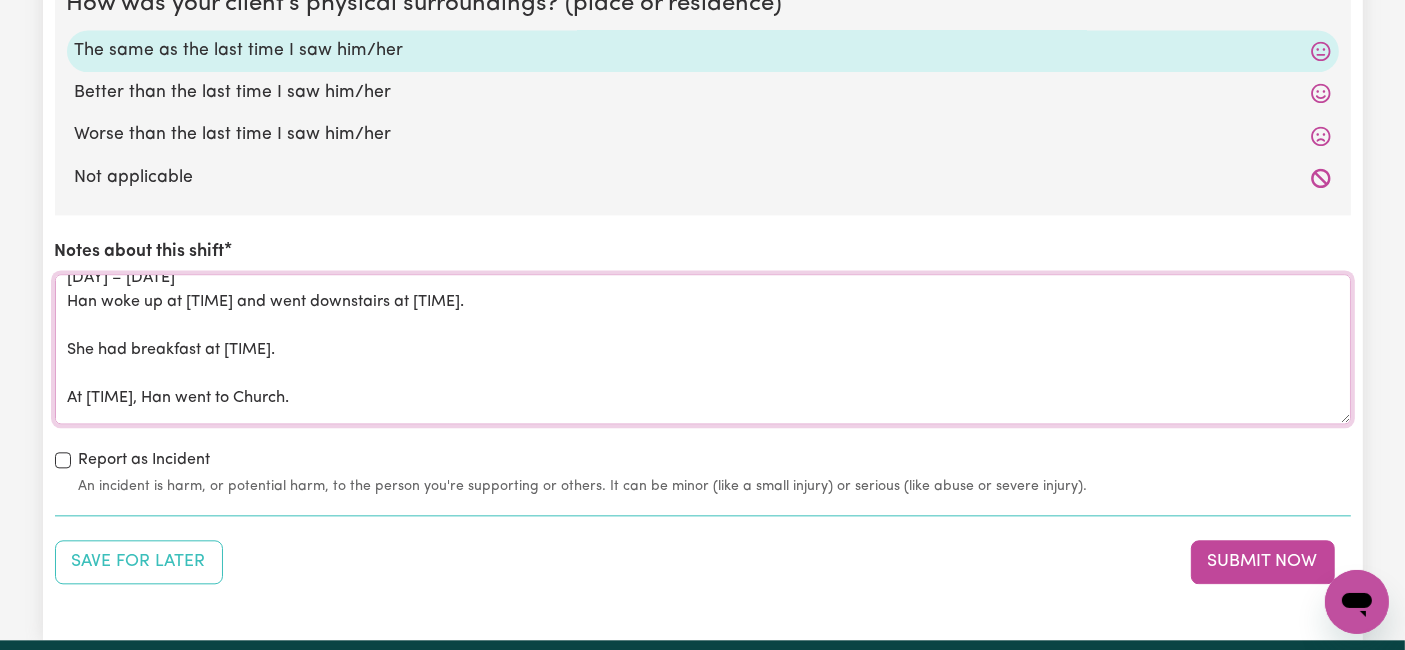 click on "Reporting Period: [DATE] – [DATE]
Prepared By: [FIRST] [LAST]
Date: [DATE]
[DAY] – [DATE]
Han woke up at [TIME] and went downstairs at [TIME].
She had breakfast at [TIME].
At [TIME], Han went to Church.
Notably, Han experienced a toilet accident in the car en route.
[DAY] – [DATE]
Han woke up and went downstairs for breakfast at [TIME].
Attended a Music Therapy session at [TIME].
After therapy, Han visited the library.
[DAY] – [DATE]
Han woke up at [TIME] and went downstairs.
She played on the sofa, holding a pillow and listening to music.
Had breakfast at [TIME], and ate most of the food.
Spent time outdoors playing with herbs and sensory toys.
At [TIME], Han went to the park.
Returned home at [TIME]." at bounding box center (703, 349) 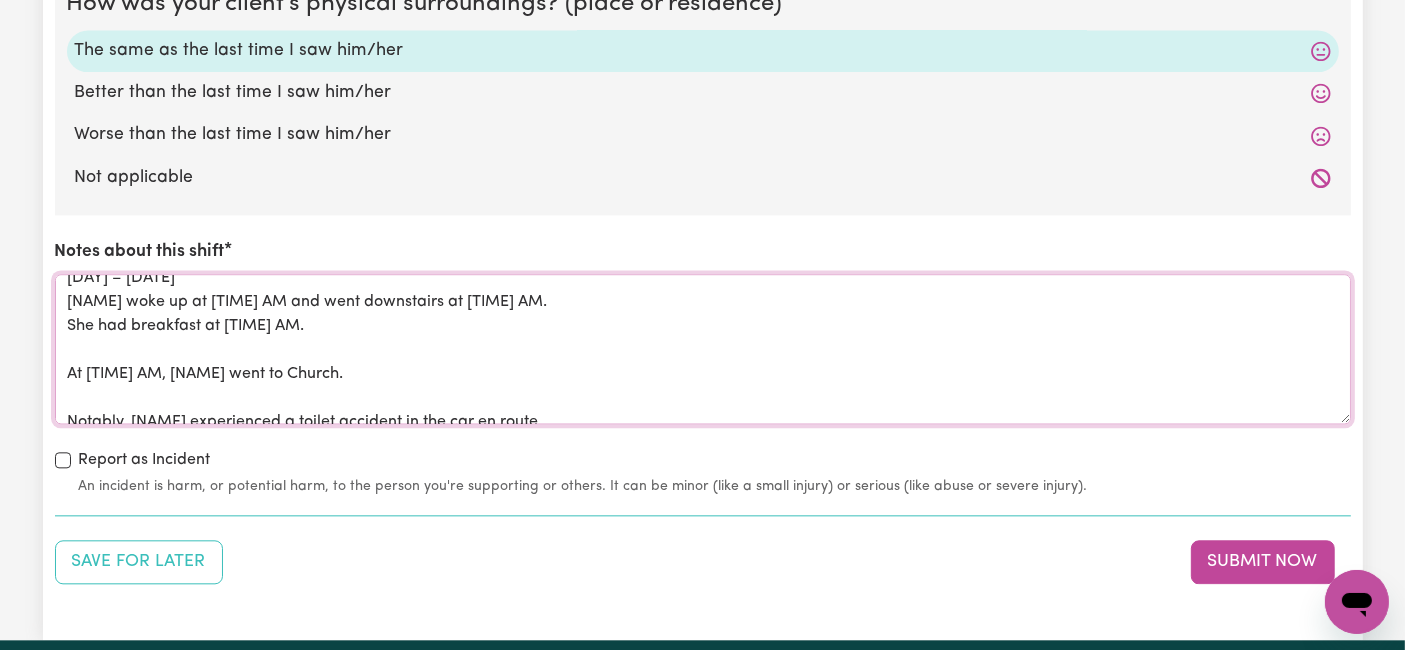 click on "Reporting Period: [DATE] – [DATE]
Prepared By: [FULL_NAME]
Date: [DATE]
[DAY] – [DATE]
[NAME] woke up at [TIME] AM and went downstairs at [TIME] AM.
She had breakfast at [TIME] AM.
At [TIME] AM, [NAME] went to Church.
Notably, [NAME] experienced a toilet accident in the car en route.
[DAY] – [DATE]
[NAME] woke up and went downstairs for breakfast at [TIME] AM.
Attended a Music Therapy session at [TIME] AM.
After therapy, [NAME] visited the library.
[DAY] – [DATE]
[NAME] woke up at [TIME] AM and went downstairs.
She played on the sofa, holding a pillow and listening to music.
Had breakfast at [TIME] AM, and ate most of the food.
Spent time outdoors playing with herbs and sensory toys.
At [TIME] AM, [NAME] went to the park.
Returned home at [TIME] AM." at bounding box center [703, 349] 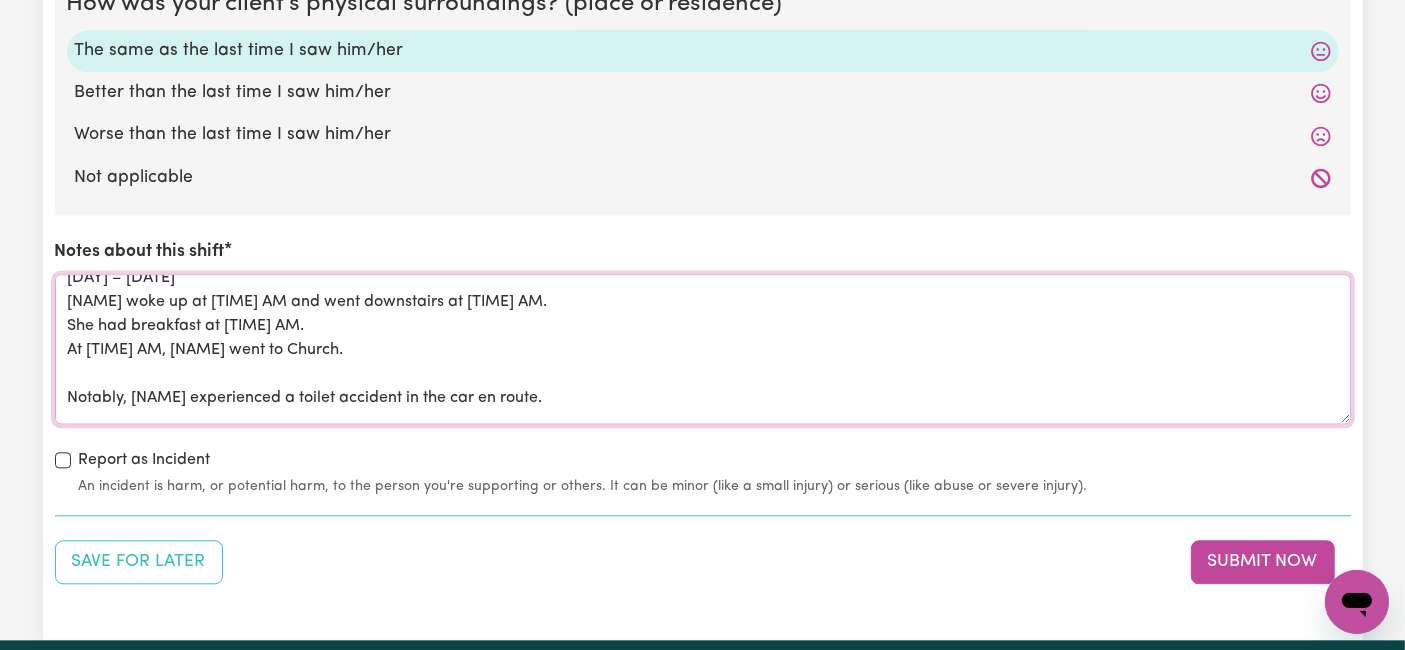 click on "Reporting Period: [DATE] – [DATE]
Prepared By: [NAME]
Date: [DATE]
[DAY] – [DATE]
[NAME] woke up at [TIME] AM and went downstairs at [TIME] AM.
She had breakfast at [TIME] AM.
At [TIME] AM, [NAME] went to Church.
Notably, [NAME] experienced a toilet accident in the car en route.
[DAY] – [DATE]
[NAME] woke up and went downstairs for breakfast at [TIME] AM.
Attended a Music Therapy session at [TIME] AM.
After therapy, [NAME] visited the library.
[DAY] – [DATE]
[NAME] woke up at [TIME] AM and went downstairs.
She played on the sofa, holding a pillow and listening to music.
Had breakfast at [TIME] AM, and ate most of the food.
Spent time outdoors playing with herbs and sensory toys.
At [TIME] AM, [NAME] went to the park.
Returned home at [TIME] AM." at bounding box center (703, 349) 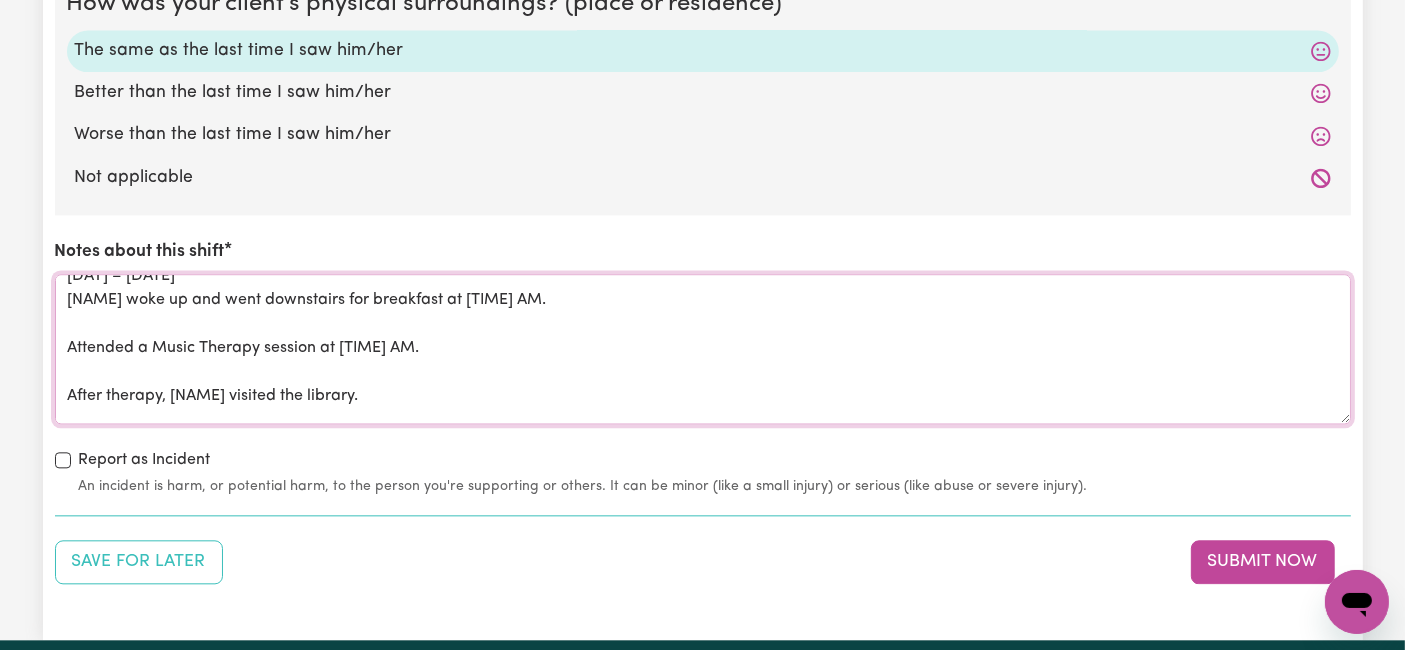 scroll, scrollTop: 222, scrollLeft: 0, axis: vertical 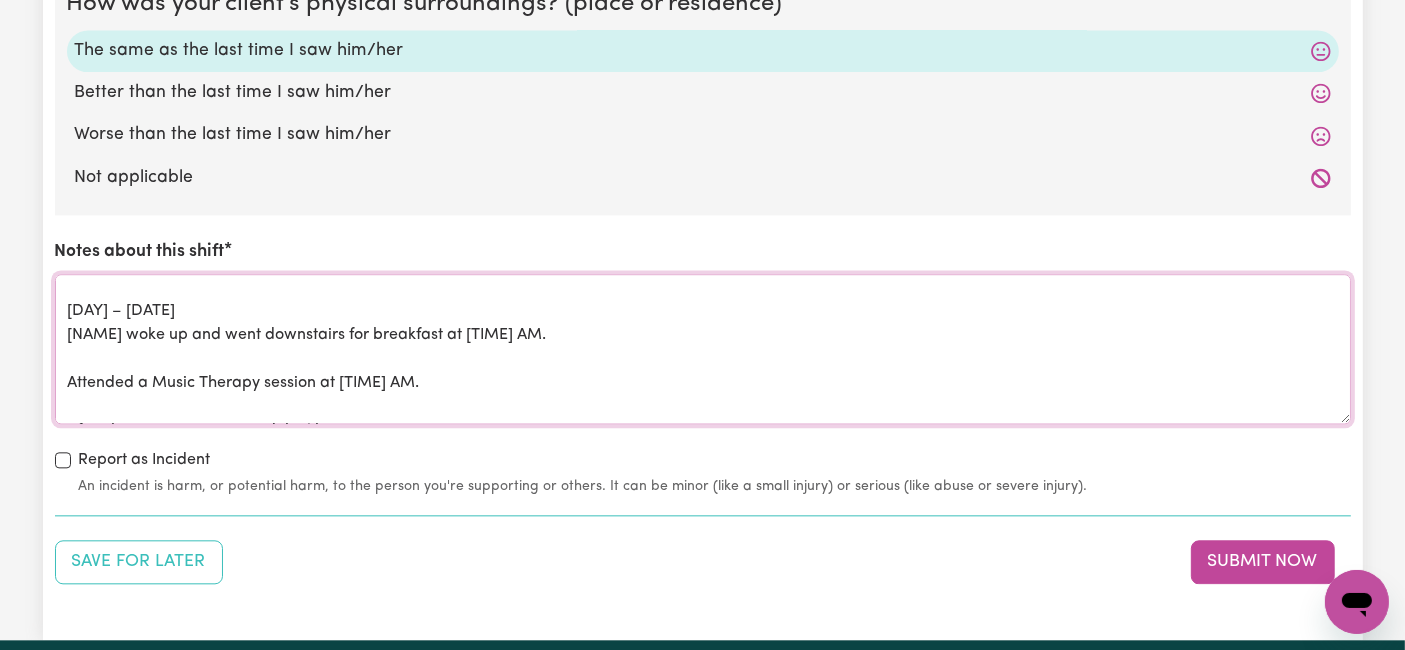 click on "Reporting Period: [DATE] – [DATE]
Prepared By: [FULL_NAME]
Date: [DATE]
[DAY] – [DATE]
[NAME] woke up at [TIME] AM and went downstairs at [TIME] AM.
She had breakfast at [TIME] AM.
At [TIME] AM, [NAME] went to Church.
Notably, [NAME] experienced a toilet accident in the car en route.
[DAY] – [DATE]
[NAME] woke up and went downstairs for breakfast at [TIME] AM.
Attended a Music Therapy session at [TIME] AM.
After therapy, [NAME] visited the library.
[DAY] – [DATE]
[NAME] woke up at [TIME] AM and went downstairs.
She played on the sofa, holding a pillow and listening to music.
Had breakfast at [TIME] AM, and ate most of the food.
Spent time outdoors playing with herbs and sensory toys.
At [TIME] AM, [NAME] went to the park.
Returned home at [TIME] AM." at bounding box center (703, 349) 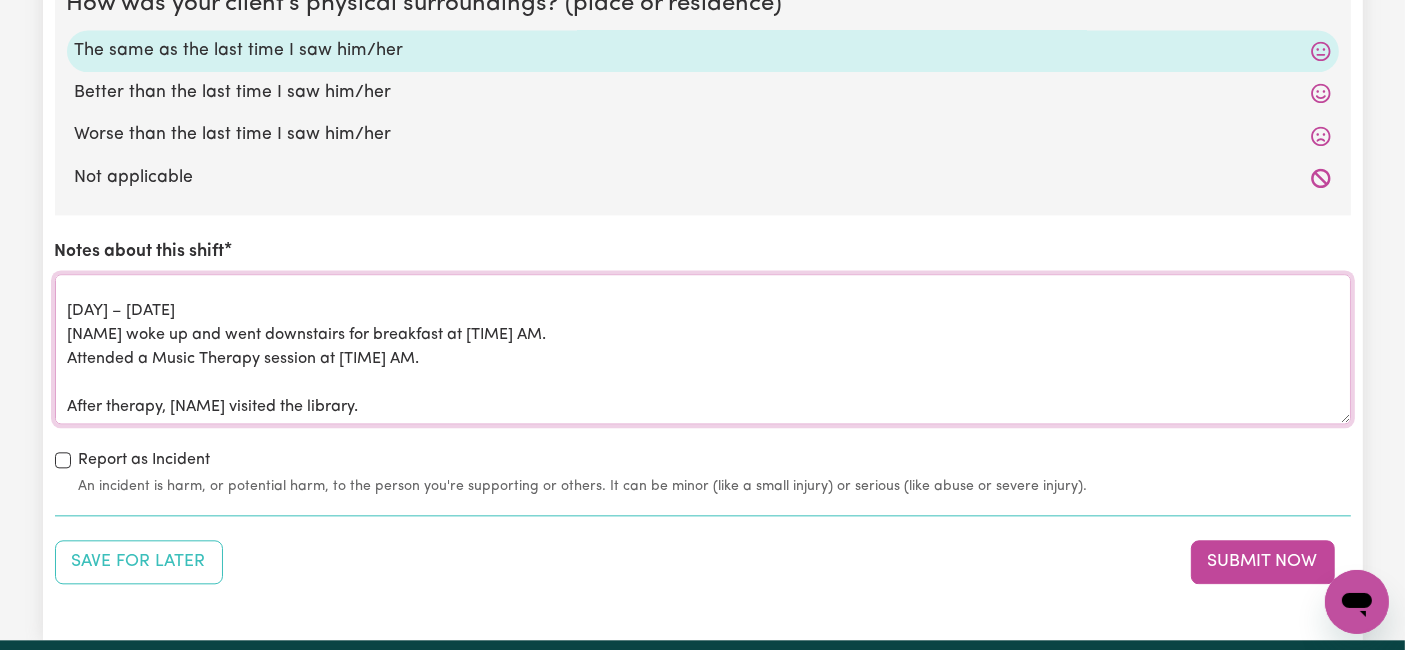 click on "Reporting Period: [DATE] – [DATE]
Prepared By: [NAME]
Date: [DATE]
[DAY] – [DATE]
[NAME] woke up at [TIME] AM and went downstairs at [TIME] AM.
She had breakfast at [TIME] AM.
At [TIME] AM, [NAME] went to Church.
Notably, [NAME] experienced a toilet accident in the car en route.
[DAY] – [DATE]
[NAME] woke up and went downstairs for breakfast at [TIME] AM.
Attended a Music Therapy session at [TIME] AM.
After therapy, [NAME] visited the library.
[DAY] – [DATE]
[NAME] woke up at [TIME] AM and went downstairs.
She played on the sofa, holding a pillow and listening to music.
Had breakfast at [TIME] AM, and ate most of the food.
Spent time outdoors playing with herbs and sensory toys.
At [TIME] AM, [NAME] went to the park.
Returned home at [TIME] AM." at bounding box center (703, 349) 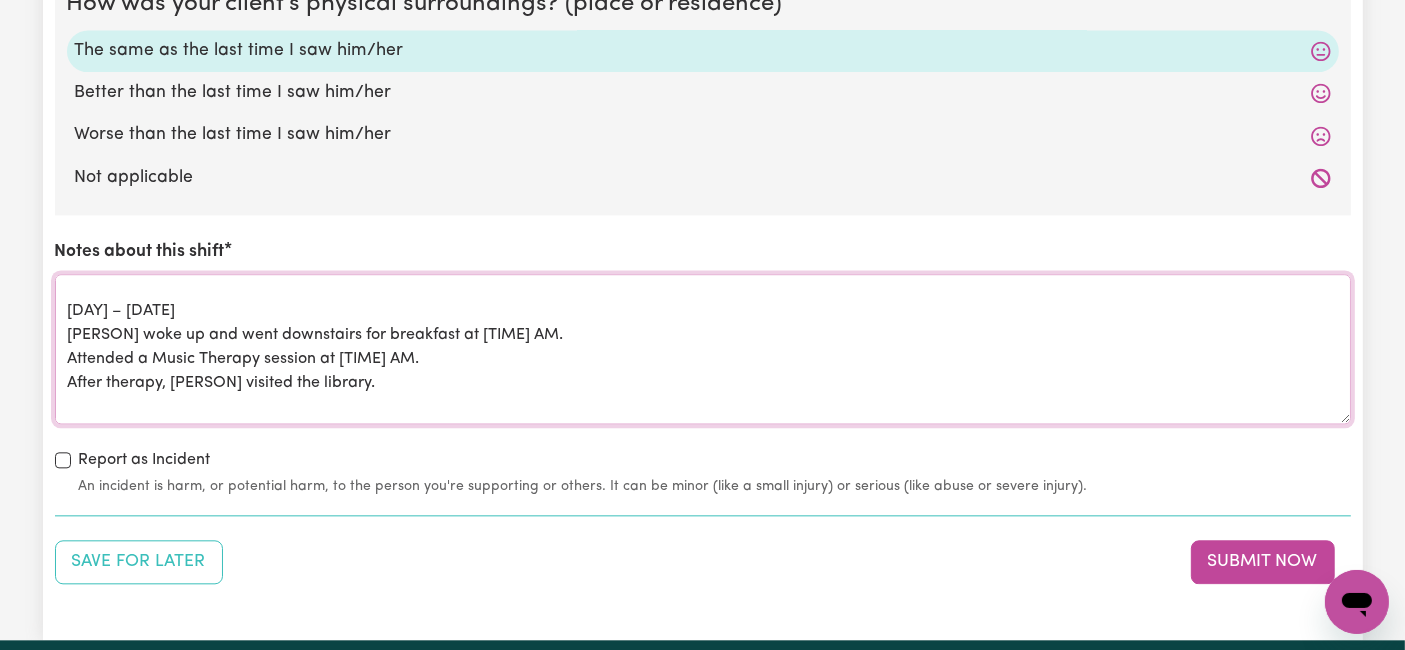 scroll, scrollTop: 333, scrollLeft: 0, axis: vertical 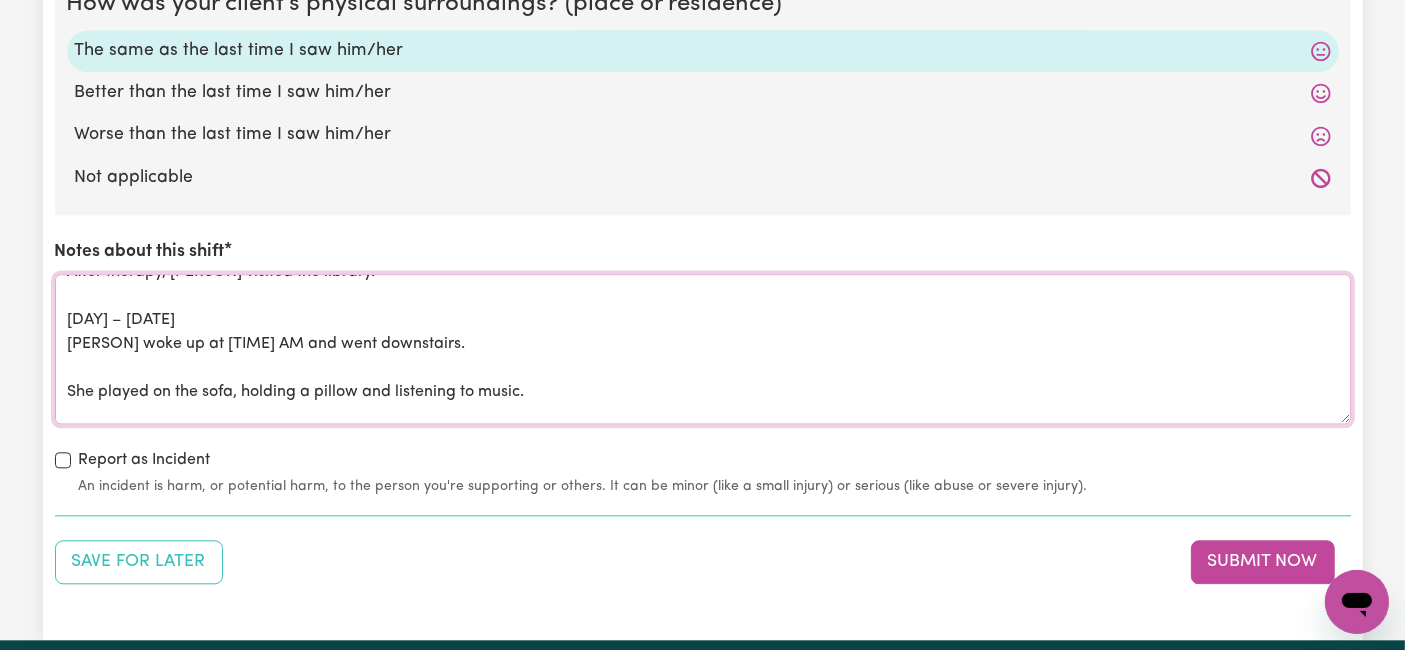 click on "Reporting Period: [DATE] – [DATE]
Prepared By: [PERSON]
Date: [DATE]
[DAY] – [DATE]
[PERSON] woke up at [TIME] AM and went downstairs at [TIME] AM.
She had breakfast at [TIME] AM.
At [TIME] AM, [PERSON] went to Church.
Notably, [PERSON] experienced a toilet accident in the car en route.
[DAY] – [DATE]
[PERSON] woke up and went downstairs for breakfast at [TIME] AM.
Attended a Music Therapy session at [TIME] AM.
After therapy, [PERSON] visited the library.
[DAY] – [DATE]
[PERSON] woke up at [TIME] AM and went downstairs.
She played on the sofa, holding a pillow and listening to music.
Had breakfast at [TIME] AM, and ate most of the food.
Spent time outdoors playing with herbs and sensory toys.
At [TIME] AM, [PERSON] went to the park.
Returned home at [TIME] AM." at bounding box center (703, 349) 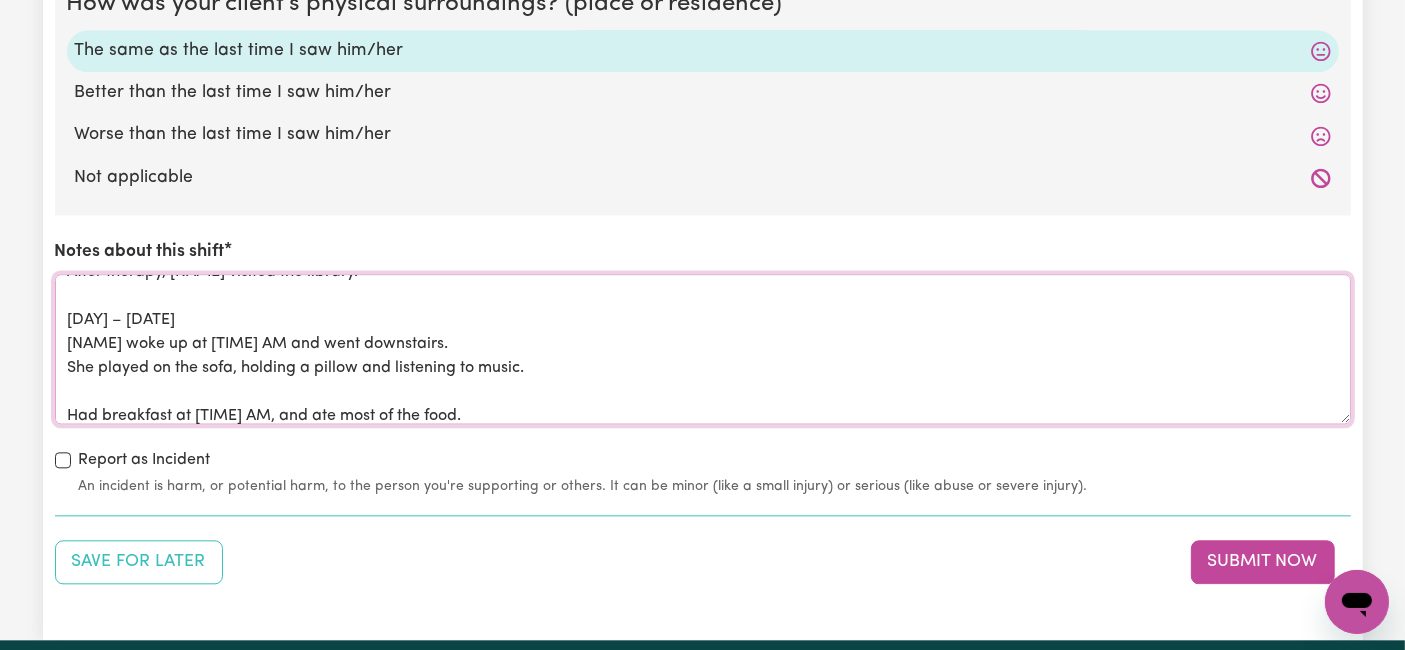 click on "Reporting Period: [DATE] – [DATE]
Prepared By: [NAME]
Date: [DATE]
[DAY] – [DATE]
[NAME] woke up at [TIME] AM and went downstairs at [TIME] AM.
She had breakfast at [TIME] AM.
At [TIME] AM, [NAME] went to Church.
Notably, [NAME] experienced a toilet accident in the car en route.
[DAY] – [DATE]
[NAME] woke up and went downstairs for breakfast at [TIME] AM.
Attended a Music Therapy session at [TIME] AM.
After therapy, [NAME] visited the library.
[DAY] – [DATE]
[NAME] woke up at [TIME] AM and went downstairs.
She played on the sofa, holding a pillow and listening to music.
Had breakfast at [TIME] AM, and ate most of the food.
Spent time outdoors playing with herbs and sensory toys.
At [TIME] AM, [NAME] went to the park.
Returned home at [TIME] AM." at bounding box center (703, 349) 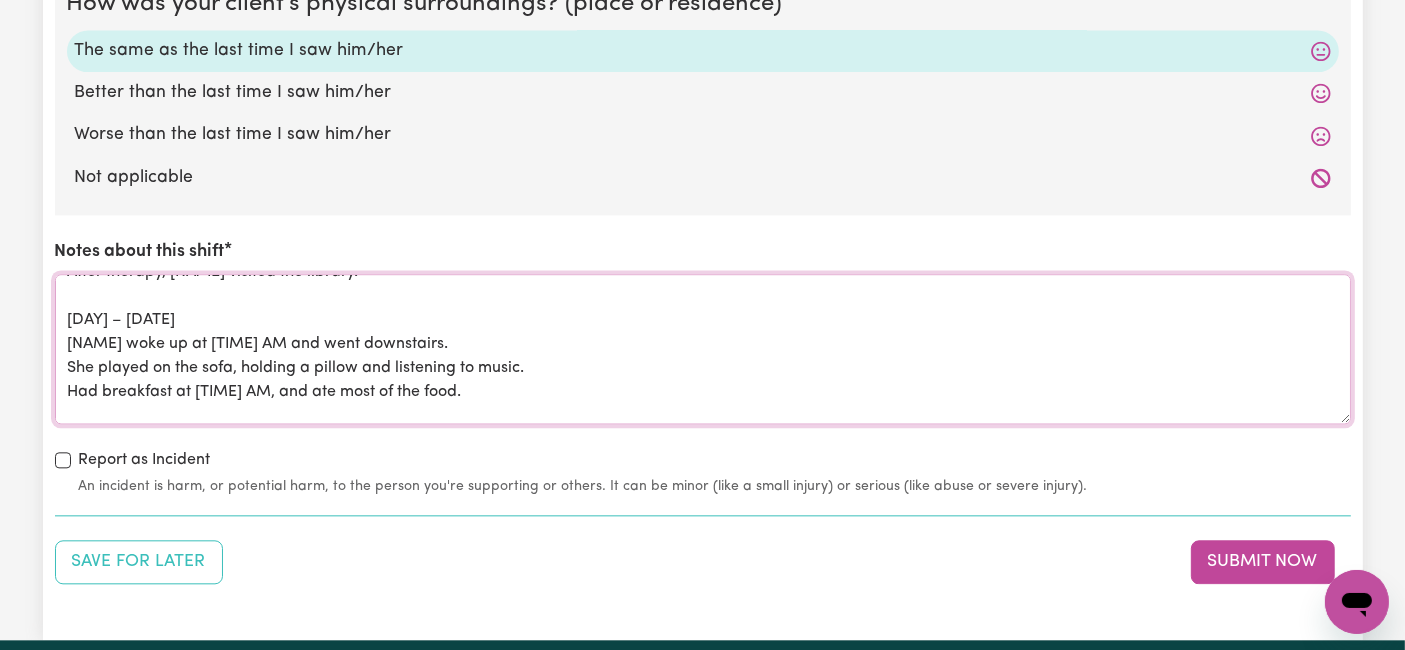 scroll, scrollTop: 444, scrollLeft: 0, axis: vertical 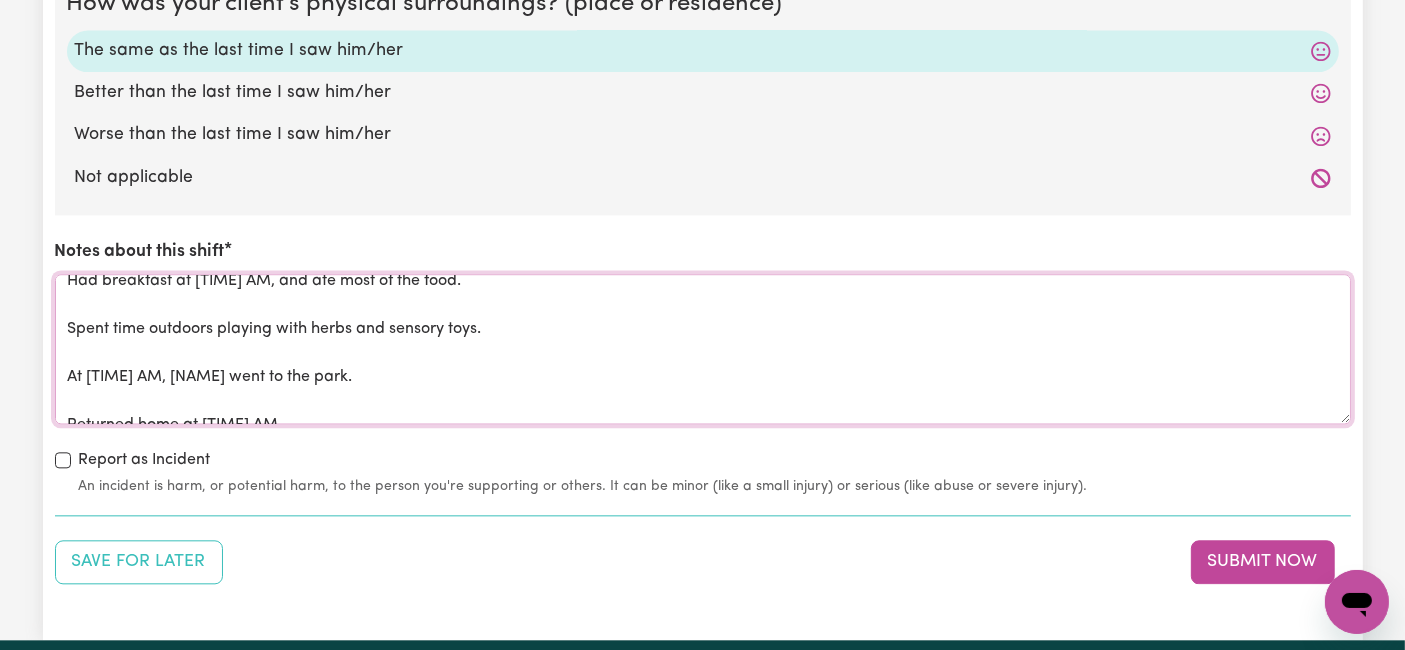 click on "[REPORTING PERIOD]: [DATE] – [DATE]
Prepared By: [NAME]
Date: [DATE]
[DAY] – [DATE]
[NAME] woke up at [TIME] AM and went downstairs at [TIME] AM.
She had breakfast at [TIME] AM.
At [TIME] AM, [NAME] went to Church.
Notably, [NAME] experienced a toilet accident in the car en route.
[DAY] – [DATE]
[NAME] woke up and went downstairs for breakfast at [TIME] AM.
Attended a Music Therapy session at [TIME] AM.
After therapy, [NAME] visited the library.
[DAY] – [DATE]
[NAME] woke up at [TIME] AM and went downstairs.
She played on the sofa, holding a pillow and listening to music.
Had breakfast at [TIME] AM, and ate most of the food.
Spent time outdoors playing with herbs and sensory toys.
At [TIME] AM, [NAME] went to the park.
Returned home at [TIME] AM." at bounding box center (703, 349) 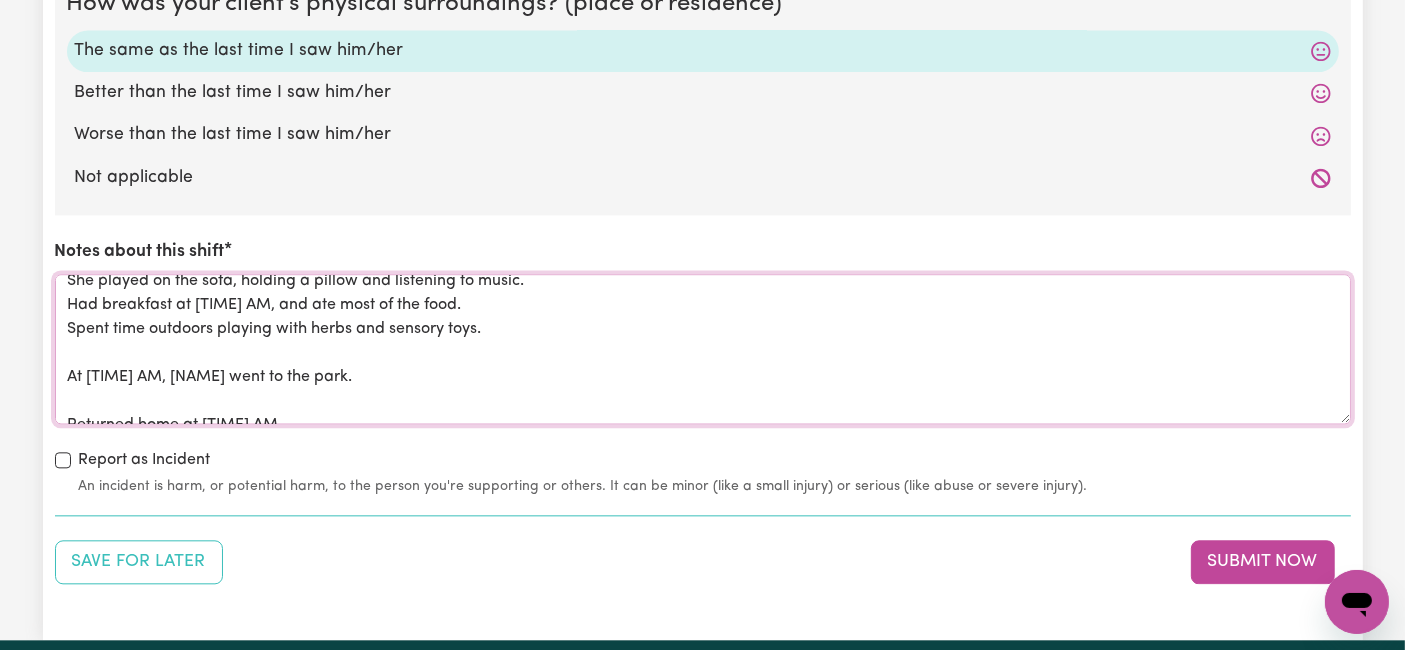click on "Reporting Period: [DATE] – [DATE]
Prepared By: [NAME]
Date: [DATE]
[DAY] – [DATE]
[NAME] woke up at [TIME] AM and went downstairs at [TIME] AM.
She had breakfast at [TIME] AM.
At [TIME] AM, [NAME] went to Church.
Notably, [NAME] experienced a toilet accident in the car en route.
[DAY] – [DATE]
[NAME] woke up and went downstairs for breakfast at [TIME] AM.
Attended a Music Therapy session at [TIME] AM.
After therapy, [NAME] visited the library.
[DAY] – [DATE]
[NAME] woke up at [TIME] AM and went downstairs.
She played on the sofa, holding a pillow and listening to music.
Had breakfast at [TIME] AM, and ate most of the food.
Spent time outdoors playing with herbs and sensory toys.
At [TIME] AM, [NAME] went to the park.
Returned home at [TIME] AM." at bounding box center (703, 349) 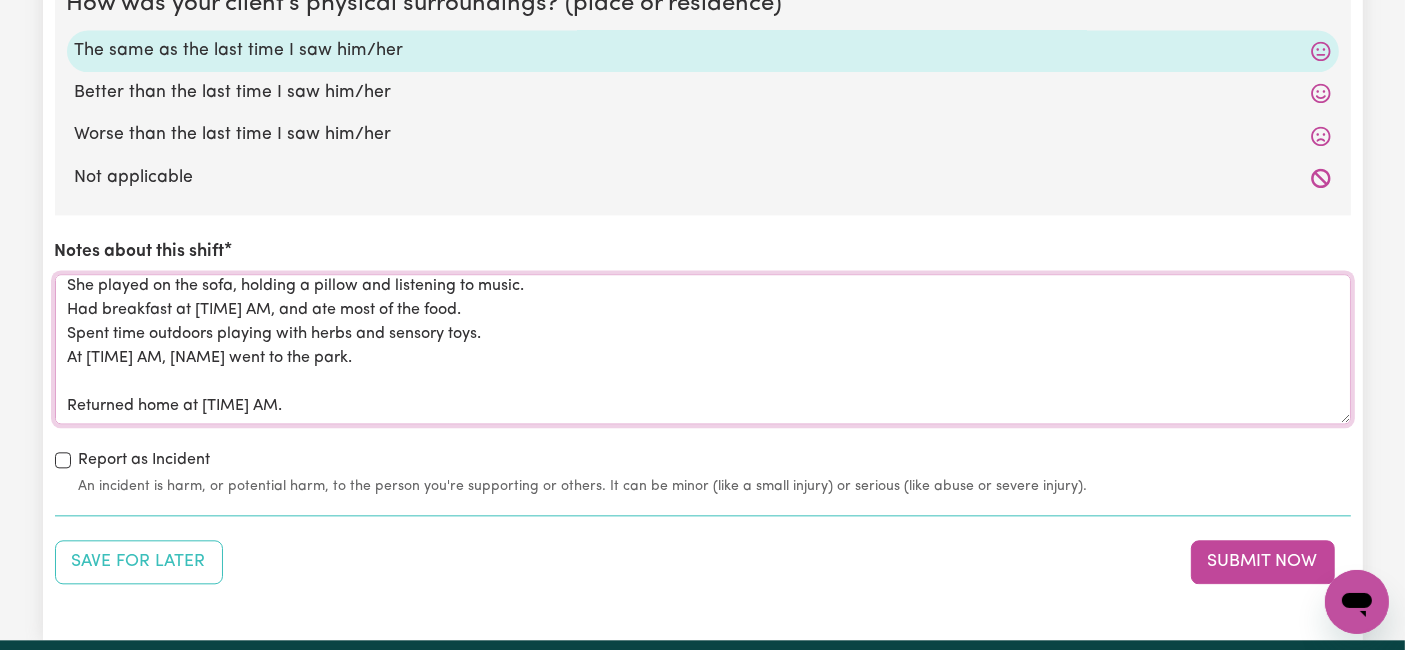 click on "Reporting Period: [DATE] – [DATE]
Prepared By: [NAME]
Date: [DATE]
[DAY] – [DATE]
[NAME] woke up at [TIME] AM and went downstairs at [TIME] AM.
She had breakfast at [TIME] AM.
At [TIME] AM, [NAME] went to Church.
Notably, [NAME] experienced a toilet accident in the car en route.
[DAY] – [DATE]
[NAME] woke up and went downstairs for breakfast at [TIME] AM.
Attended a Music Therapy session at [TIME] AM.
After therapy, [NAME] visited the library.
[DAY] – [DATE]
[NAME] woke up at [TIME] AM and went downstairs.
She played on the sofa, holding a pillow and listening to music.
Had breakfast at [TIME] AM, and ate most of the food.
Spent time outdoors playing with herbs and sensory toys.
At [TIME] AM, [NAME] went to the park.
Returned home at [TIME] AM." at bounding box center [703, 349] 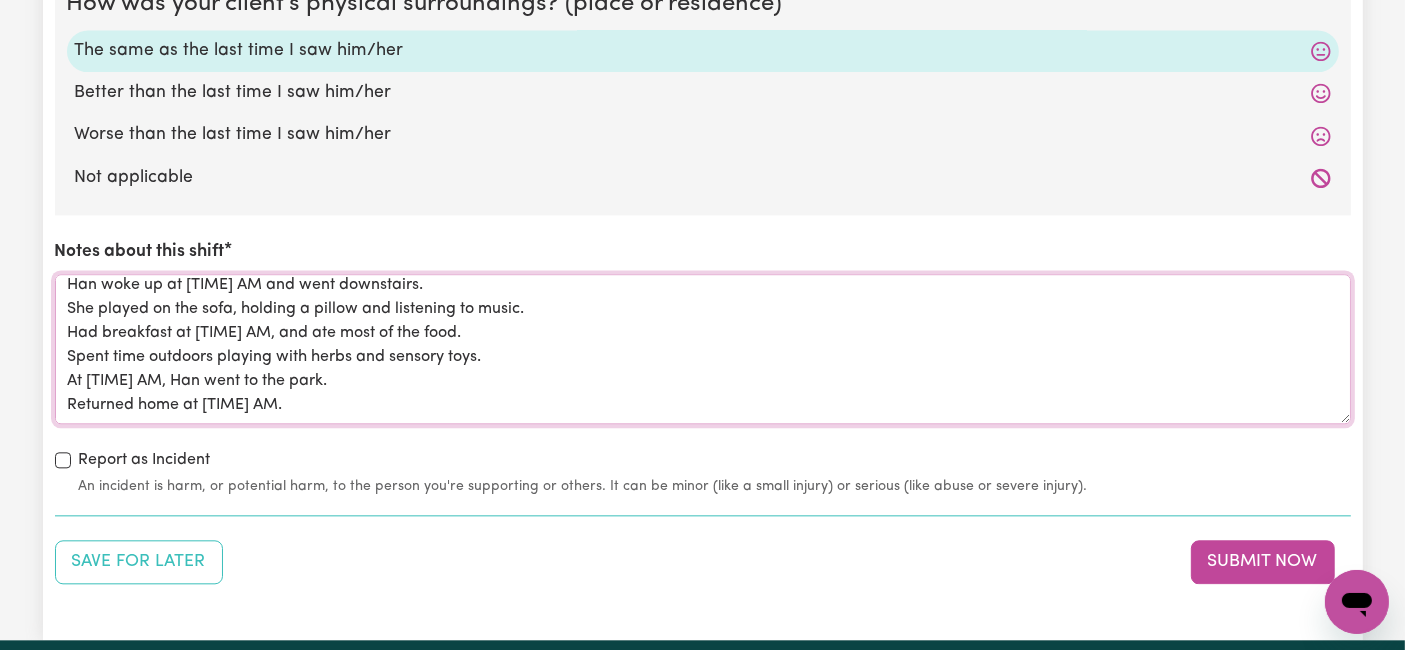 scroll, scrollTop: 391, scrollLeft: 0, axis: vertical 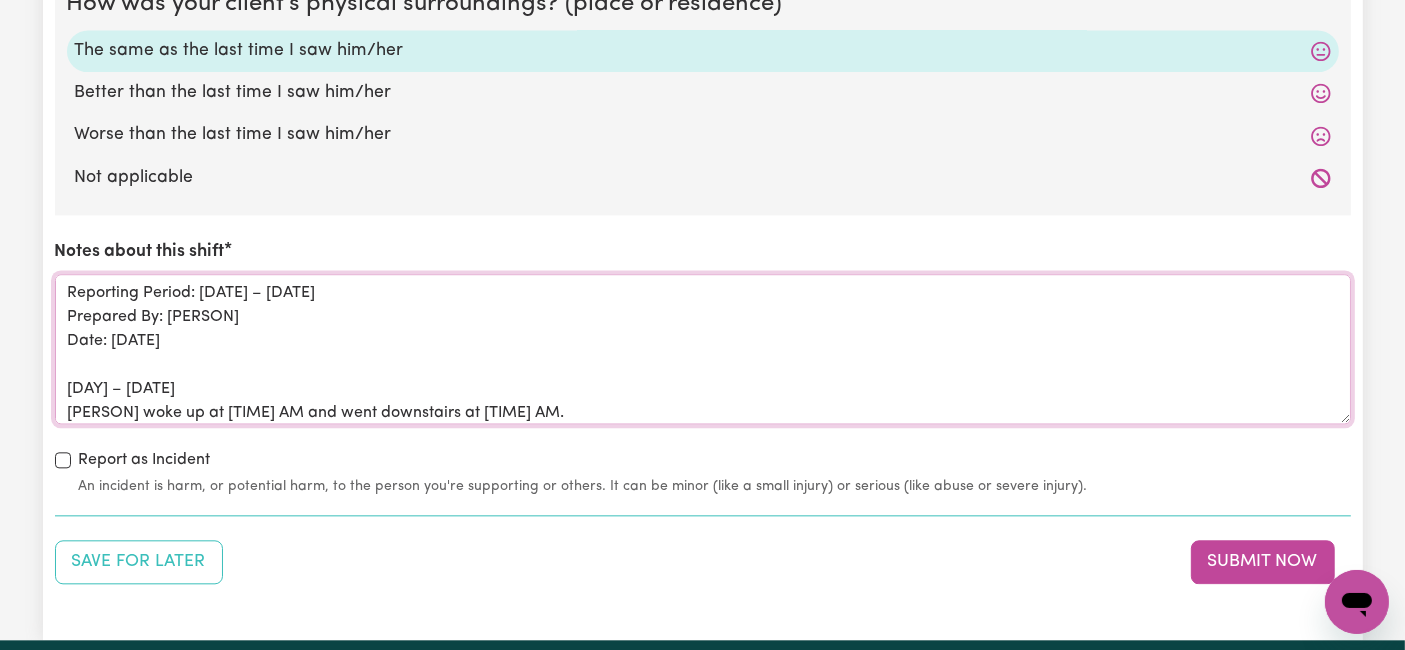 drag, startPoint x: 251, startPoint y: 332, endPoint x: 40, endPoint y: 283, distance: 216.61487 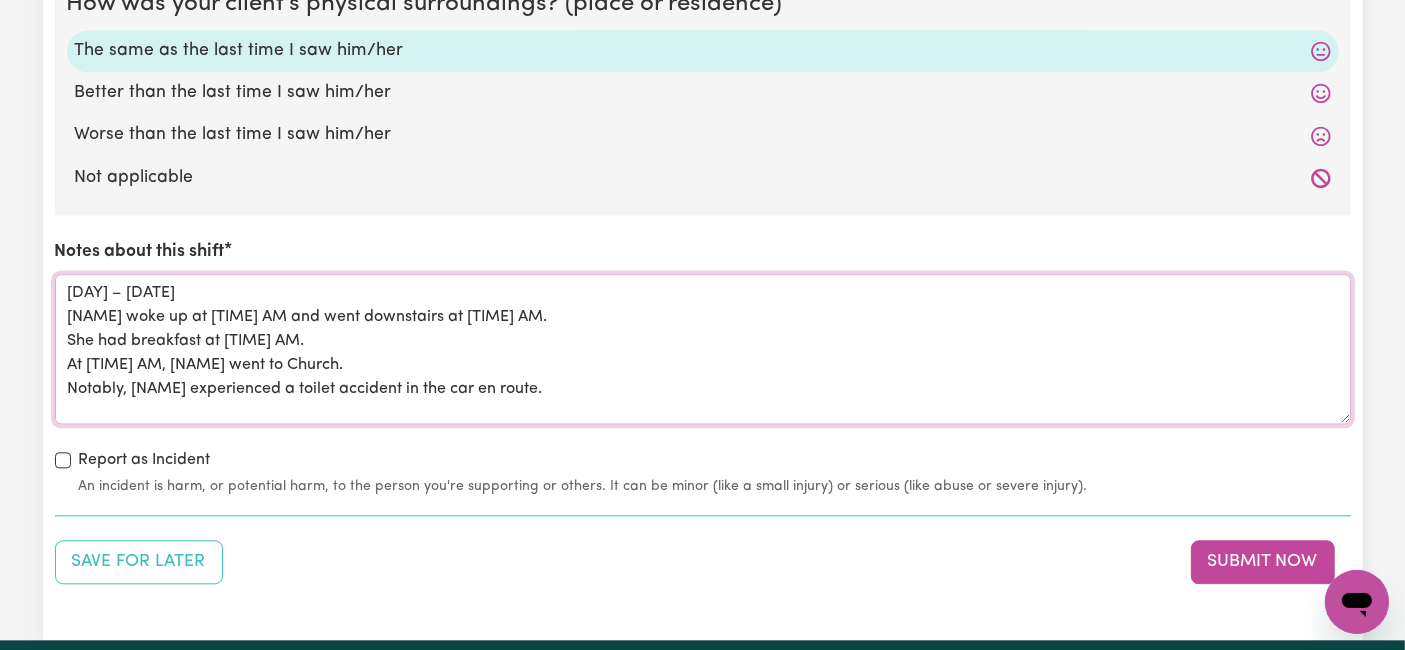 scroll, scrollTop: 295, scrollLeft: 0, axis: vertical 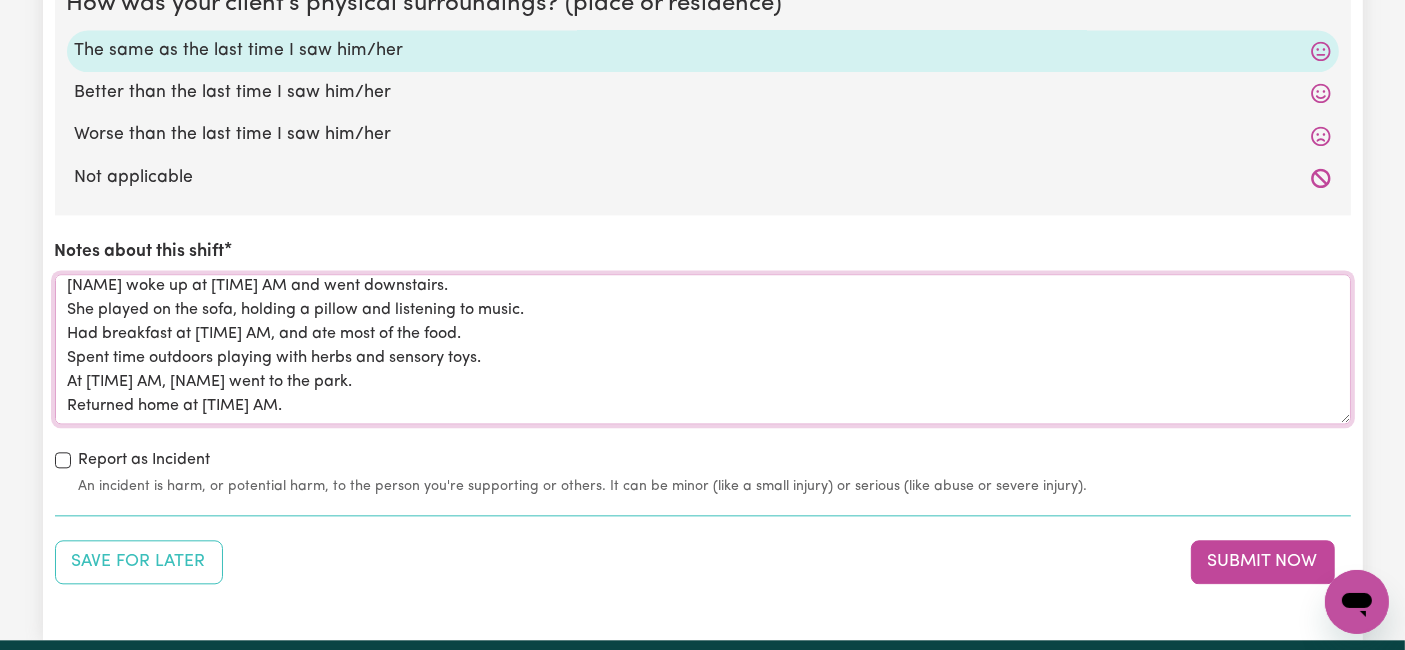 click on "[DAY] – [DATE]
[NAME] woke up at [TIME] AM and went downstairs at [TIME] AM.
She had breakfast at [TIME] AM.
At [TIME] AM, [NAME] went to Church.
Notably, [NAME] experienced a toilet accident in the car en route.
[DAY] – [DATE]
[NAME] woke up and went downstairs for breakfast at [TIME] AM.
Attended a Music Therapy session at [TIME] AM.
After therapy, [NAME] visited the library.
[DAY] – [DATE]
[NAME] woke up at [TIME] AM and went downstairs.
She played on the sofa, holding a pillow and listening to music.
Had breakfast at [TIME] AM, and ate most of the food.
Spent time outdoors playing with herbs and sensory toys.
At [TIME] AM, [NAME] went to the park.
Returned home at [TIME] AM." at bounding box center (703, 349) 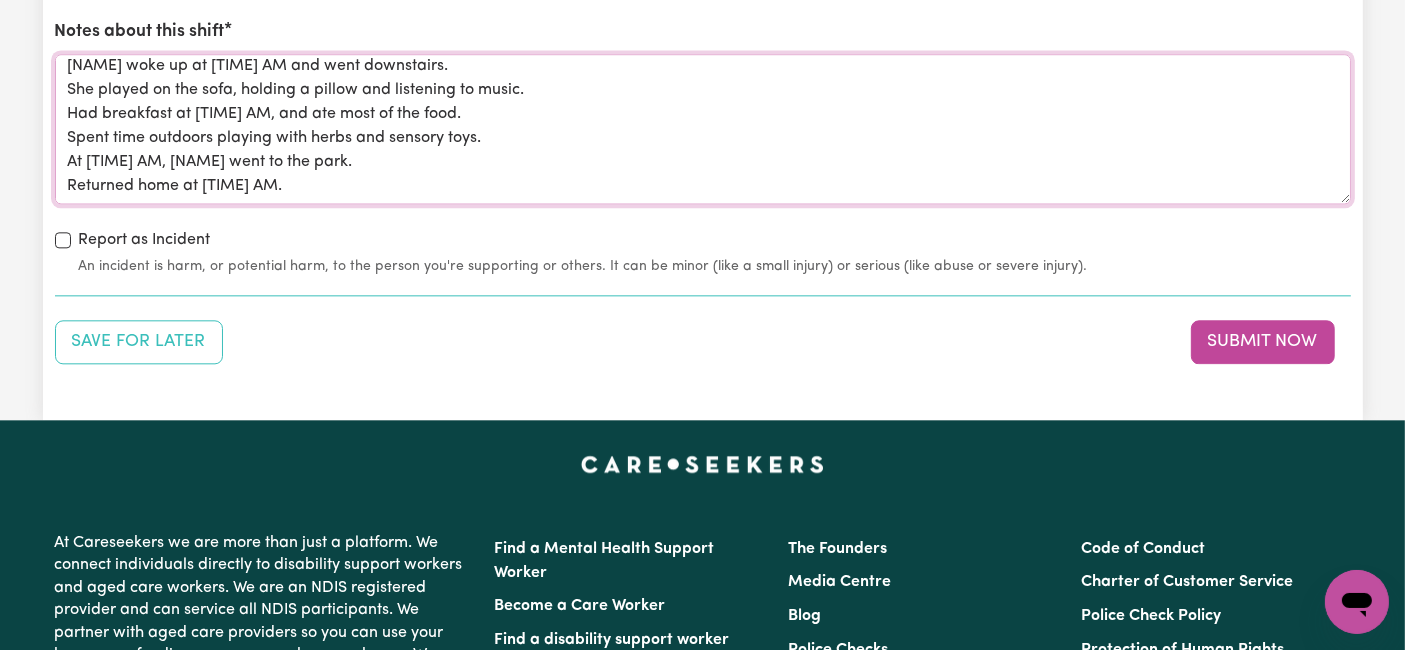 scroll, scrollTop: 4666, scrollLeft: 0, axis: vertical 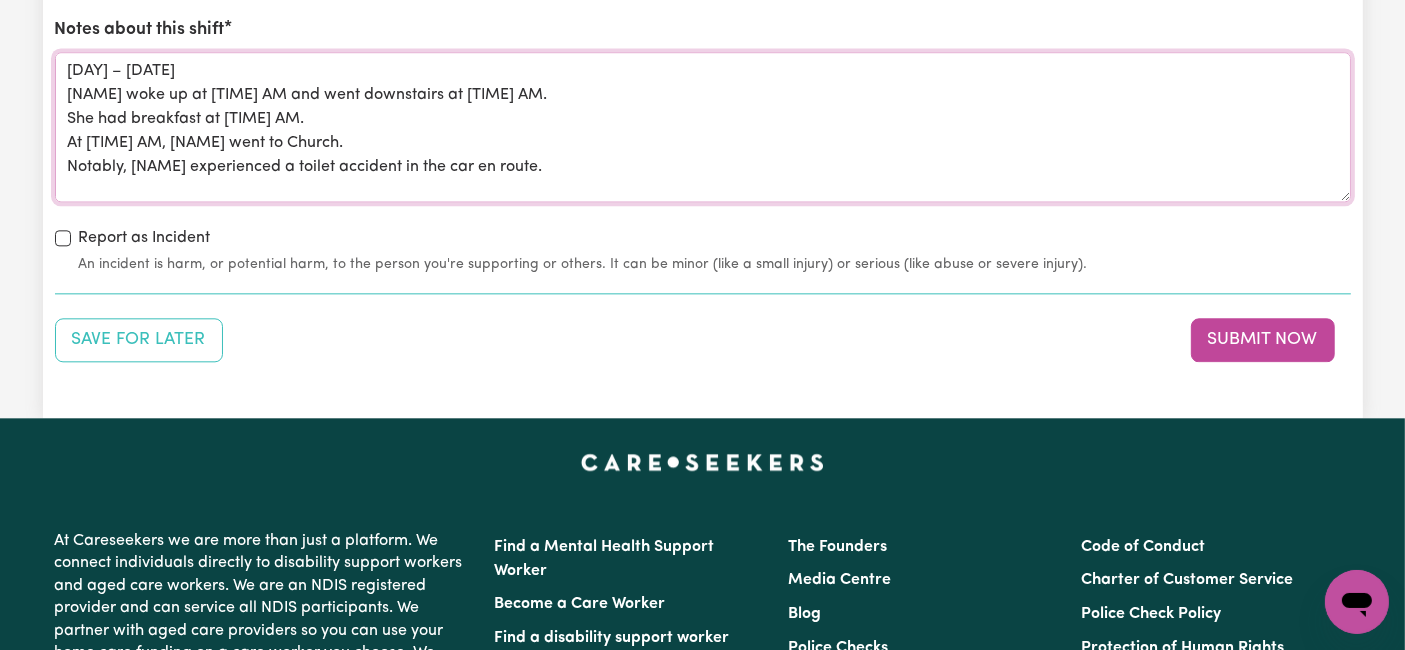 drag, startPoint x: 521, startPoint y: 157, endPoint x: 451, endPoint y: 159, distance: 70.028564 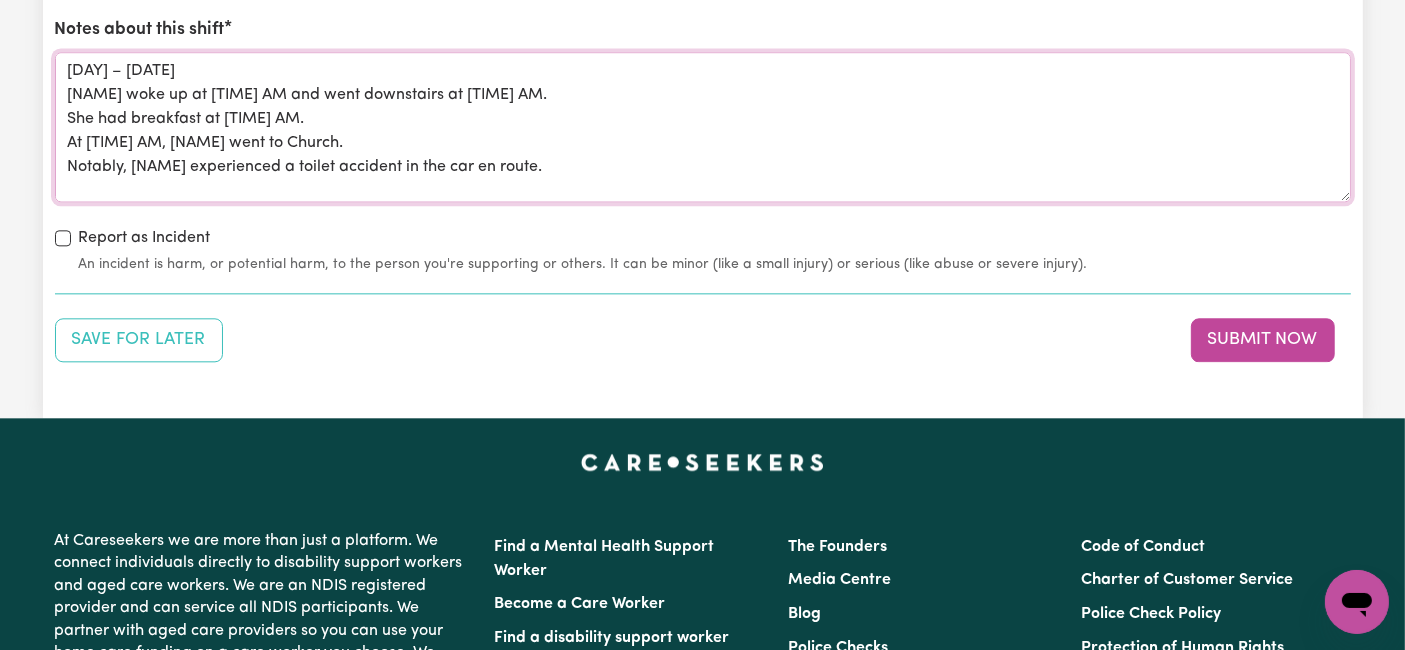 click on "[DAY] – [DATE]
[NAME] woke up at [TIME] AM and went downstairs at [TIME] AM.
She had breakfast at [TIME] AM.
At [TIME] AM, [NAME] went to Church.
Notably, [NAME] experienced a toilet accident in the car en route.
[DAY] – [DATE]
[NAME] woke up and went downstairs for breakfast at [TIME] AM.
Attended a Music Therapy session at [TIME] AM.
After therapy, [NAME] visited the library.
[DAY] – [DATE]
[NAME] woke up at [TIME] AM and went downstairs.
She played on the sofa, holding a pillow and listening to music.
Had breakfast at [TIME] AM, and ate most of the food.
Spent time outdoors playing with herbs and sensory toys.
At [TIME] AM, [NAME] went to the park.
Returned home at [TIME] AM." at bounding box center [703, 127] 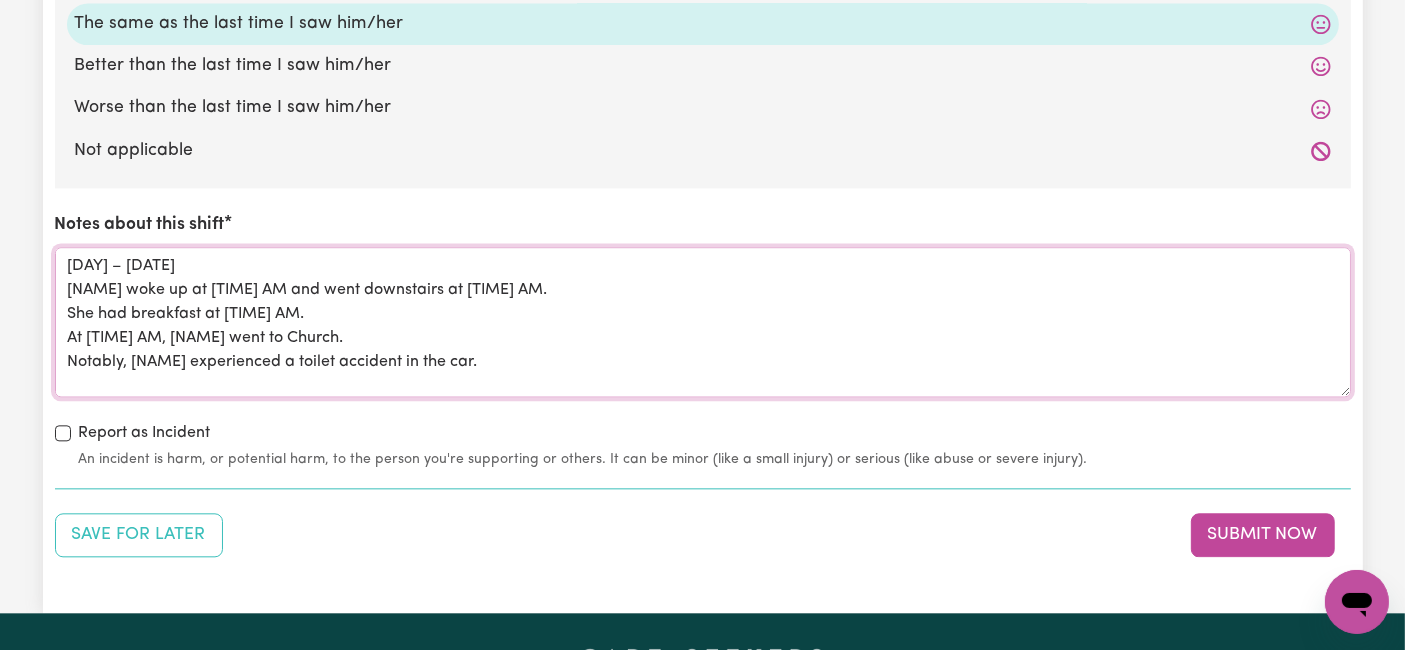 scroll, scrollTop: 4444, scrollLeft: 0, axis: vertical 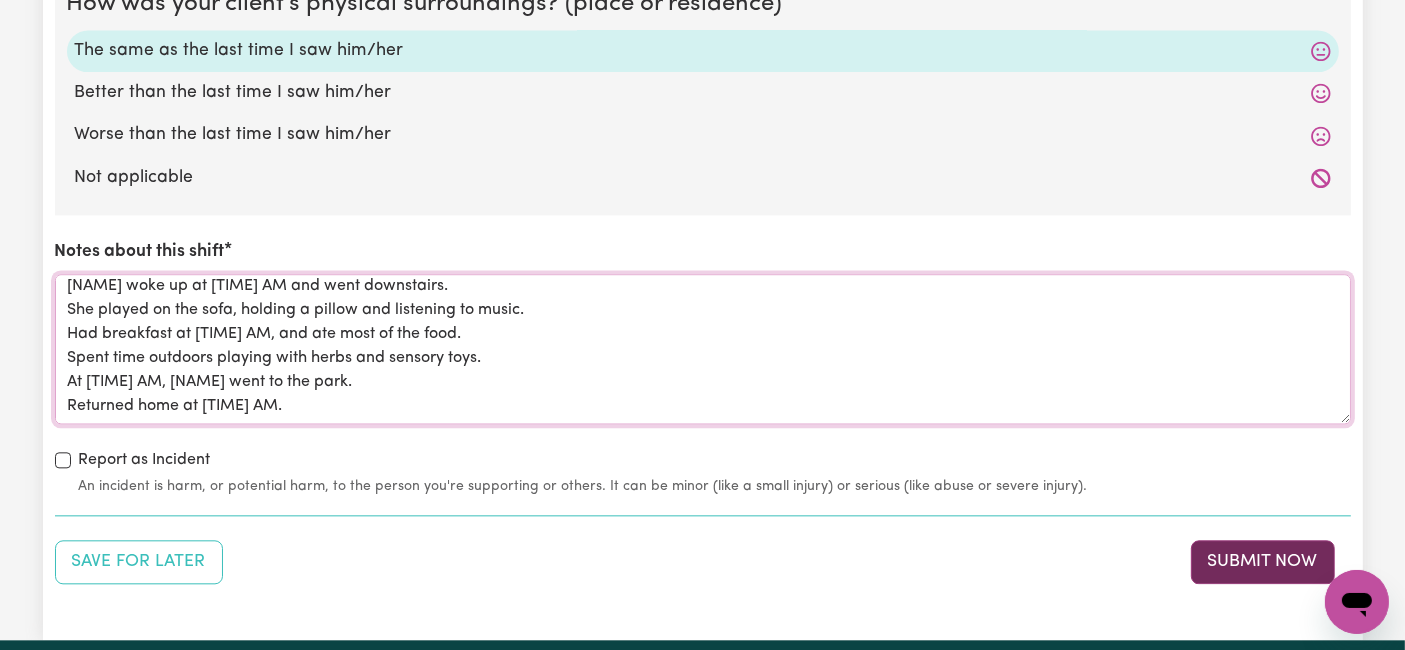 type on "[DAY] – [DATE]
[NAME] woke up at [TIME] AM and went downstairs at [TIME] AM.
She had breakfast at [TIME] AM.
At [TIME] AM, [NAME] went to Church.
Notably, [NAME] experienced a toilet accident in the car.
[DAY] – [DATE]
[NAME] woke up and went downstairs for breakfast at [TIME] AM.
Attended a Music Therapy session at [TIME] AM.
After therapy, [NAME] visited the library.
[DAY] – [DATE]
[NAME] woke up at [TIME] AM and went downstairs.
She played on the sofa, holding a pillow and listening to music.
Had breakfast at [TIME] AM, and ate most of the food.
Spent time outdoors playing with herbs and sensory toys.
At [TIME] AM, [NAME] went to the park.
Returned home at [TIME] AM." 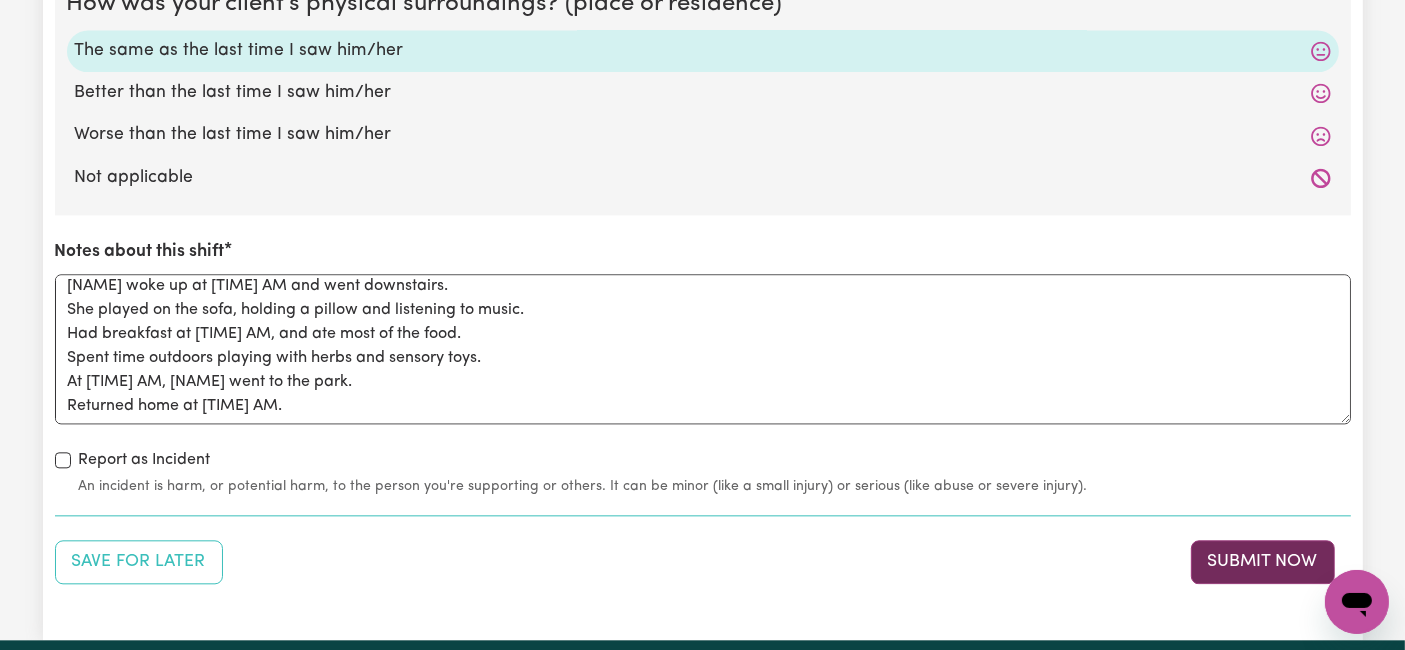 click on "Submit Now" at bounding box center (1263, 562) 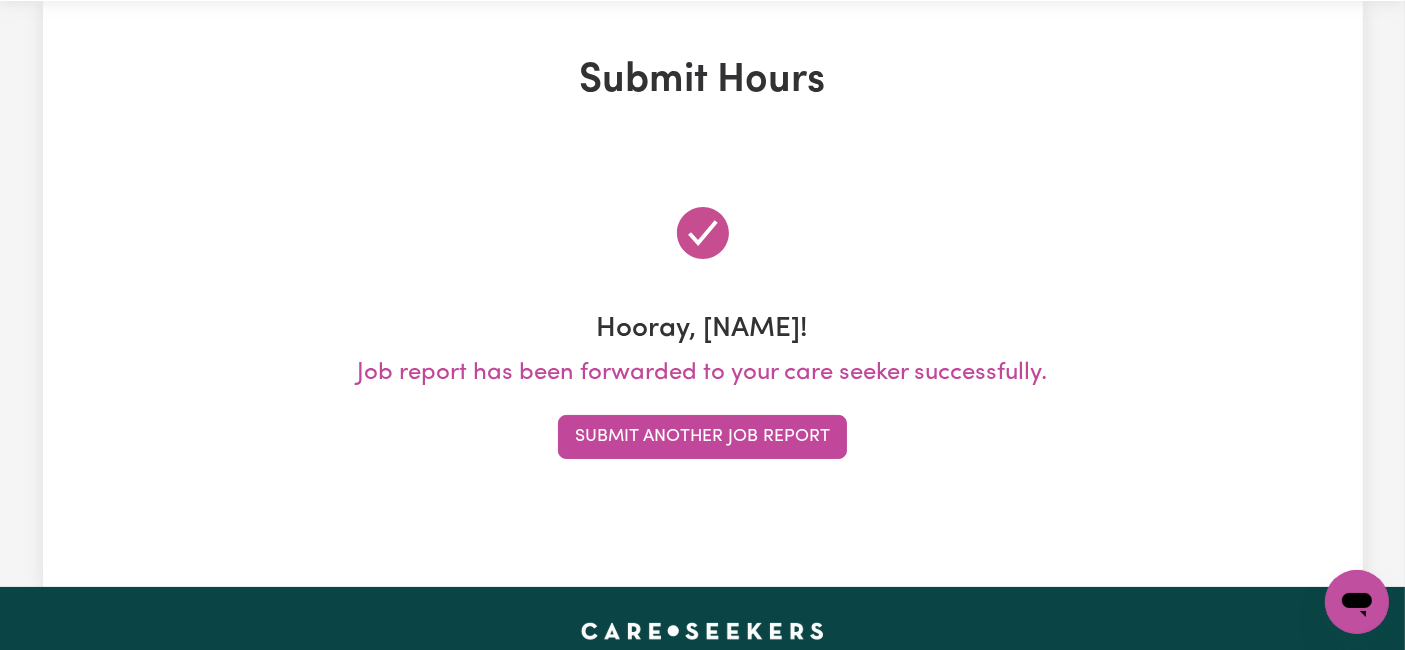 scroll, scrollTop: 0, scrollLeft: 0, axis: both 